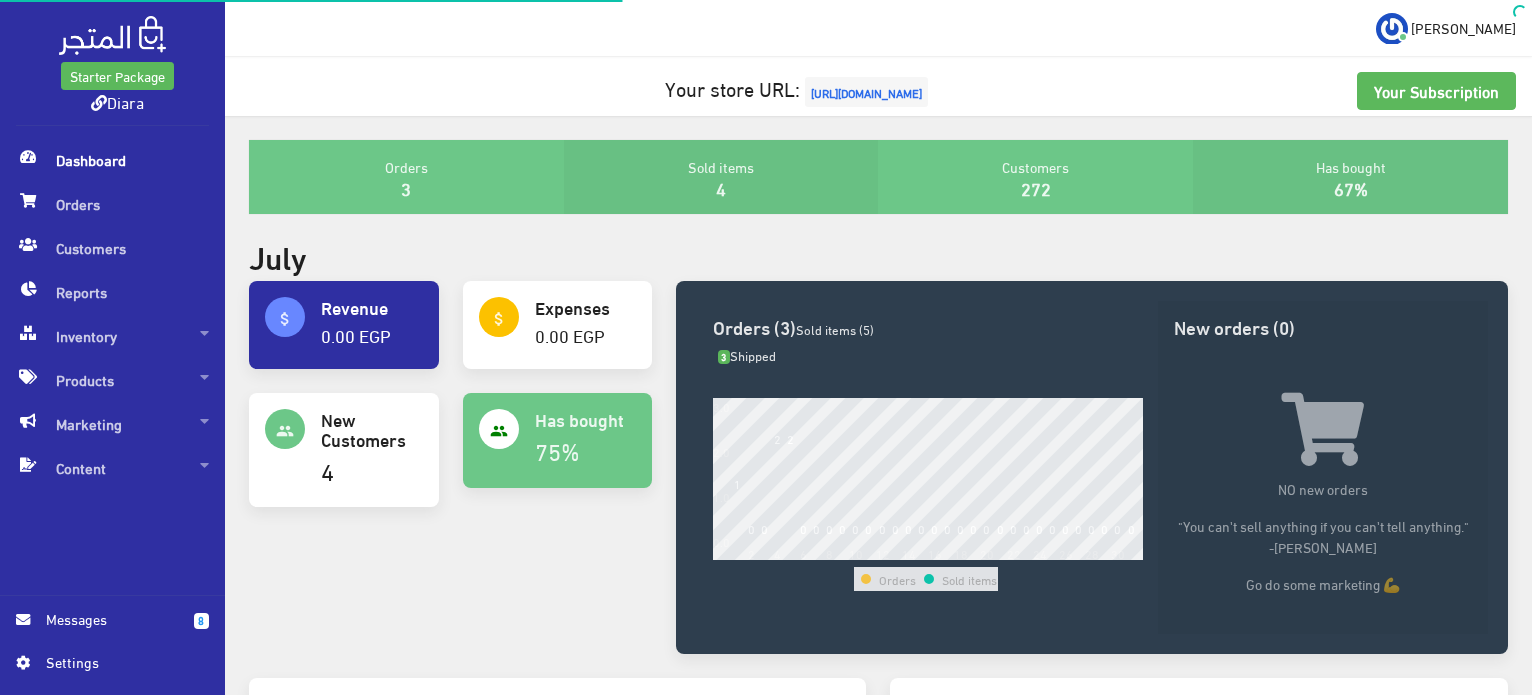scroll, scrollTop: 0, scrollLeft: 0, axis: both 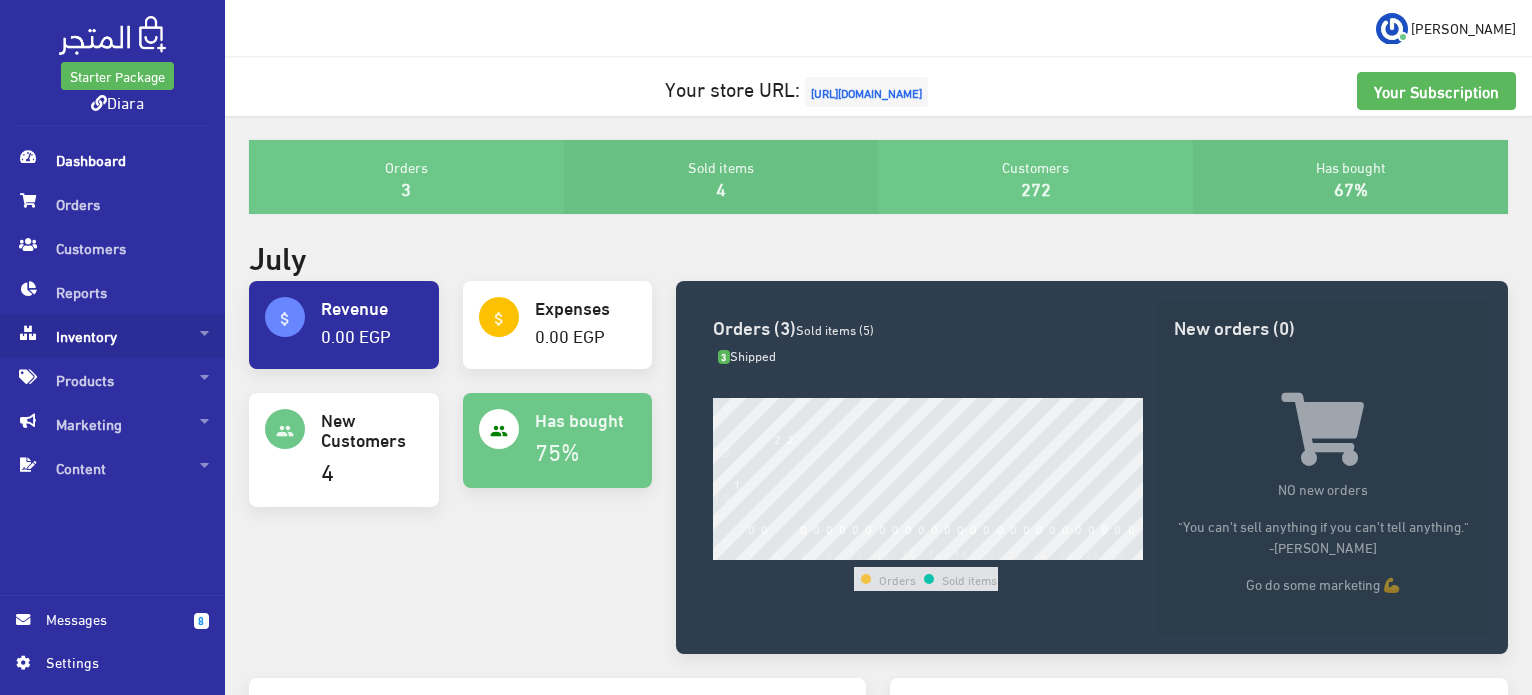 click on "Inventory" at bounding box center (112, 336) 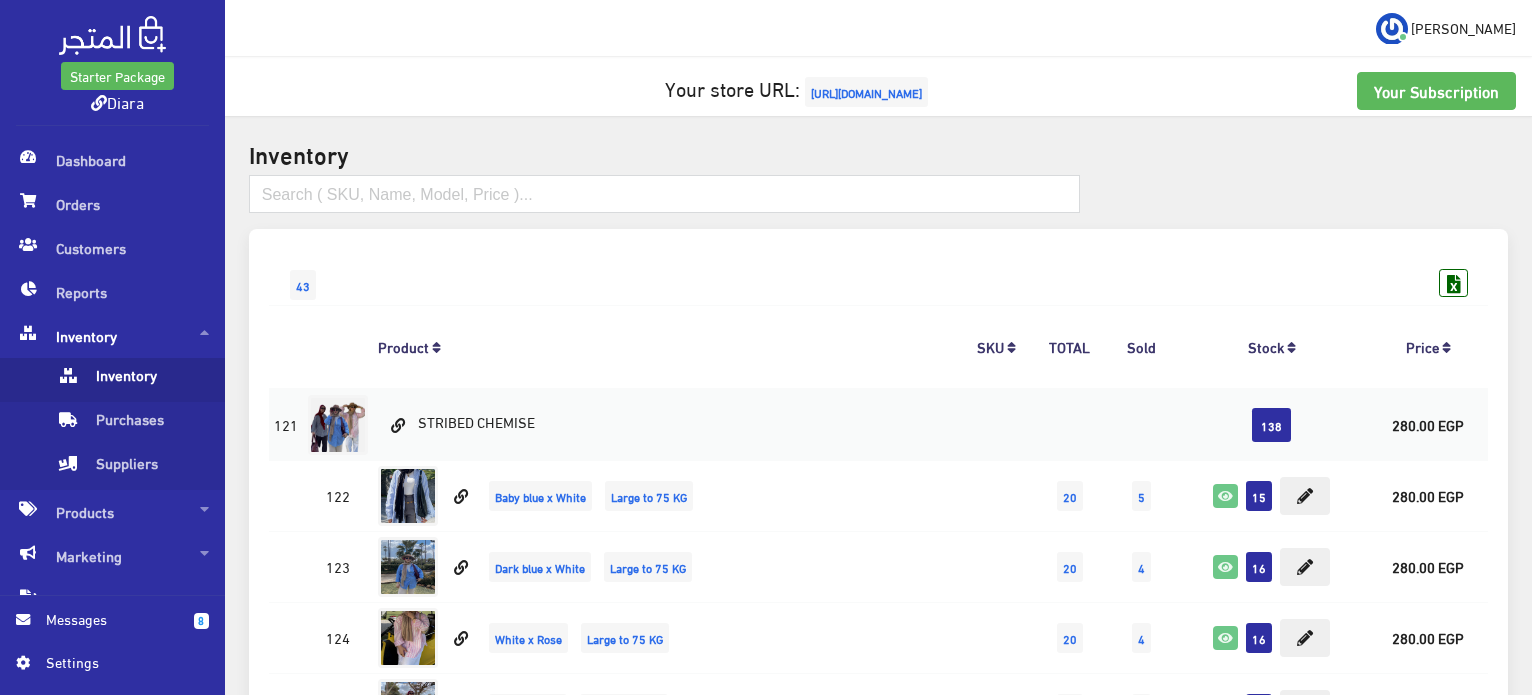 click on "Inventory" at bounding box center [132, 380] 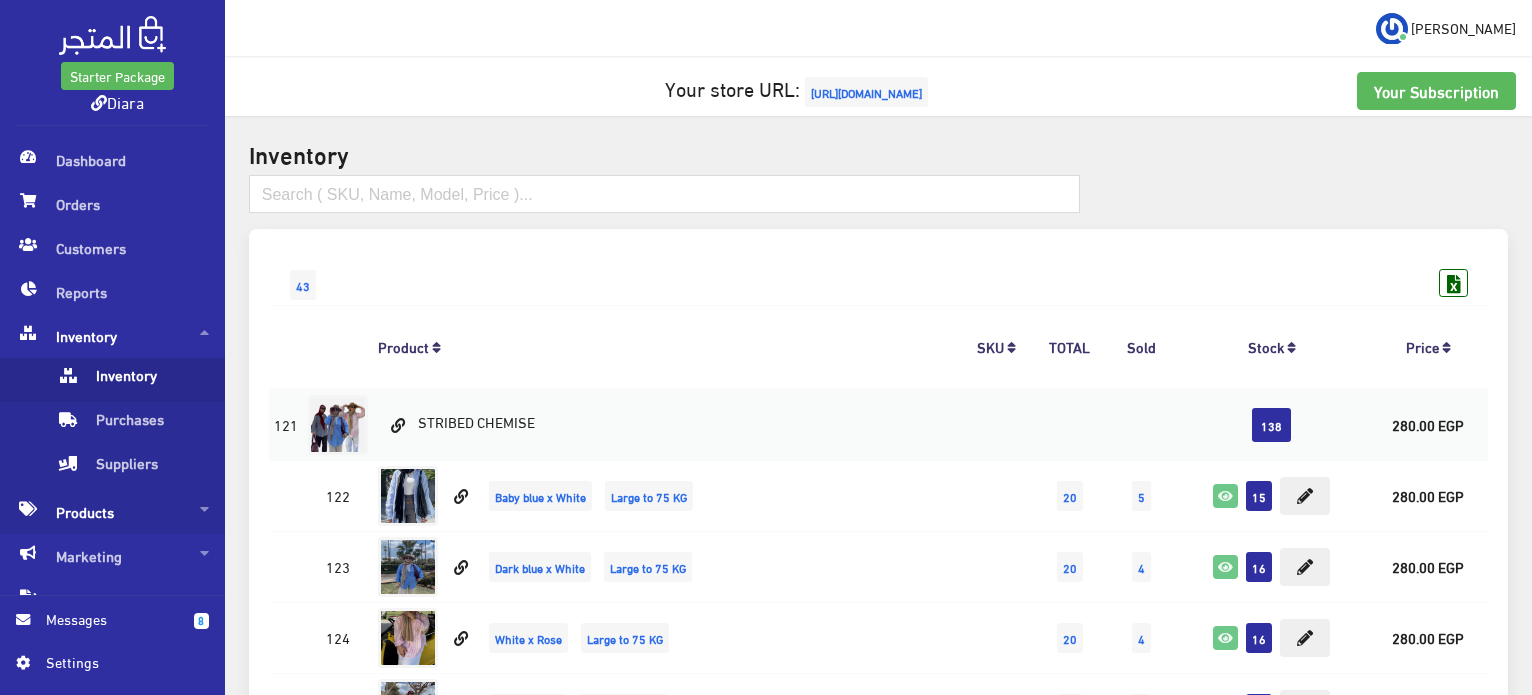 click on "Products" at bounding box center (112, 512) 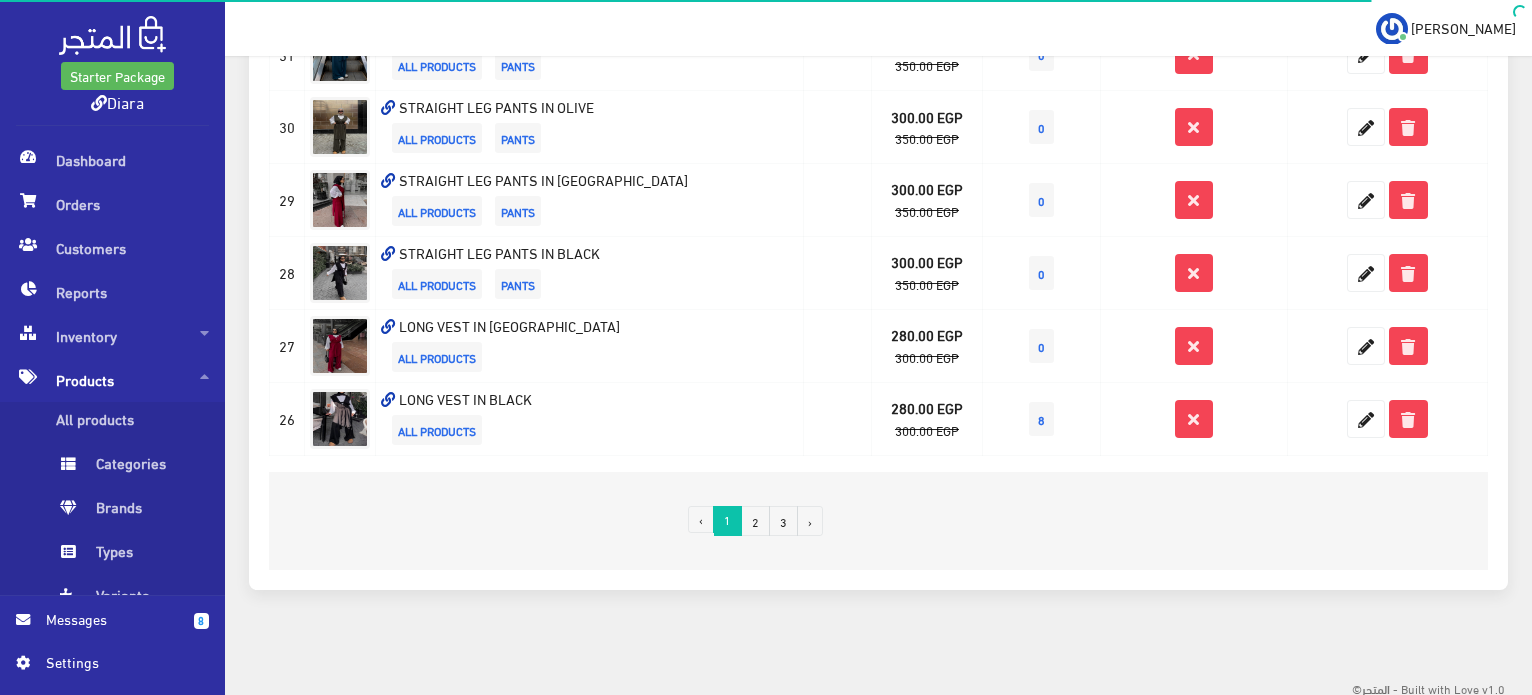 scroll, scrollTop: 0, scrollLeft: 0, axis: both 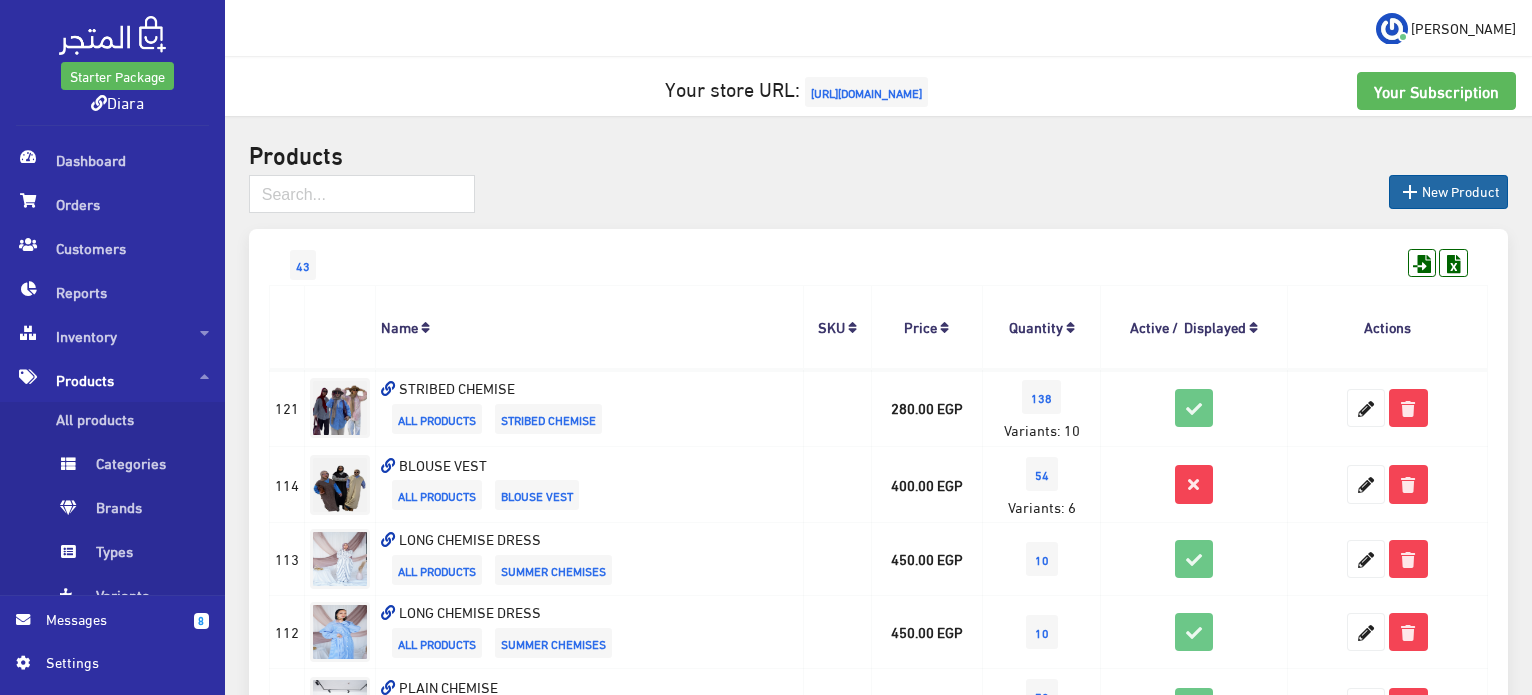 click on "  New Product" at bounding box center (1448, 192) 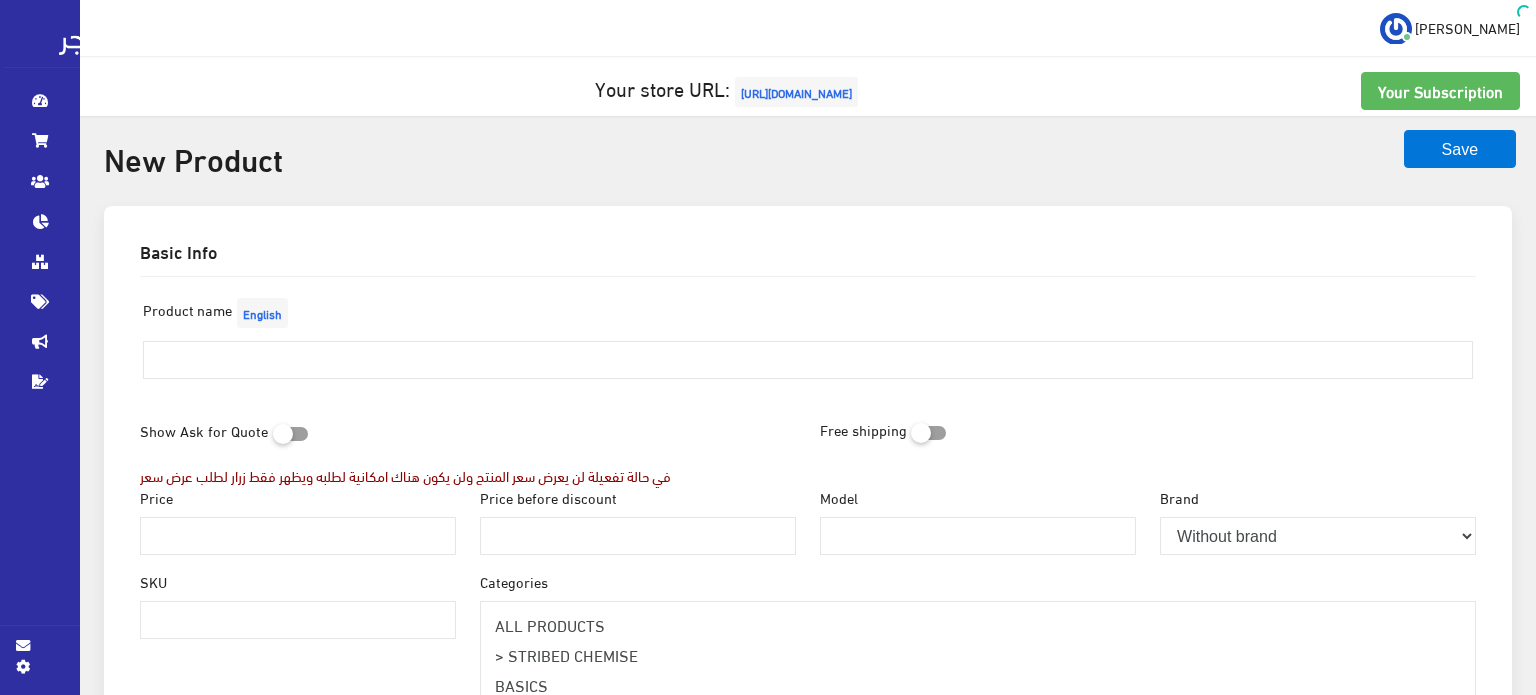 select 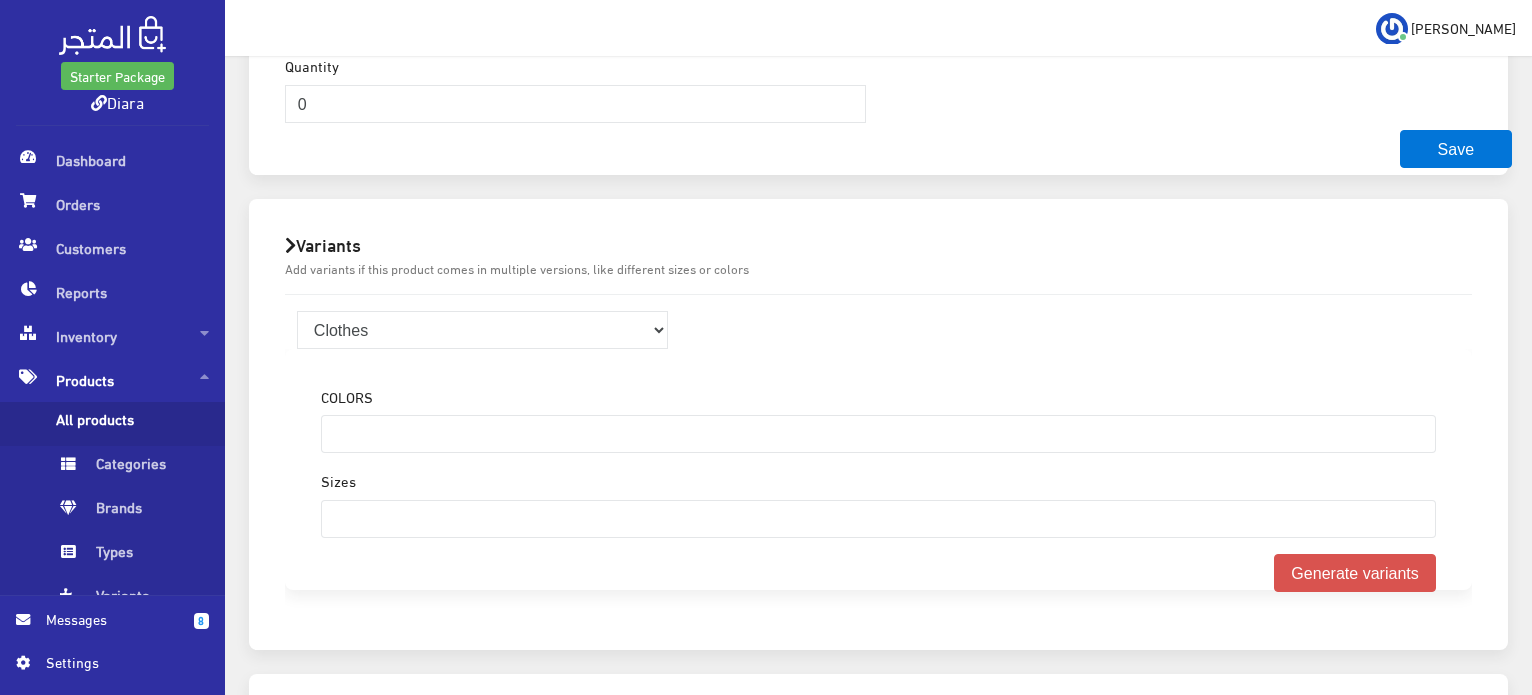 scroll, scrollTop: 600, scrollLeft: 0, axis: vertical 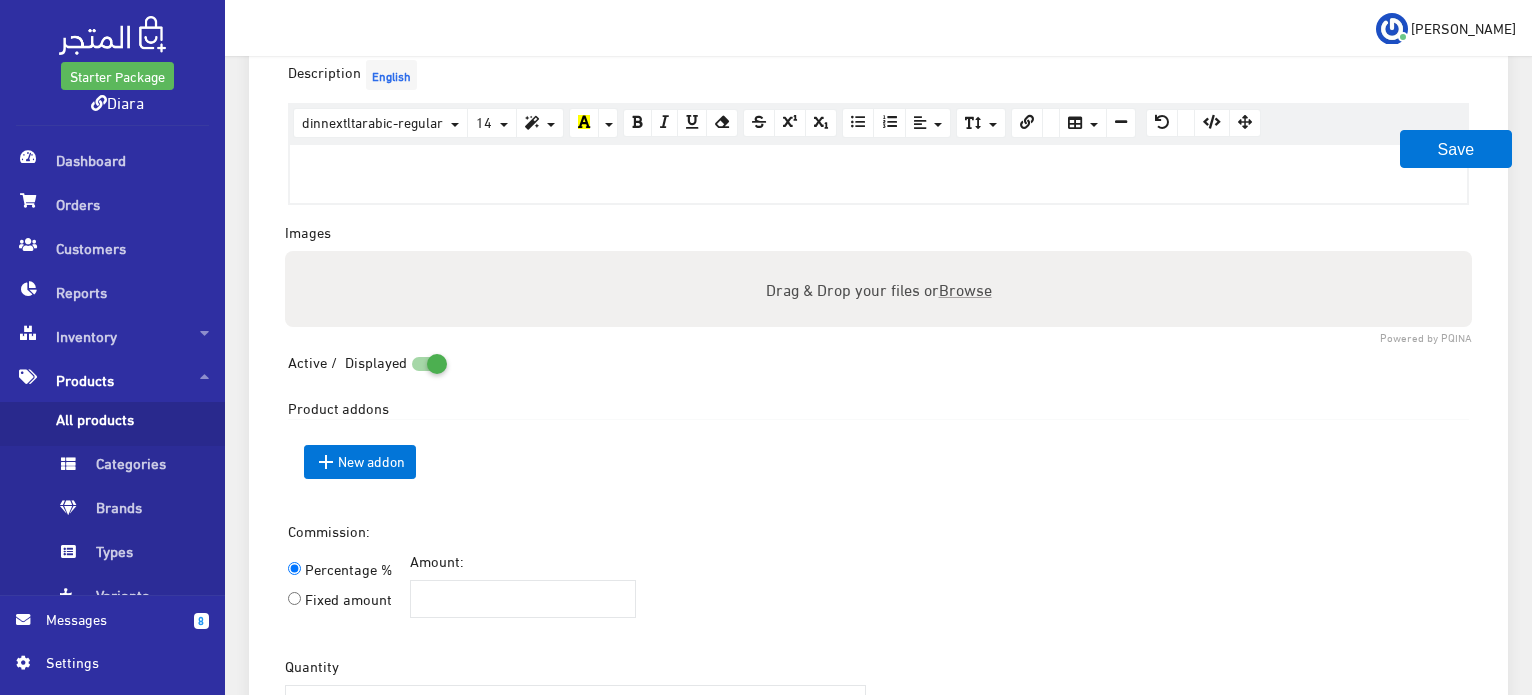 click at bounding box center (878, 166) 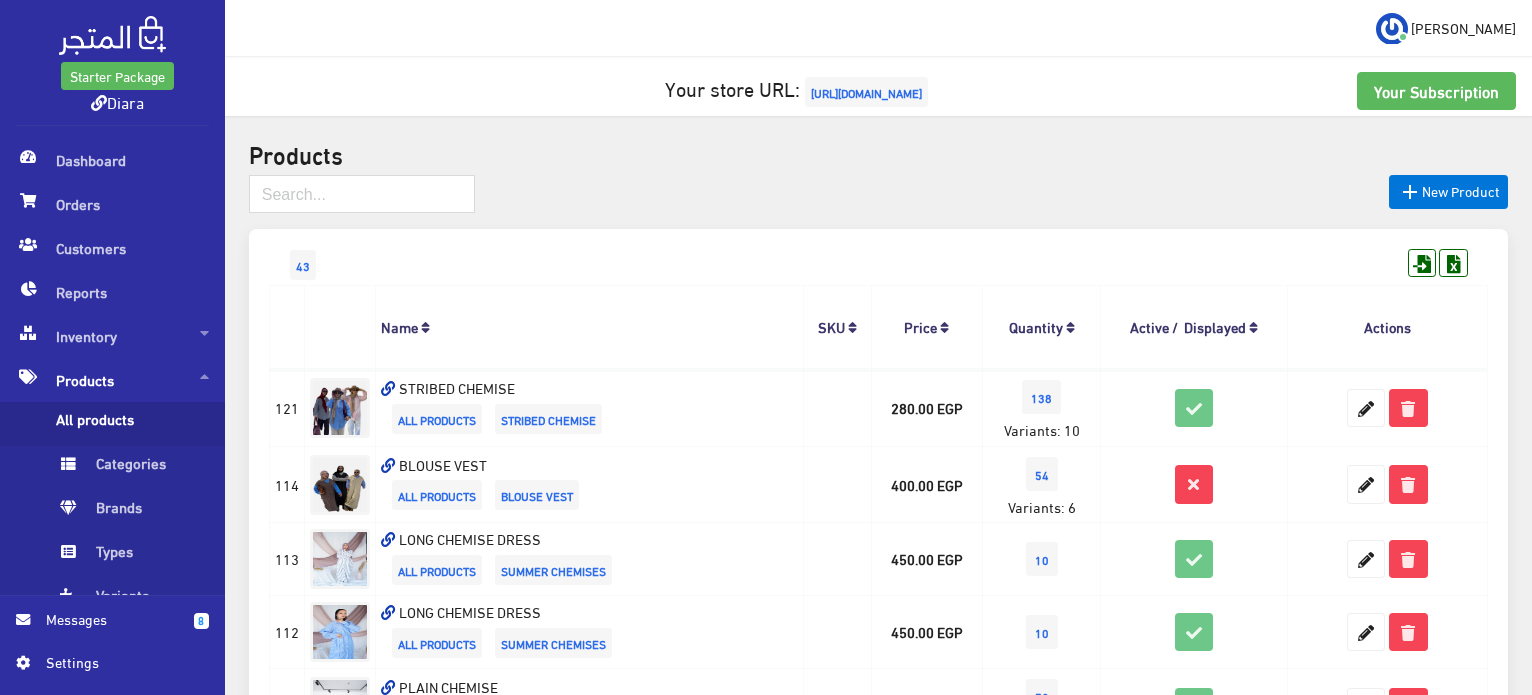 scroll, scrollTop: 1300, scrollLeft: 0, axis: vertical 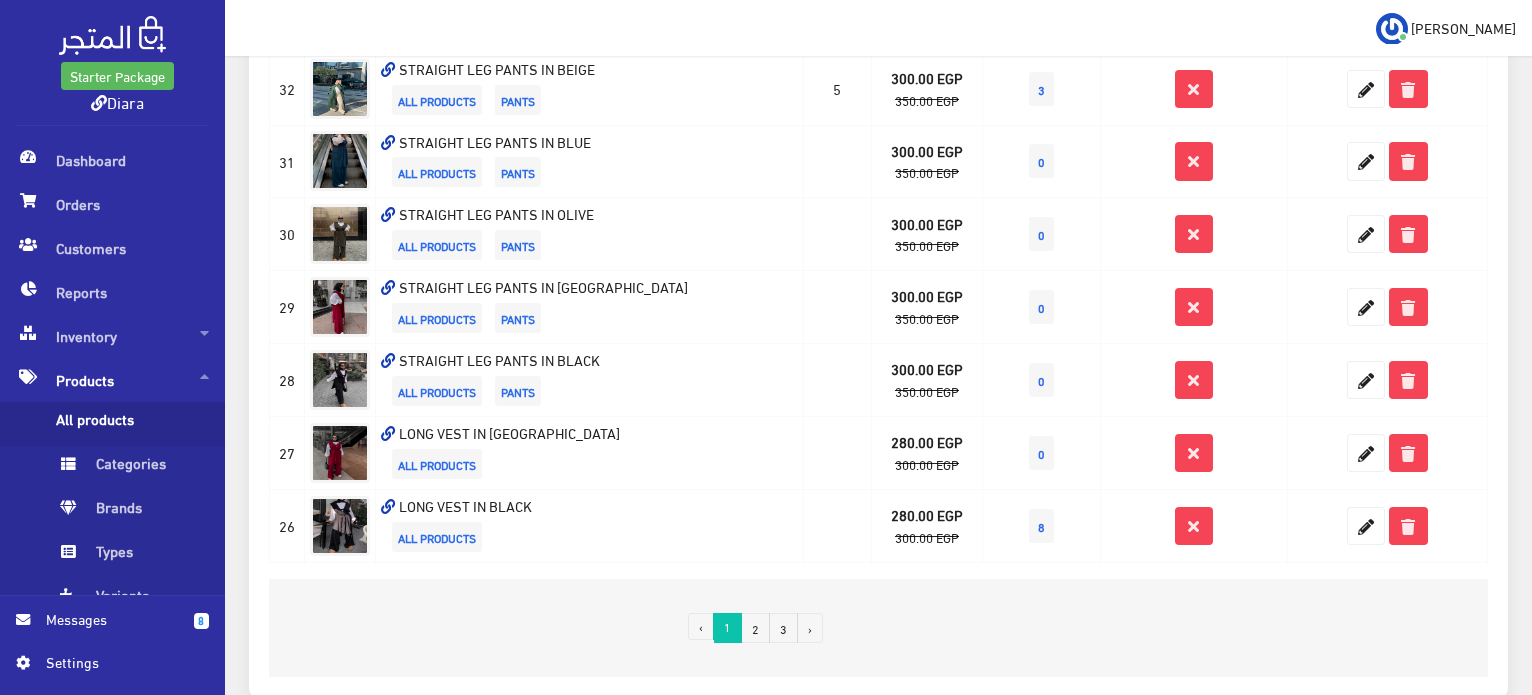 click on "3" at bounding box center [783, 628] 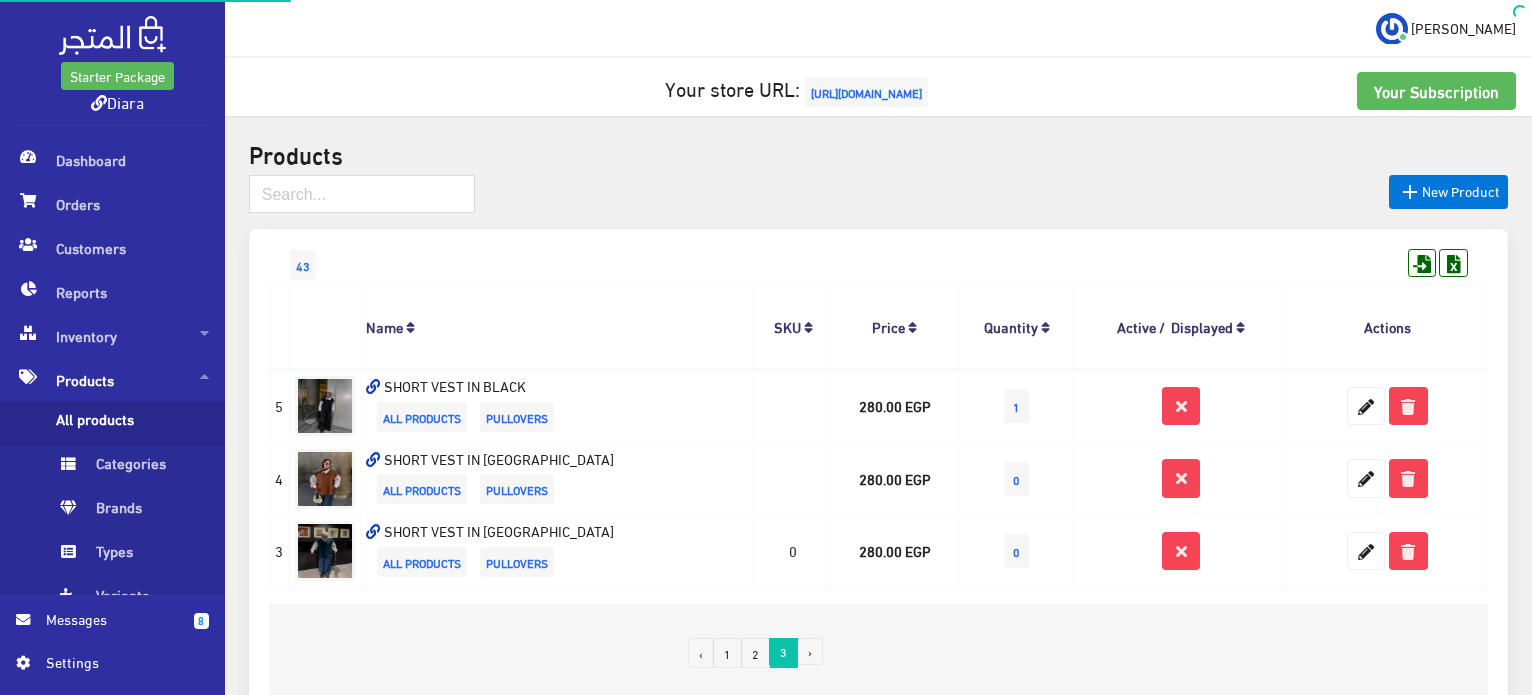 scroll, scrollTop: 0, scrollLeft: 0, axis: both 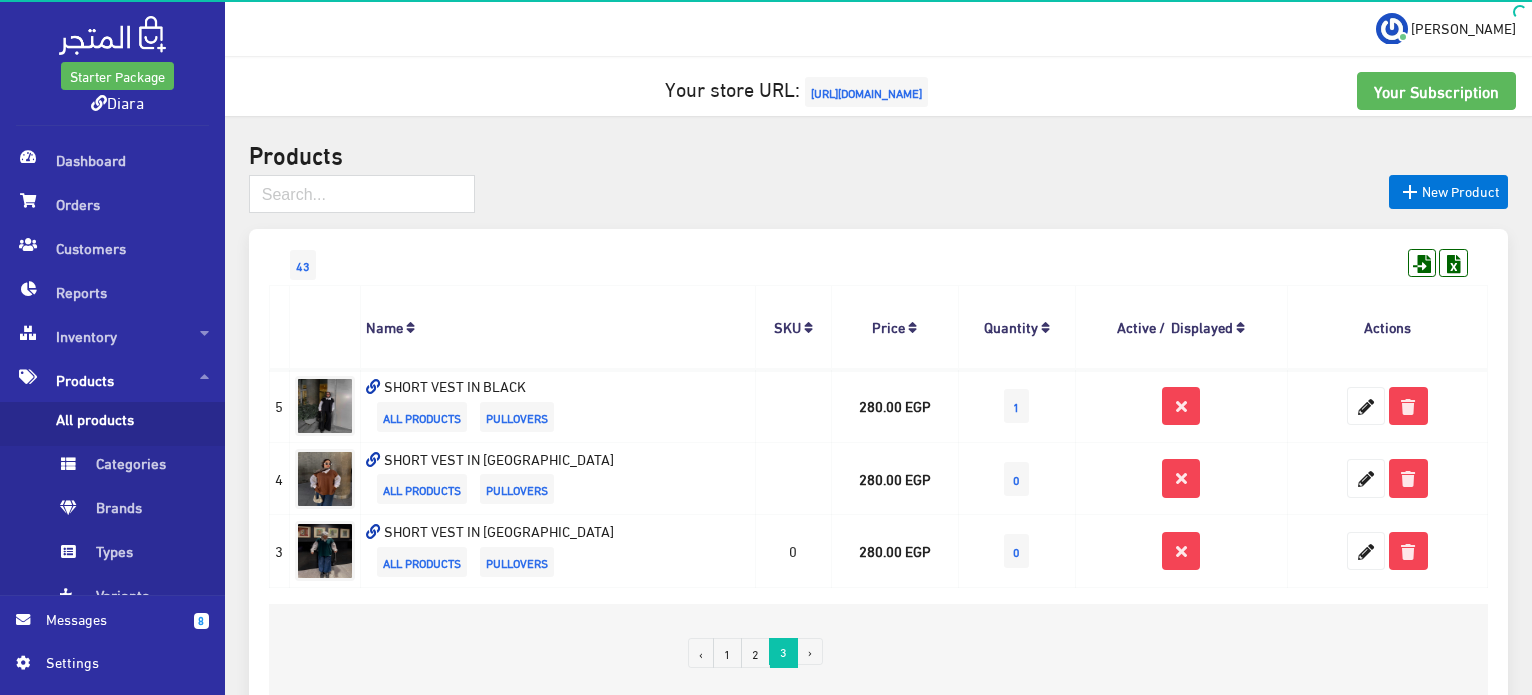 click on "2" at bounding box center [755, 653] 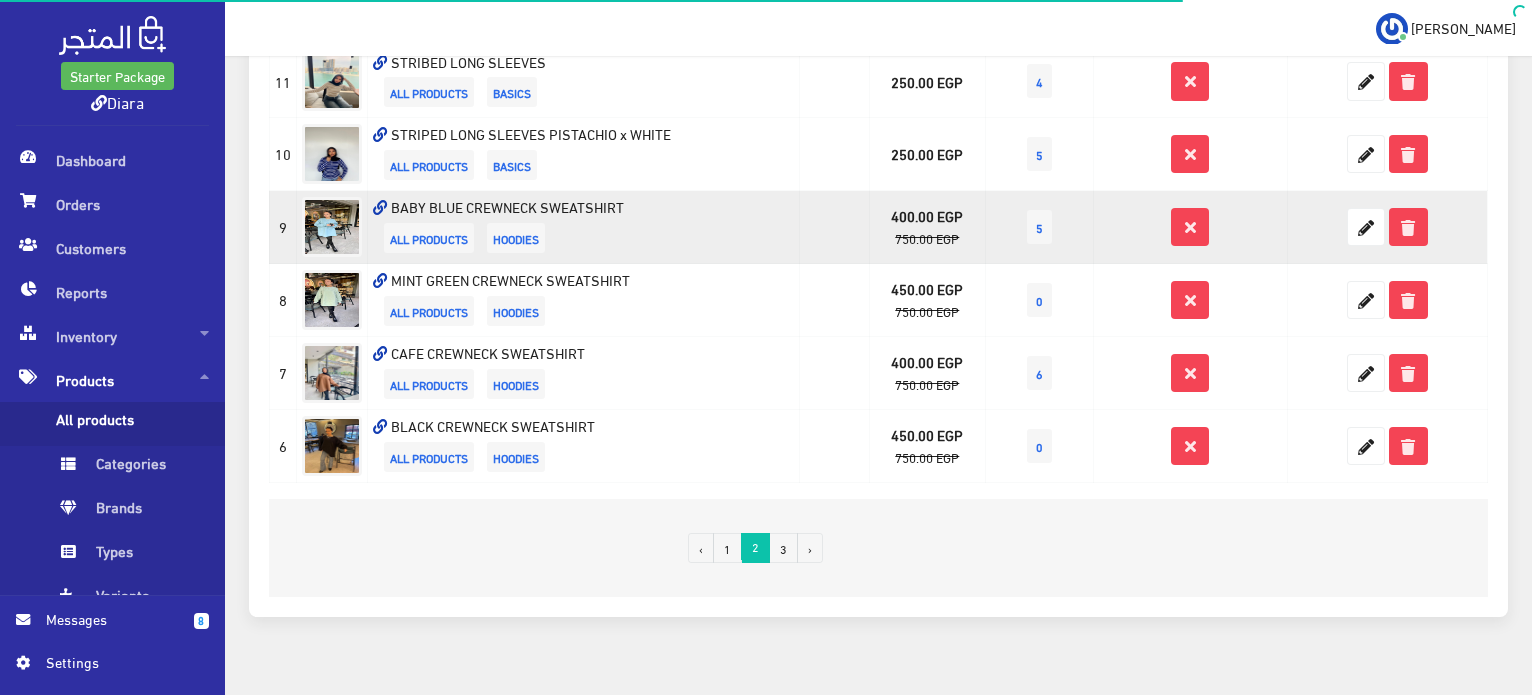 scroll, scrollTop: 1371, scrollLeft: 0, axis: vertical 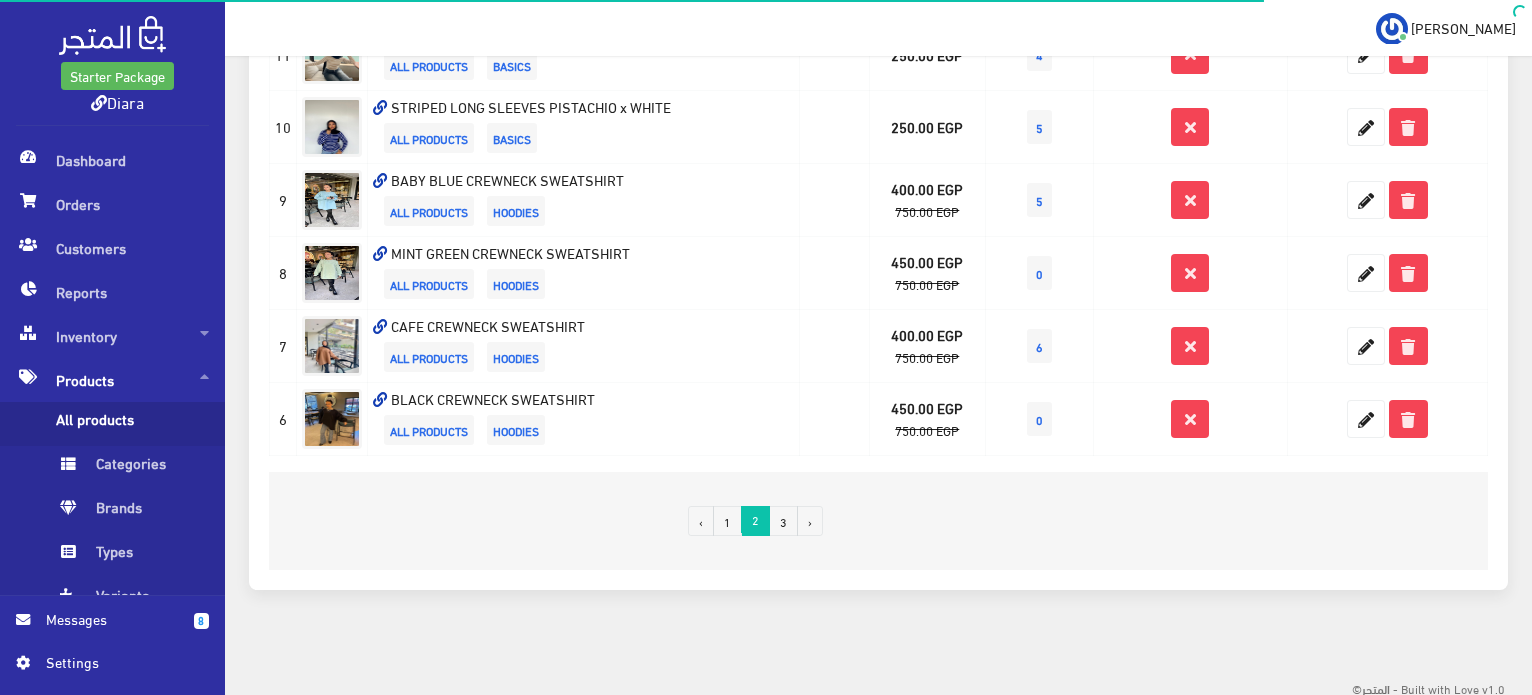 click on "1" at bounding box center [727, 521] 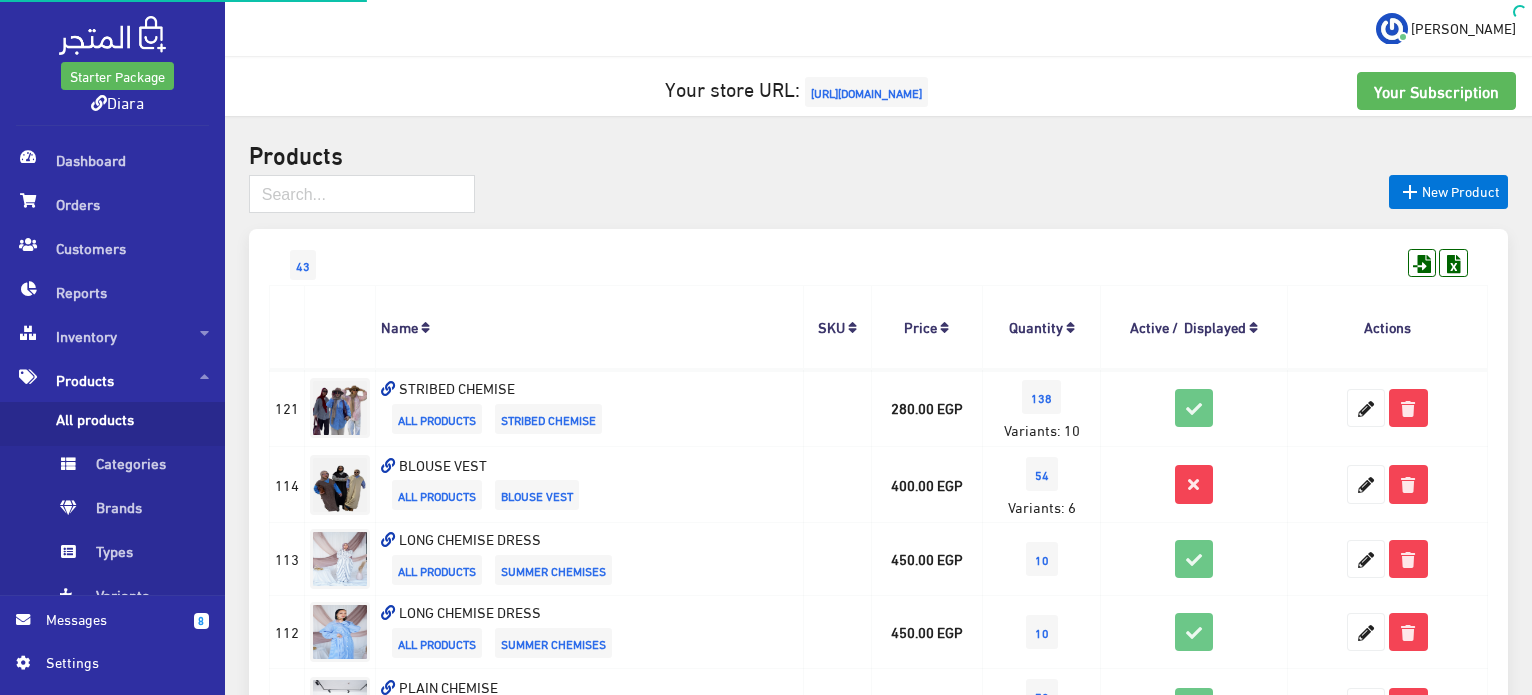 scroll, scrollTop: 0, scrollLeft: 0, axis: both 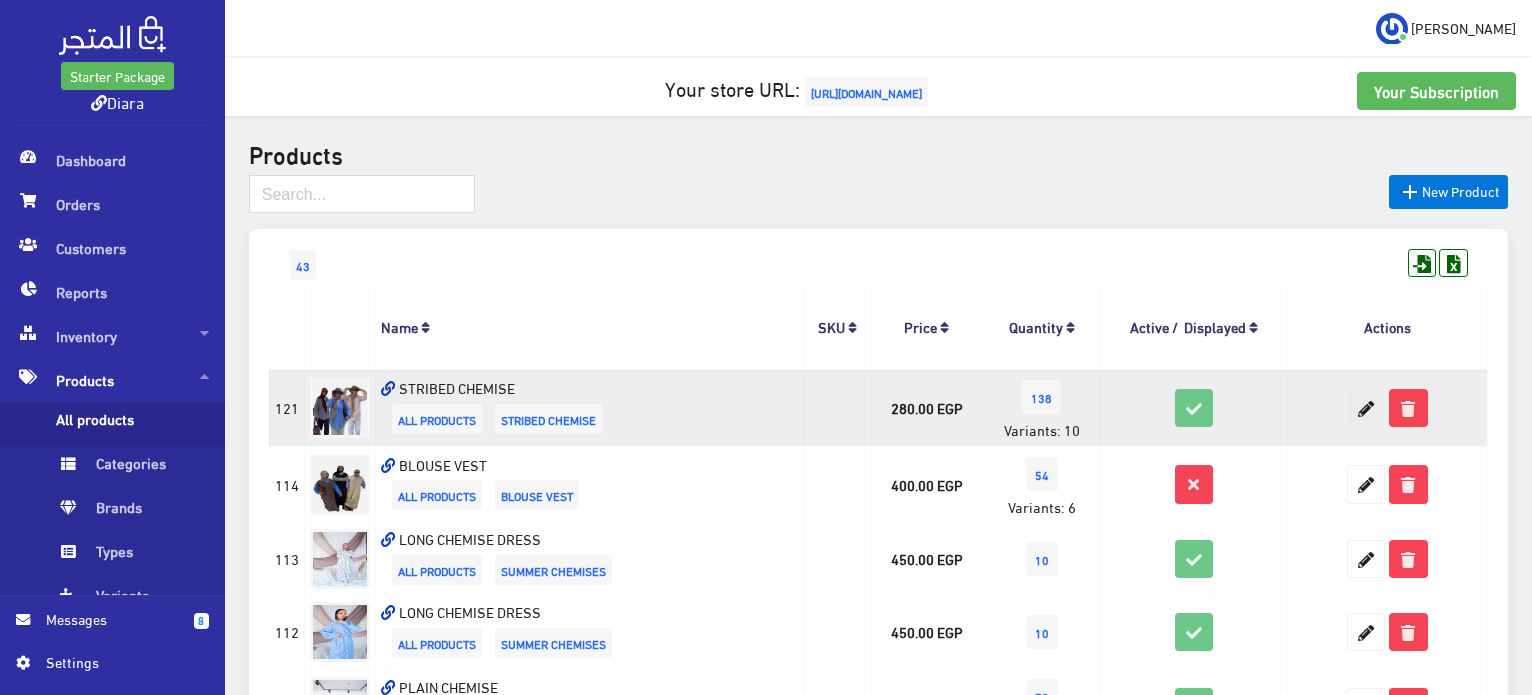 click at bounding box center [1366, 408] 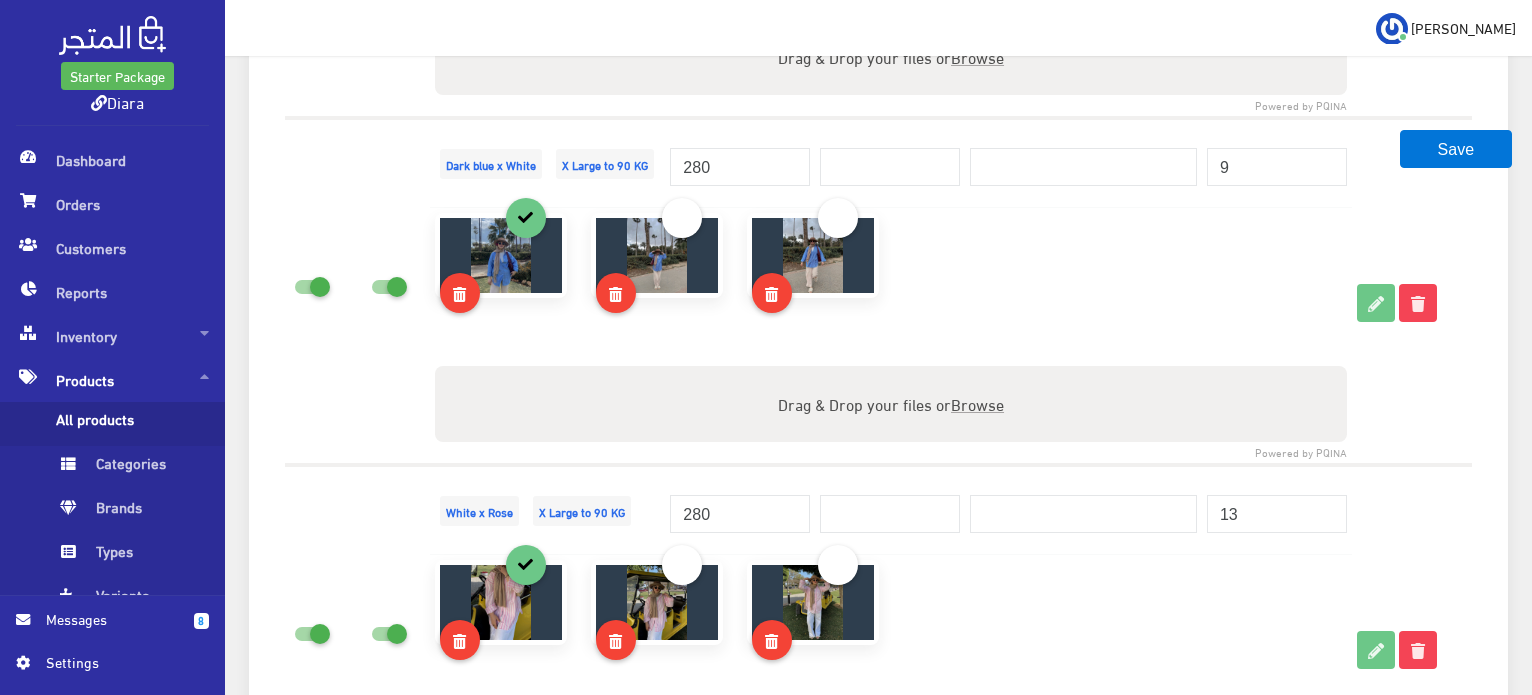 scroll, scrollTop: 5084, scrollLeft: 0, axis: vertical 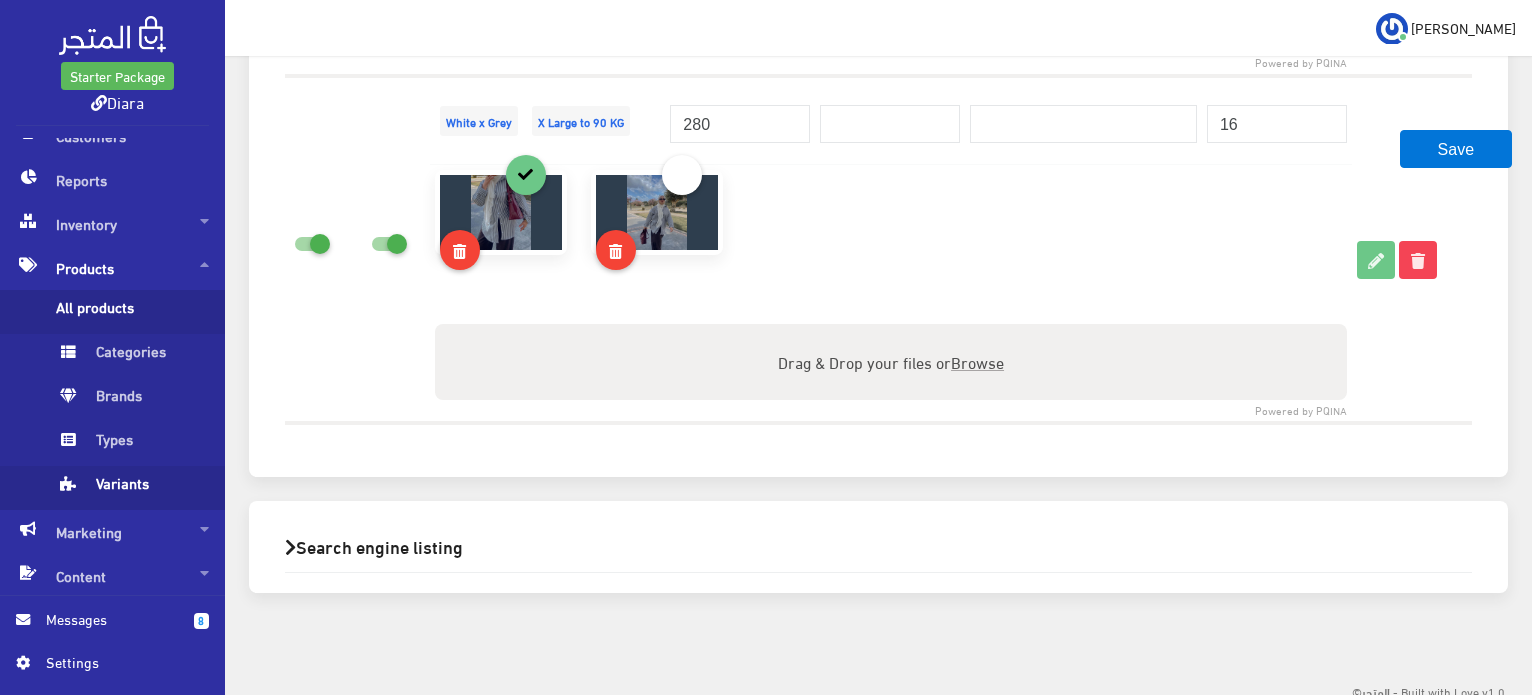 click on "Variants" at bounding box center [132, 488] 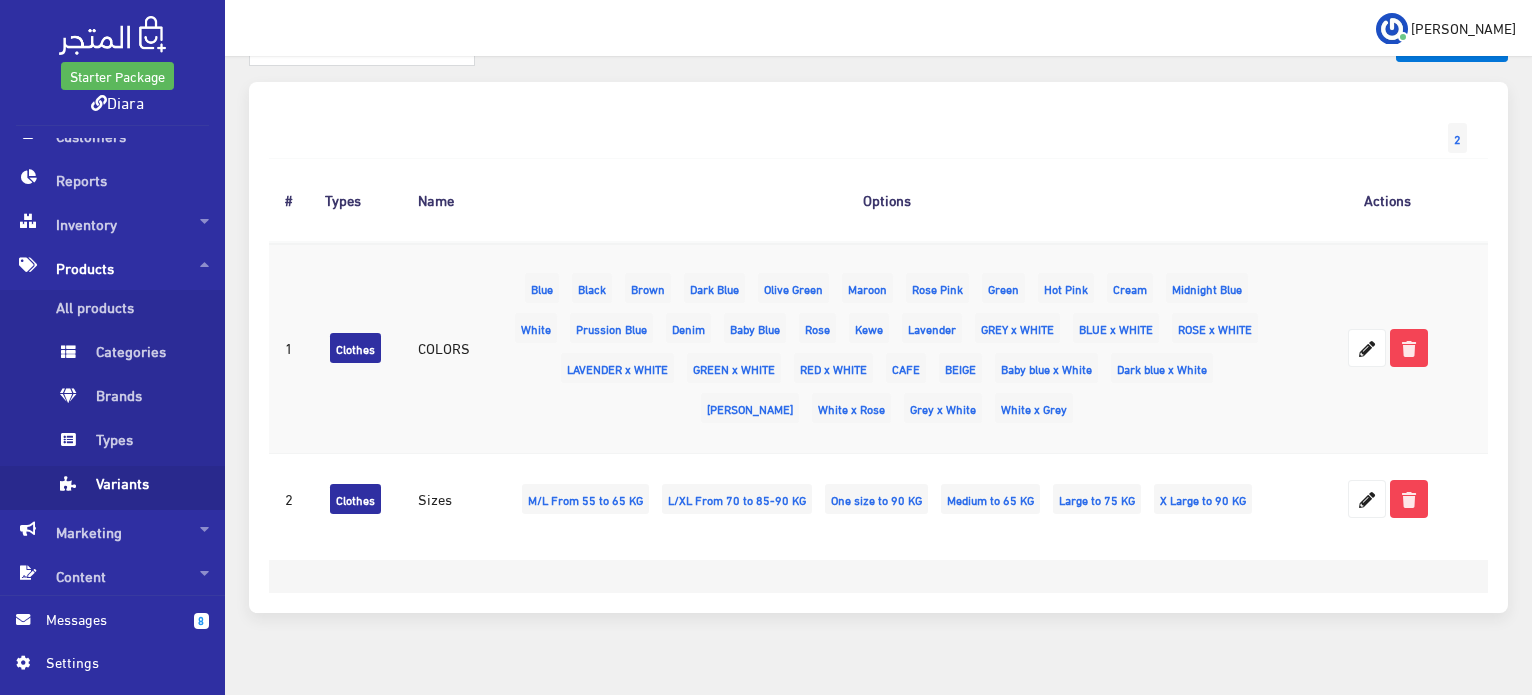 scroll, scrollTop: 168, scrollLeft: 0, axis: vertical 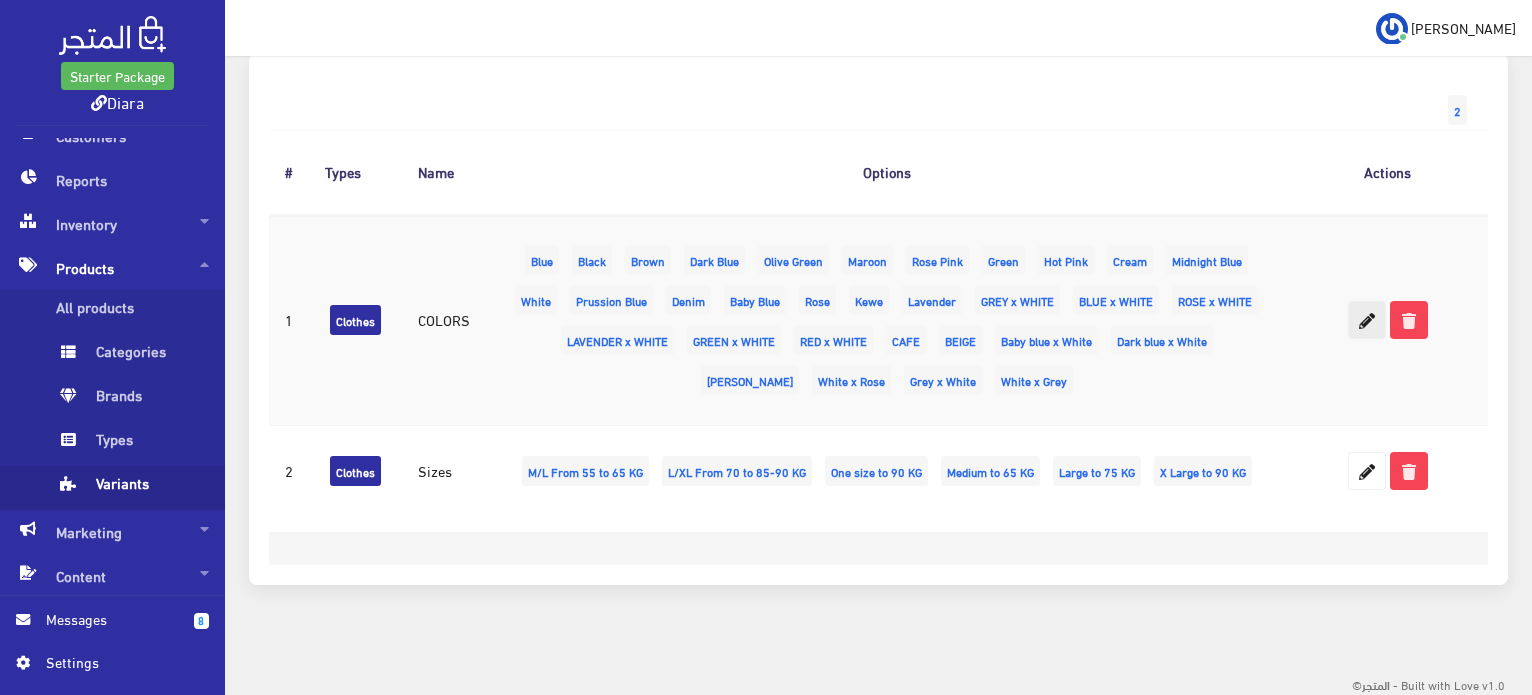 click at bounding box center [1367, 320] 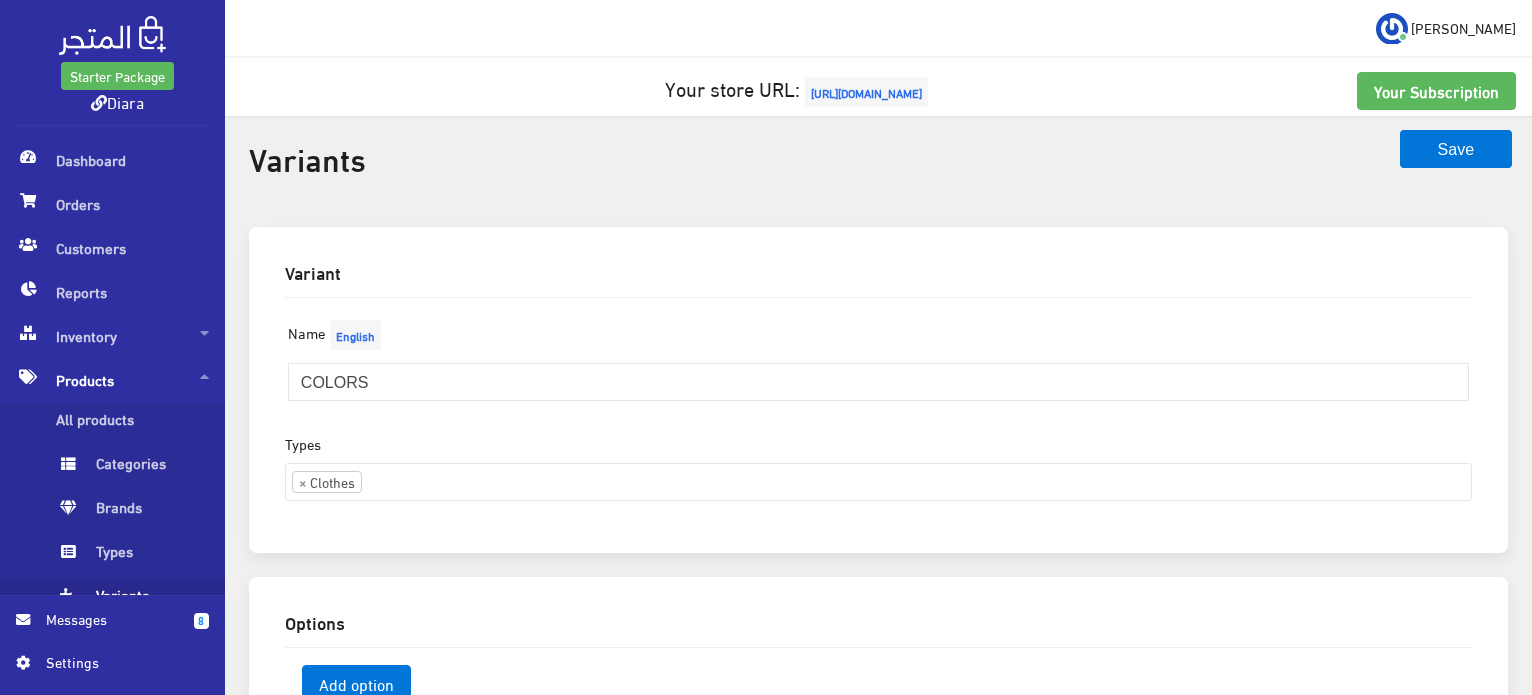 scroll, scrollTop: 400, scrollLeft: 0, axis: vertical 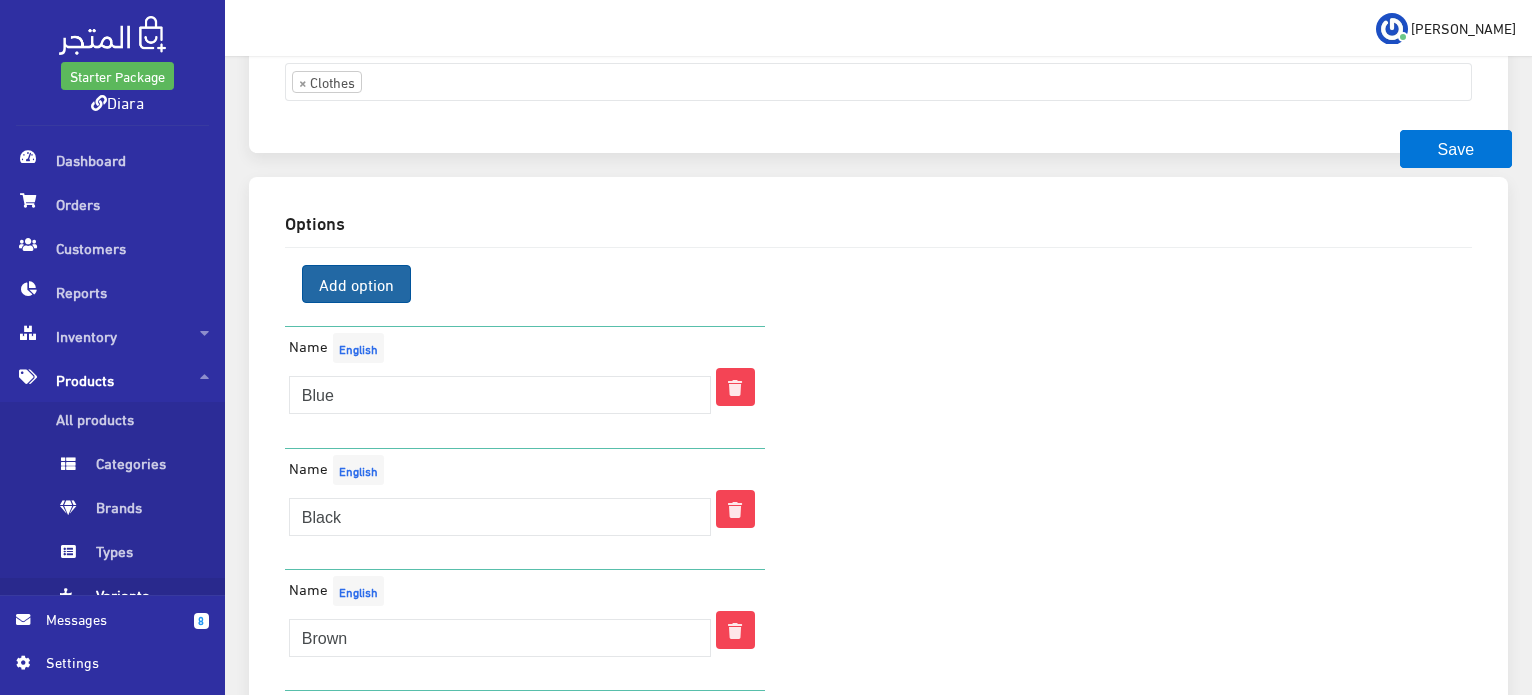 click on "Add option" at bounding box center [356, 284] 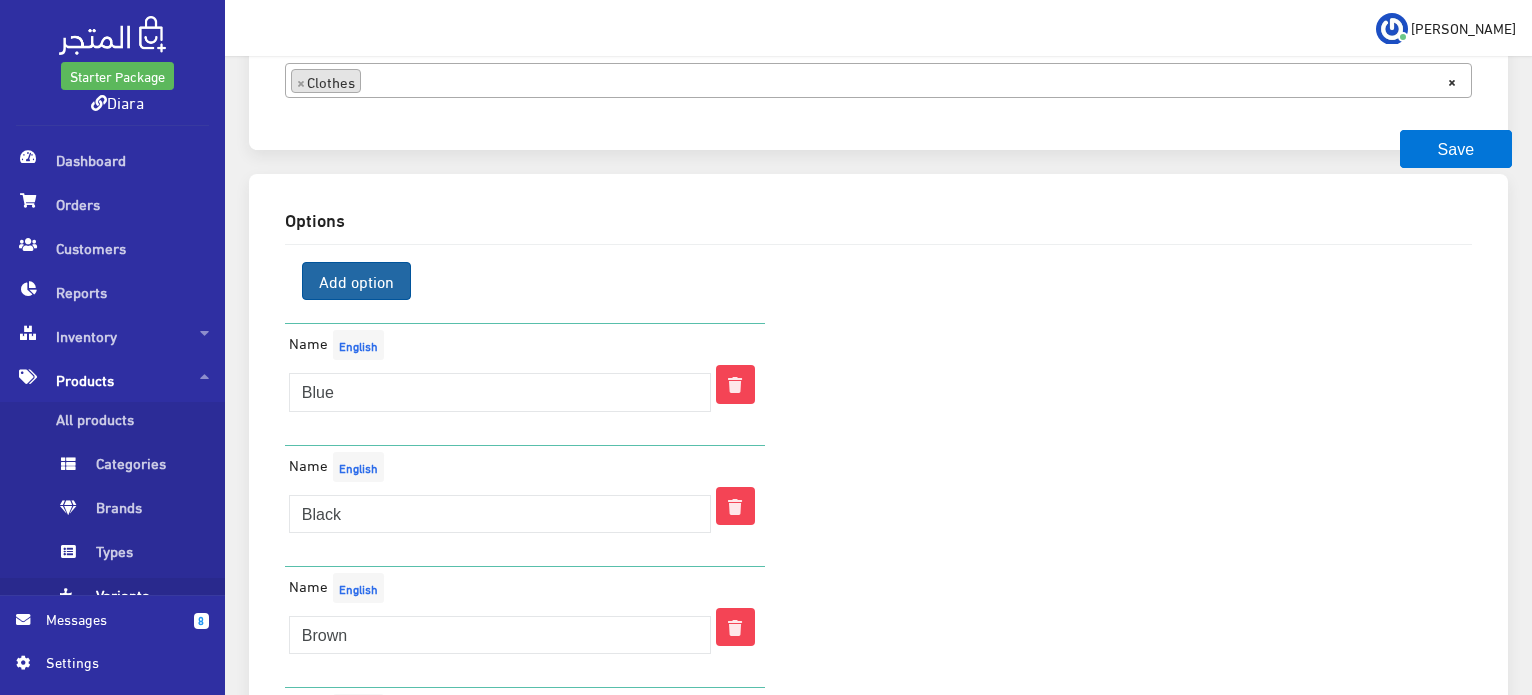 click on "Add option" at bounding box center [356, 281] 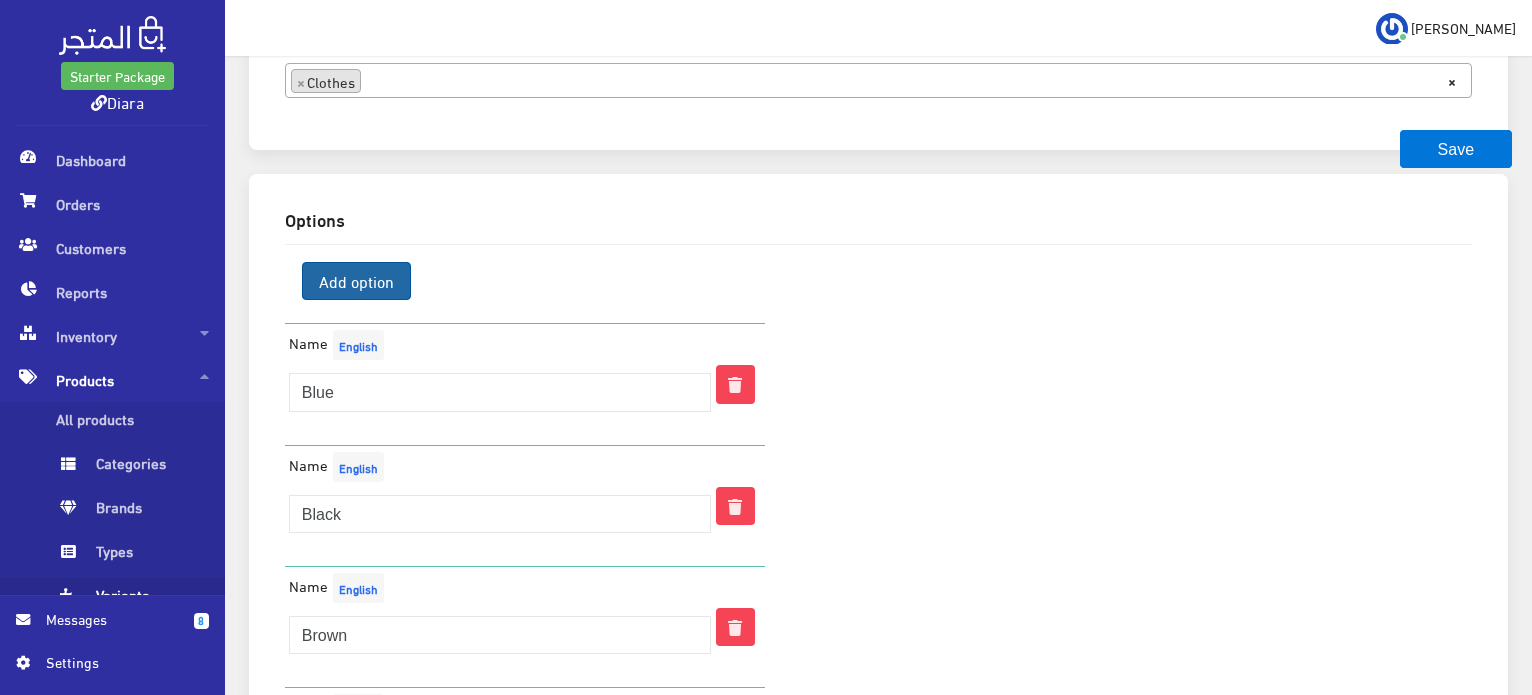 click on "Add option" at bounding box center [356, 281] 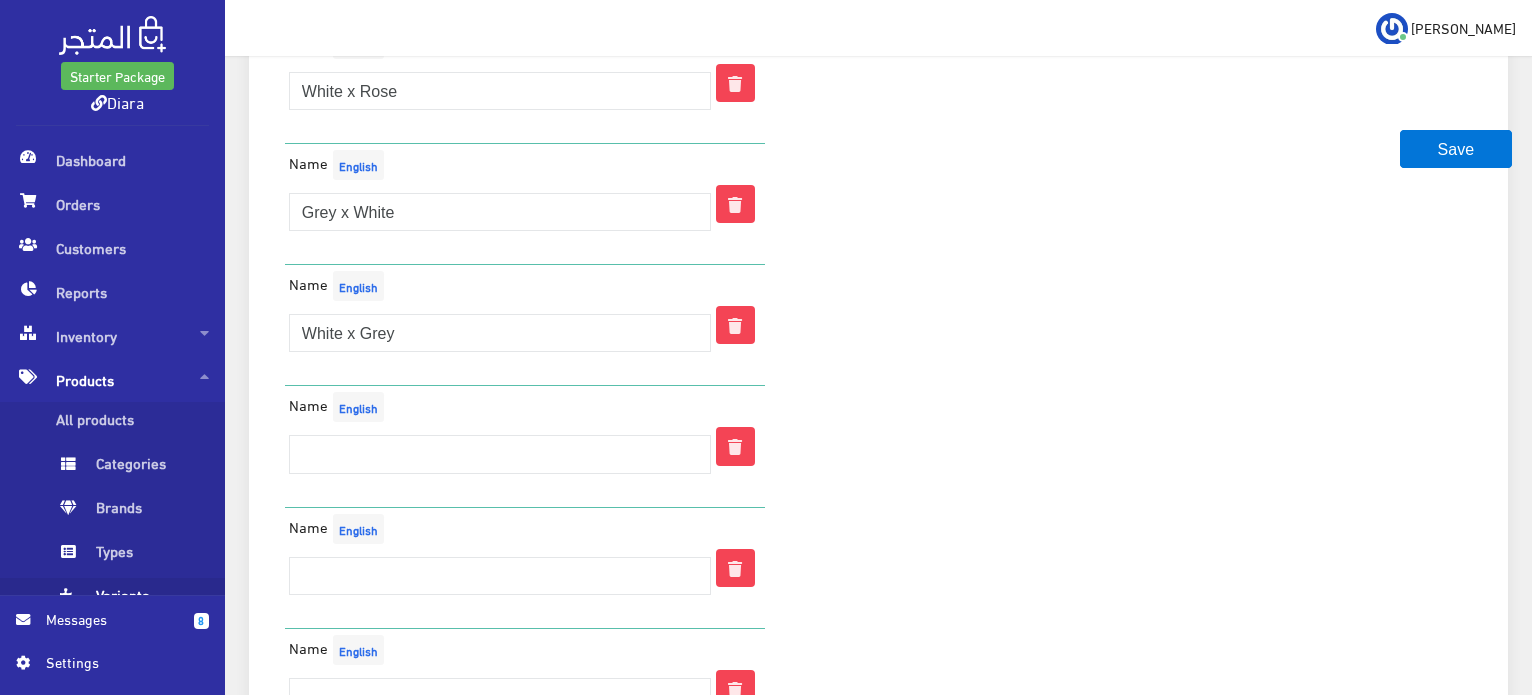 scroll, scrollTop: 4215, scrollLeft: 0, axis: vertical 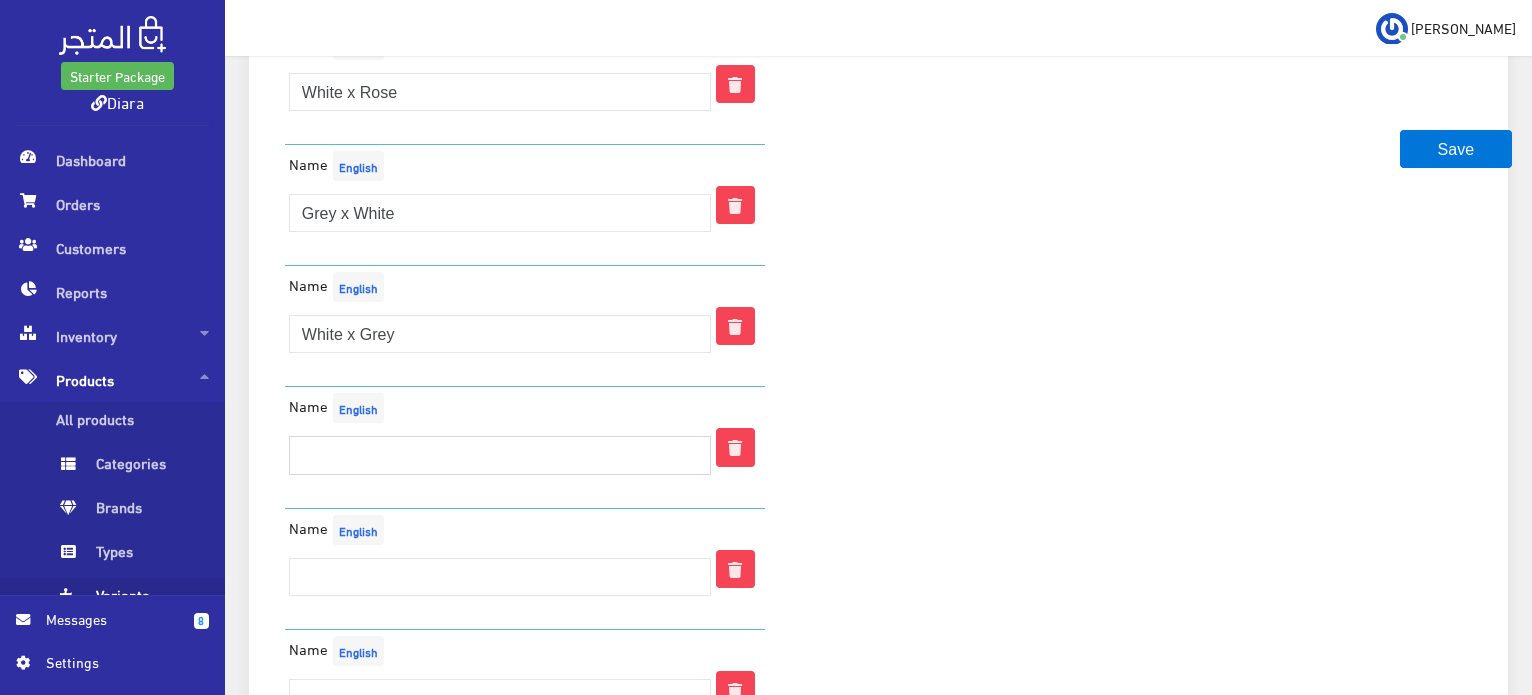 click at bounding box center (500, 455) 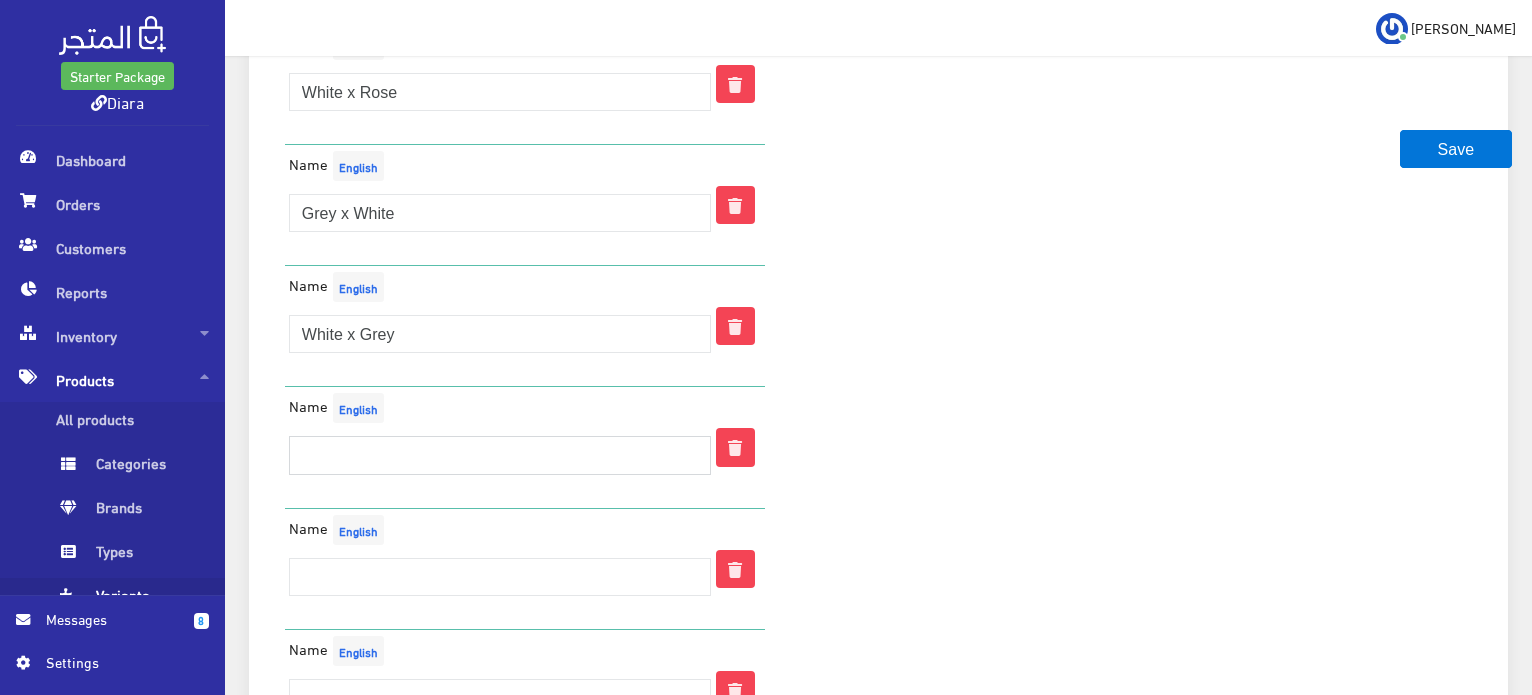 type on "r" 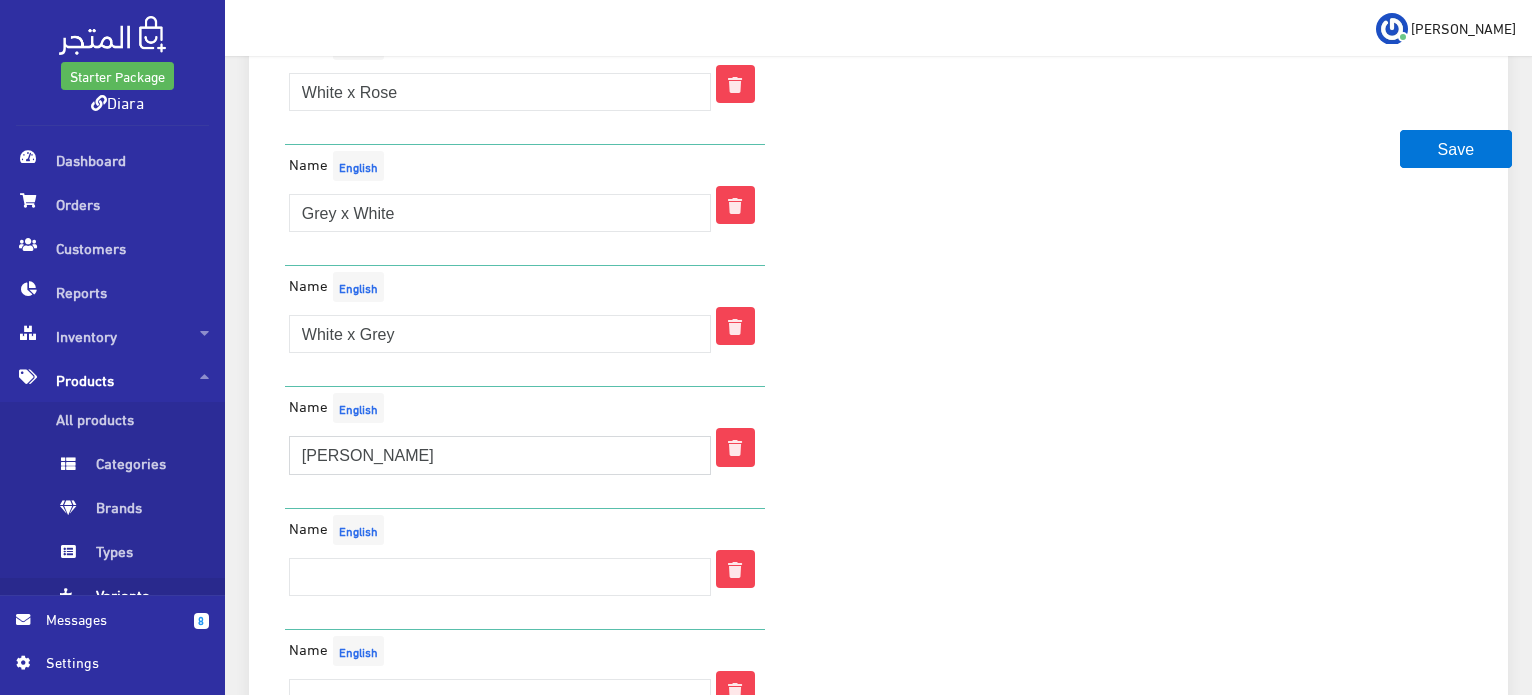 type on "[PERSON_NAME]" 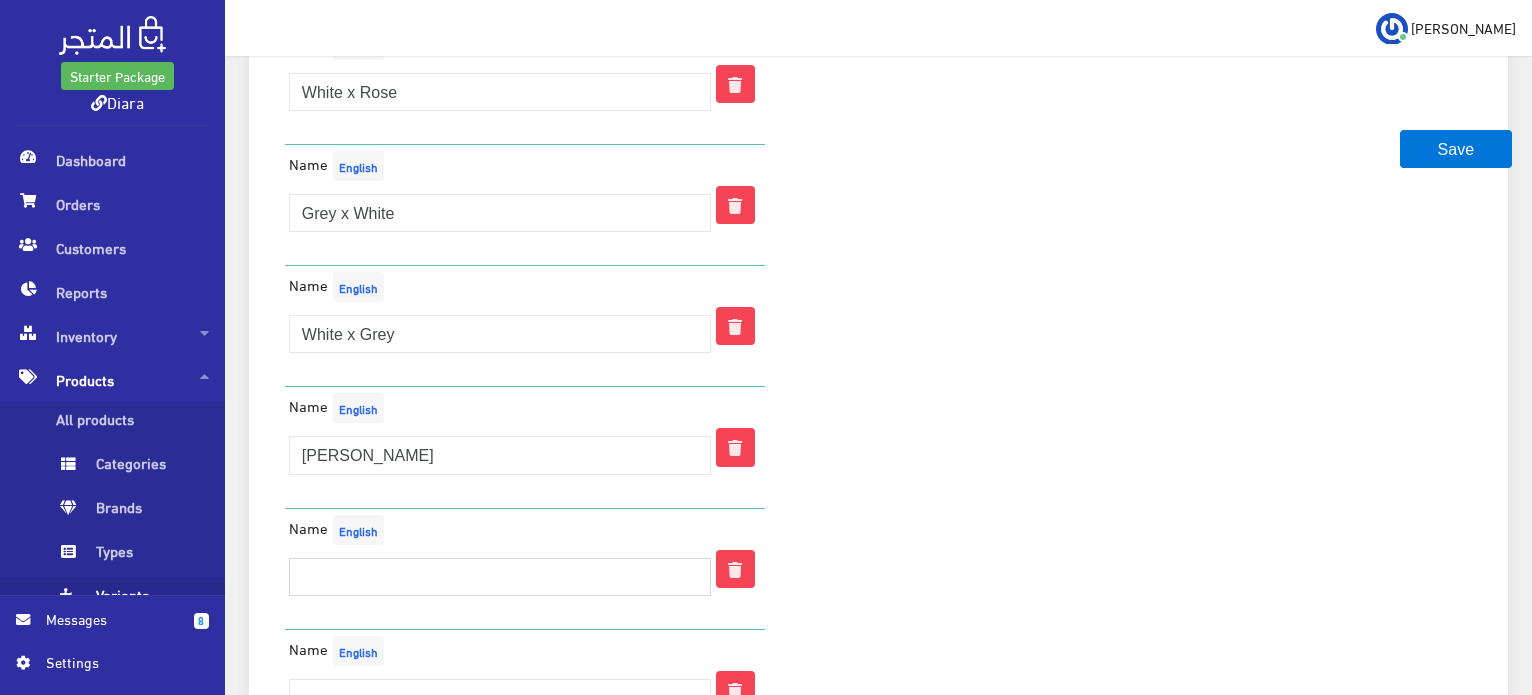 click at bounding box center [500, 577] 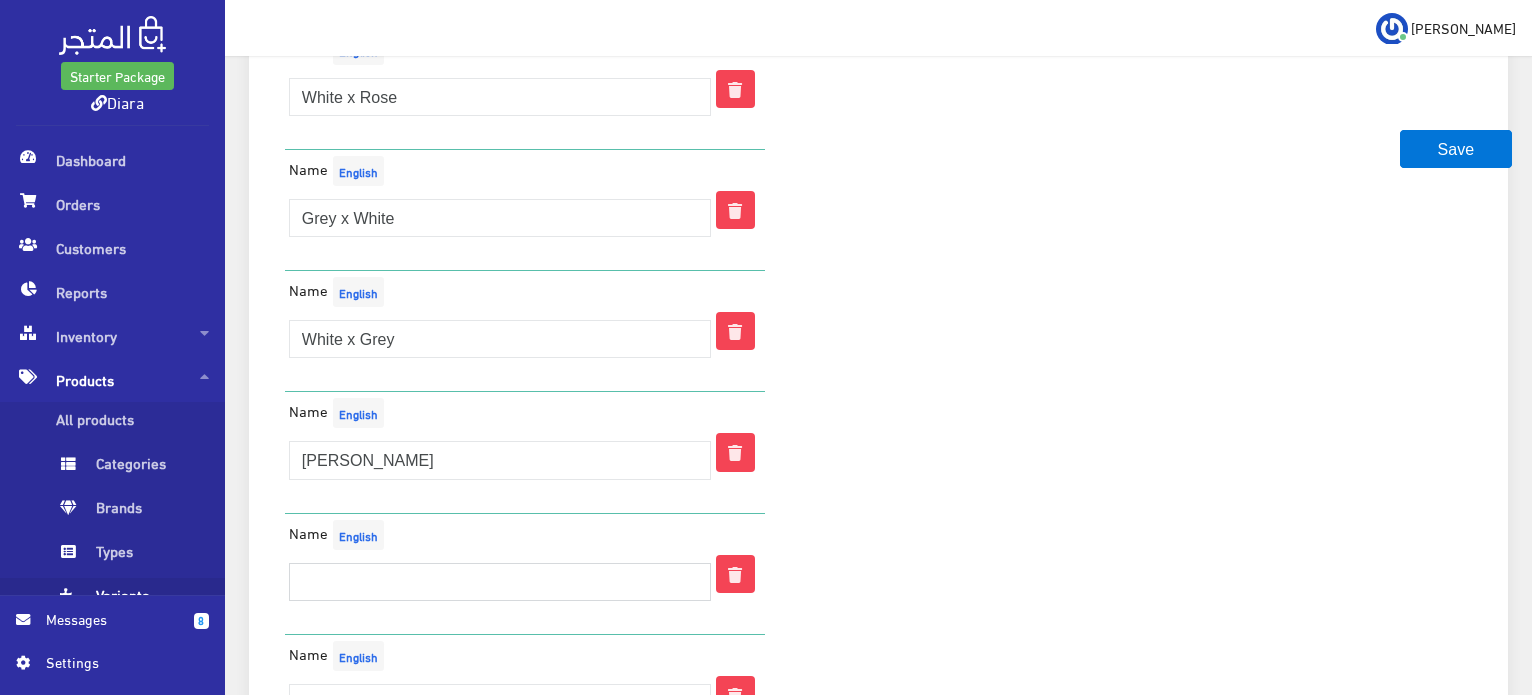 scroll, scrollTop: 4215, scrollLeft: 0, axis: vertical 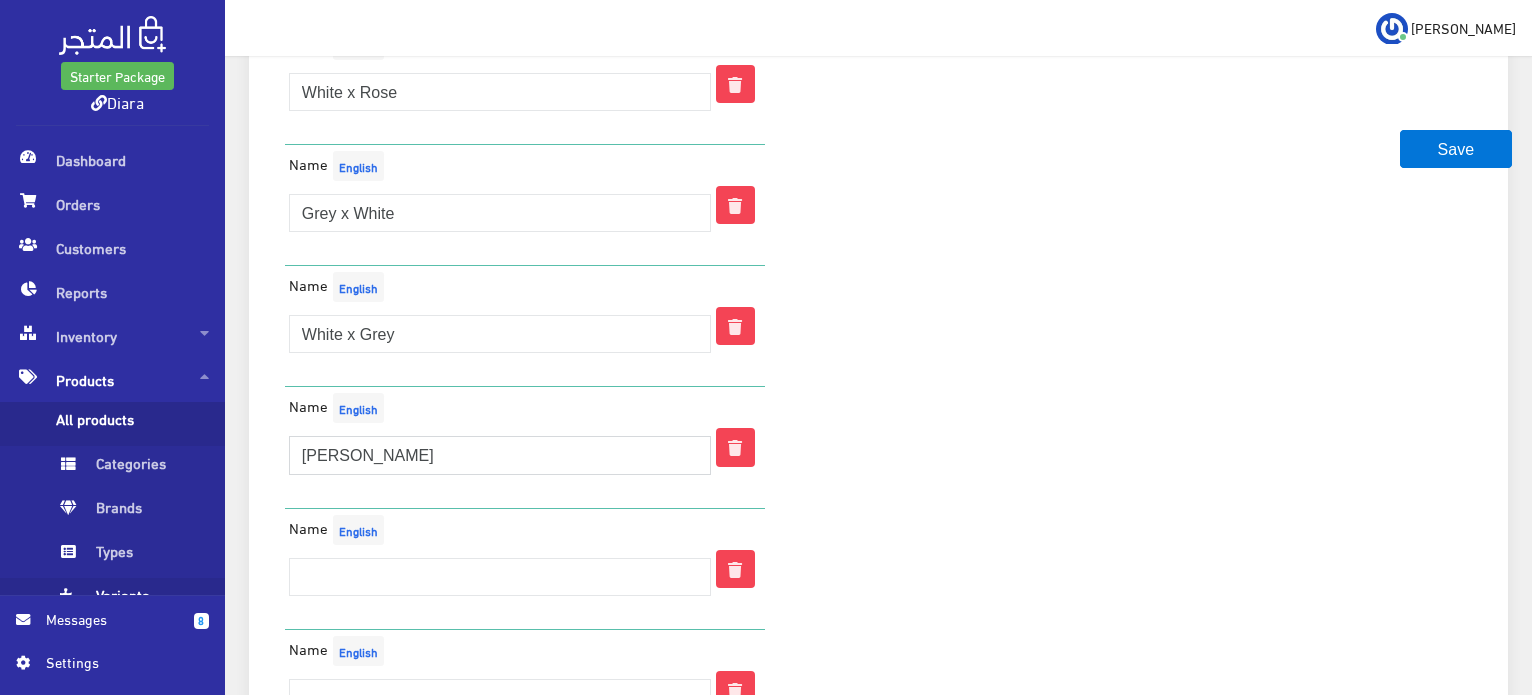 drag, startPoint x: 408, startPoint y: 423, endPoint x: 207, endPoint y: 436, distance: 201.41995 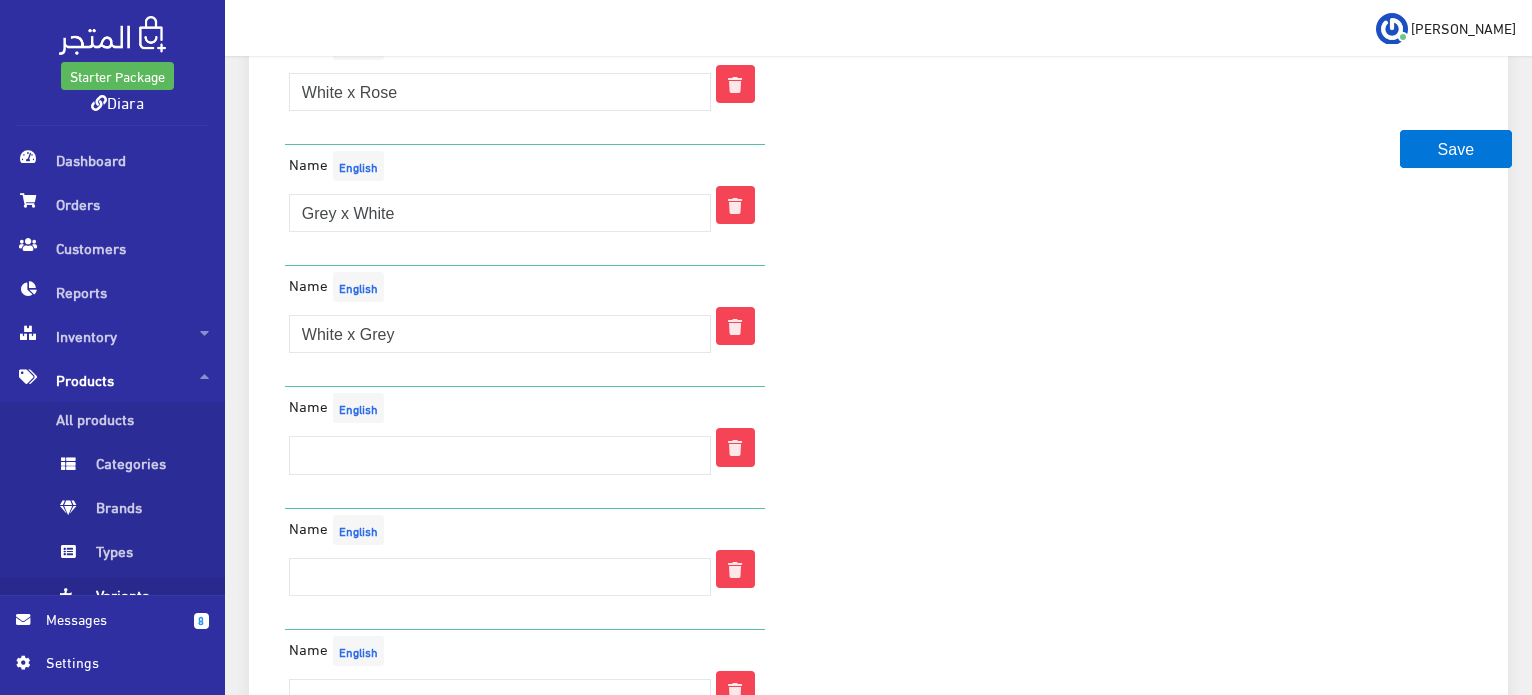 click at bounding box center (1080, -1342) 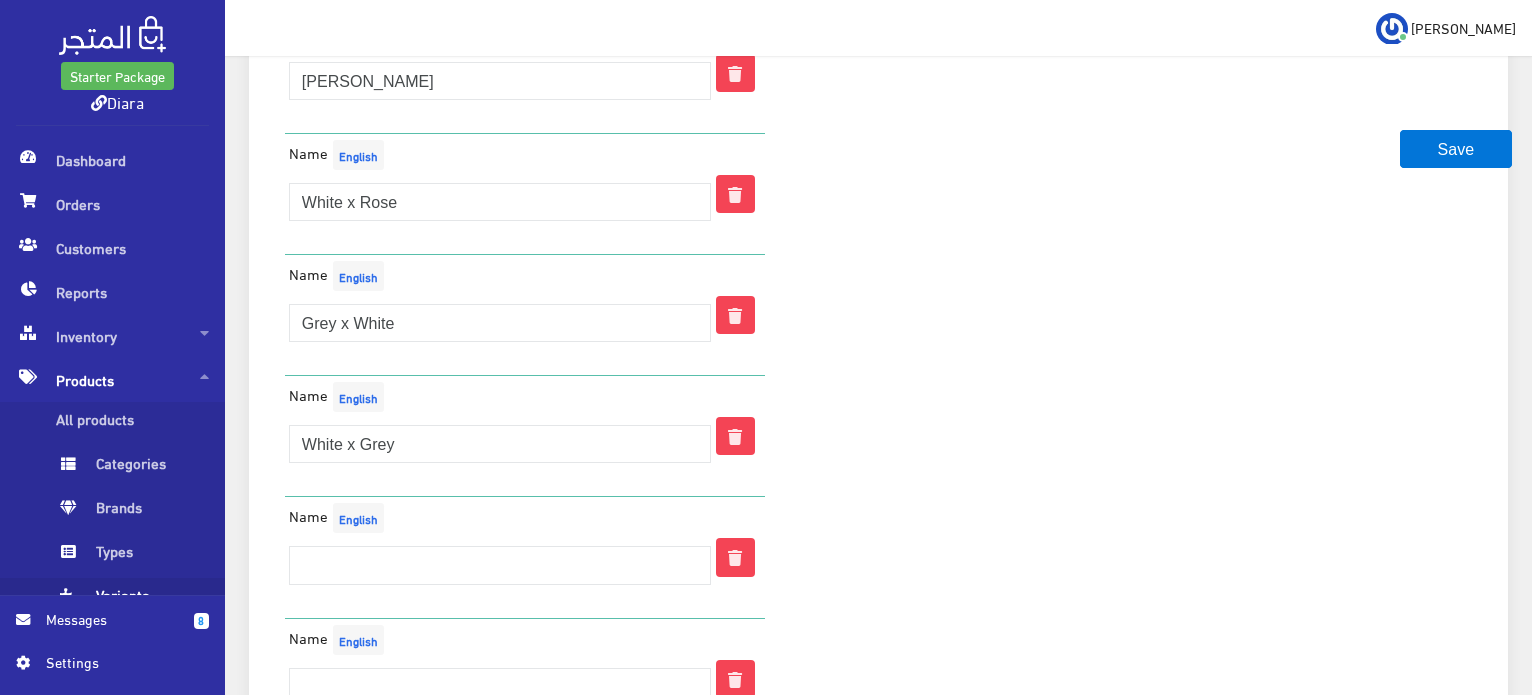 scroll, scrollTop: 4115, scrollLeft: 0, axis: vertical 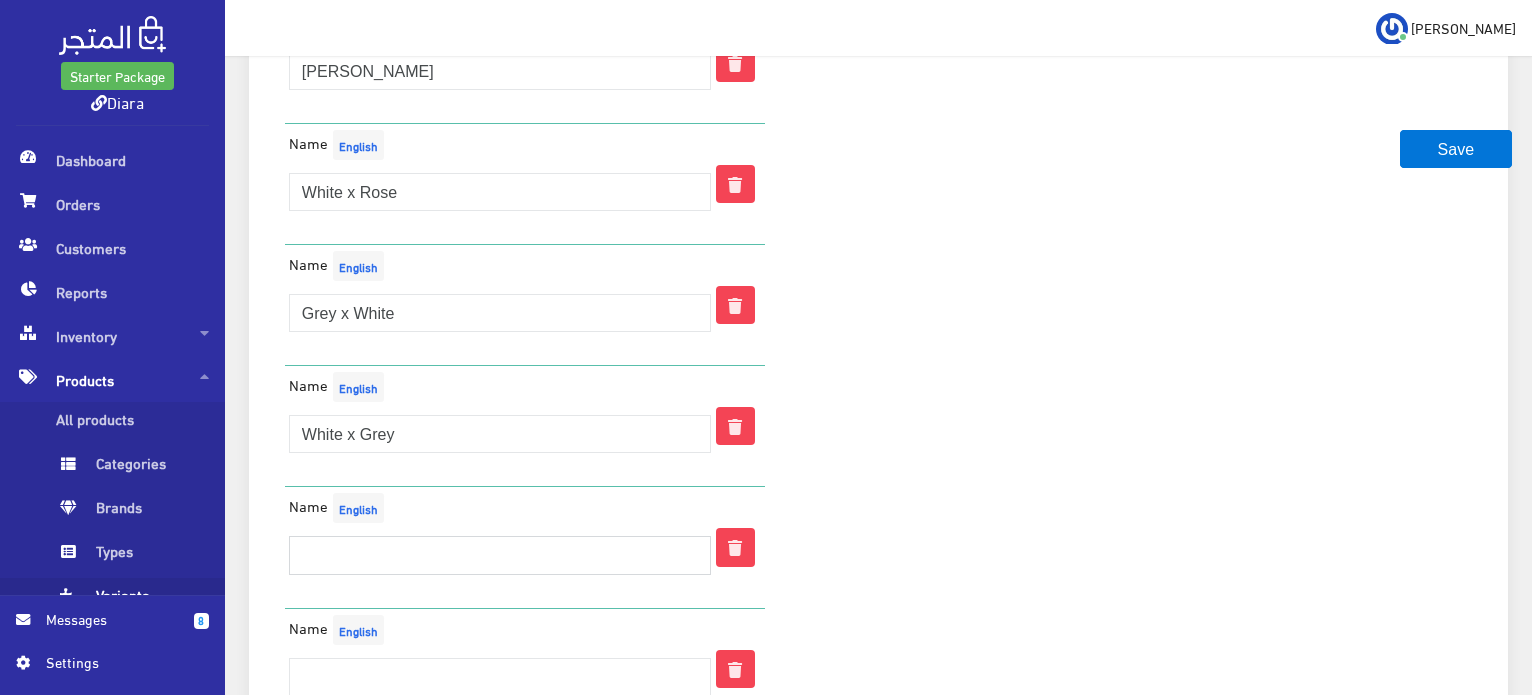 click at bounding box center (500, 555) 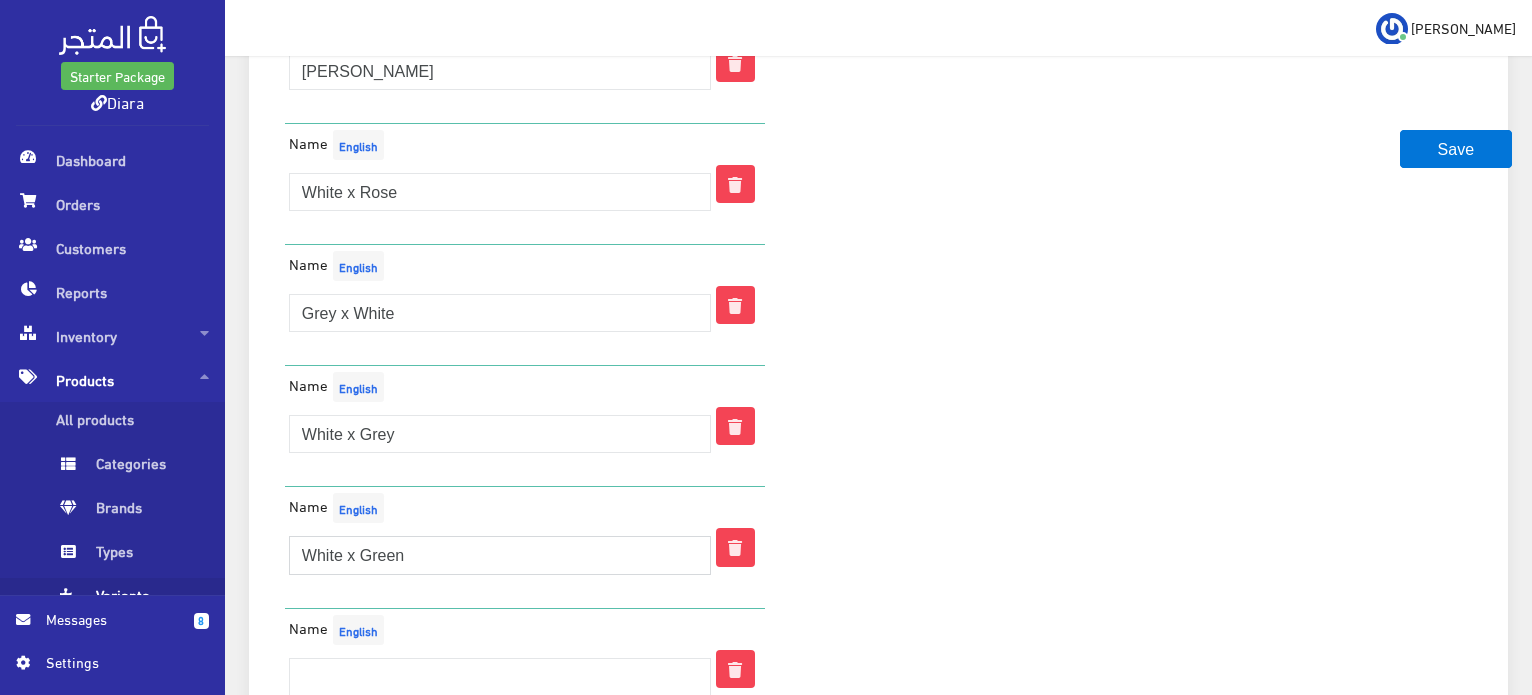 type on "White x Green" 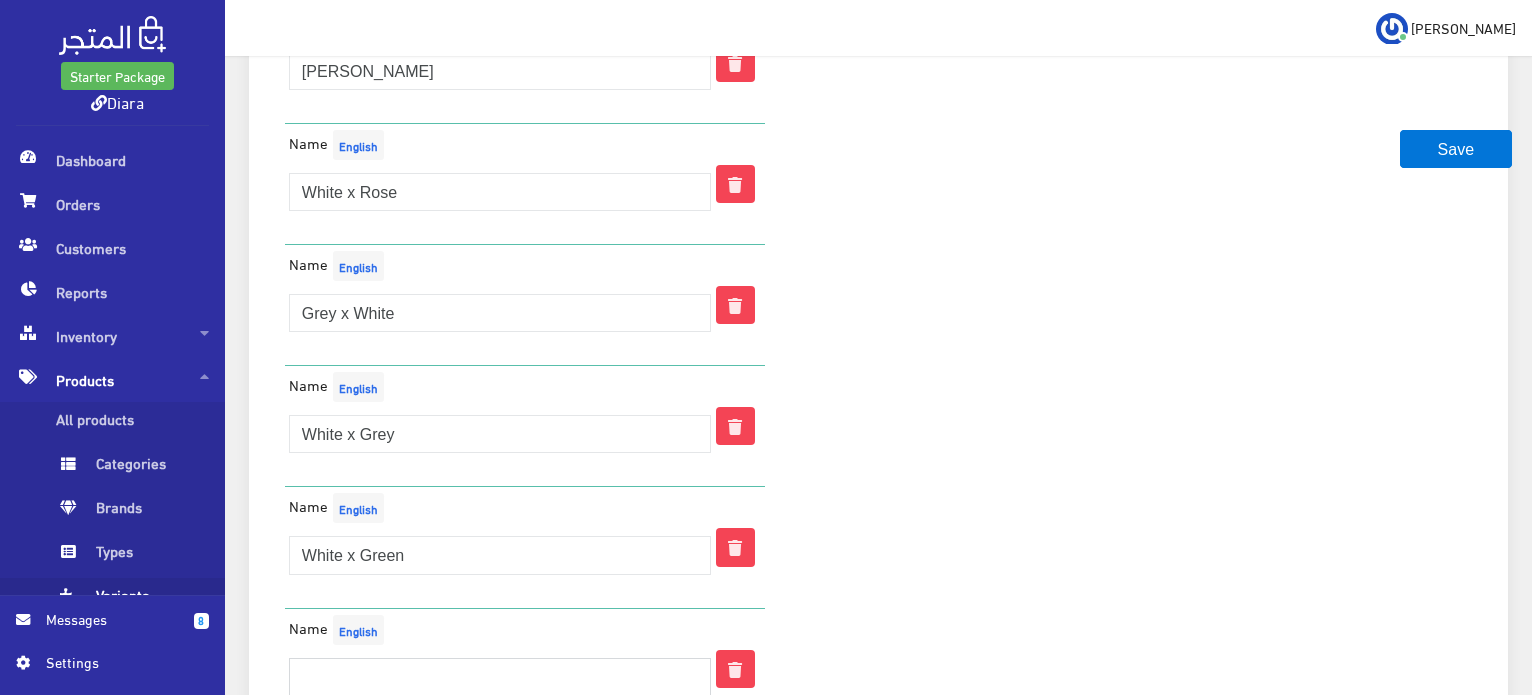 click at bounding box center (500, 677) 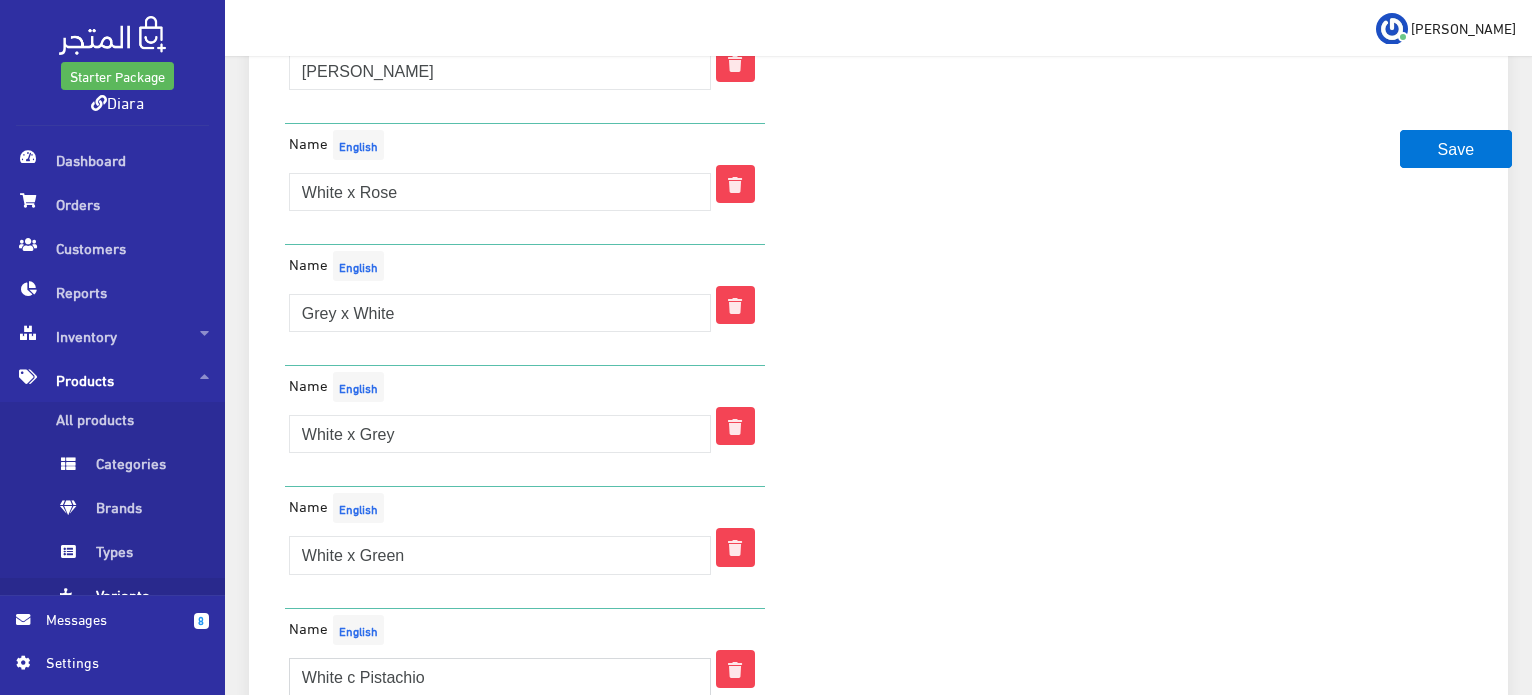 click on "White c Pistachio" at bounding box center (500, 677) 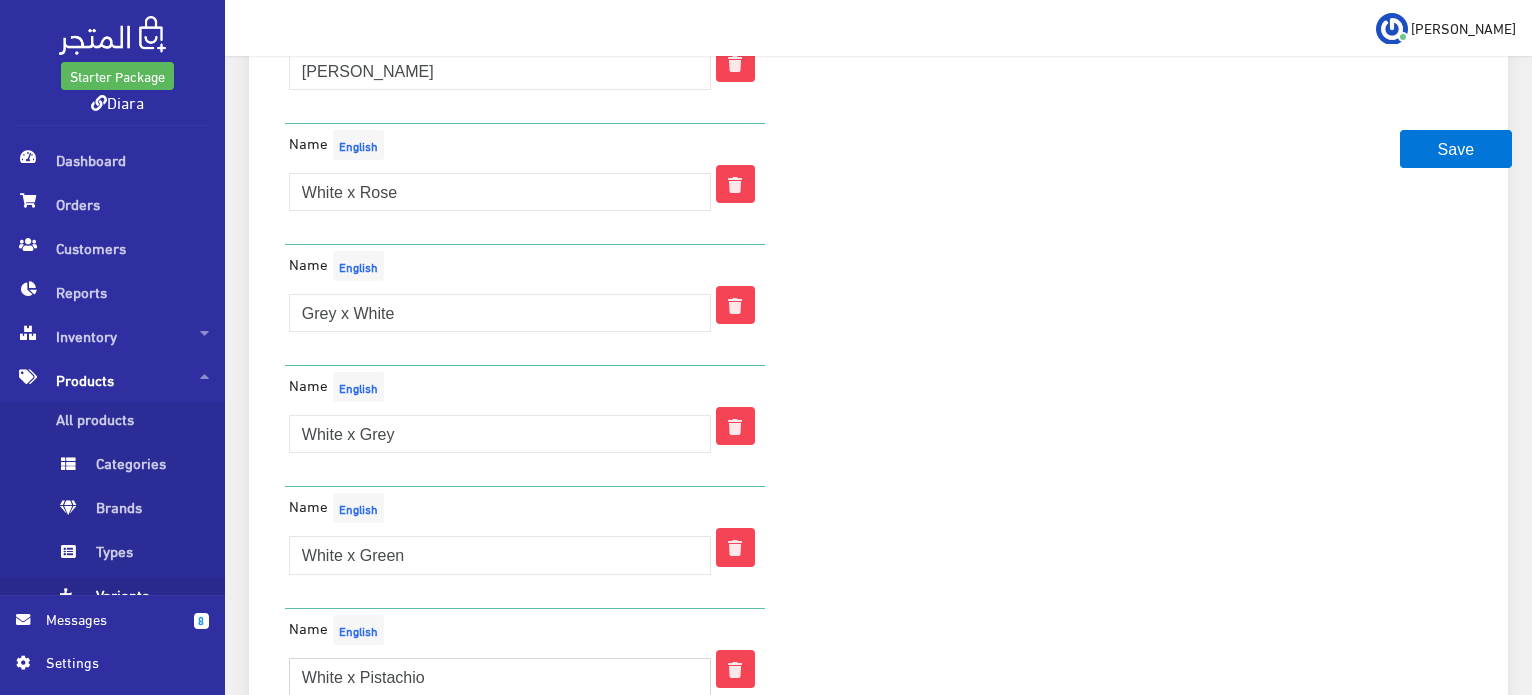 type on "White x Pistachio" 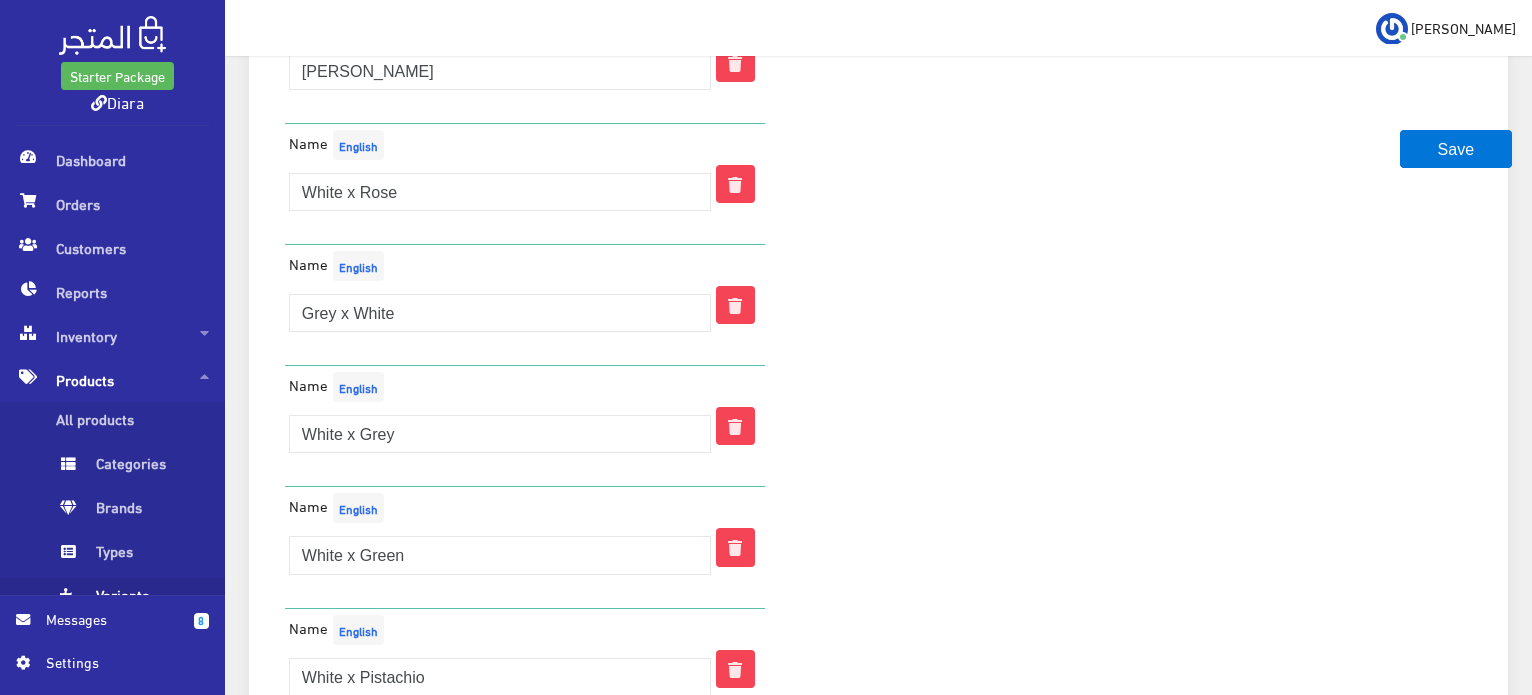 scroll, scrollTop: 4415, scrollLeft: 0, axis: vertical 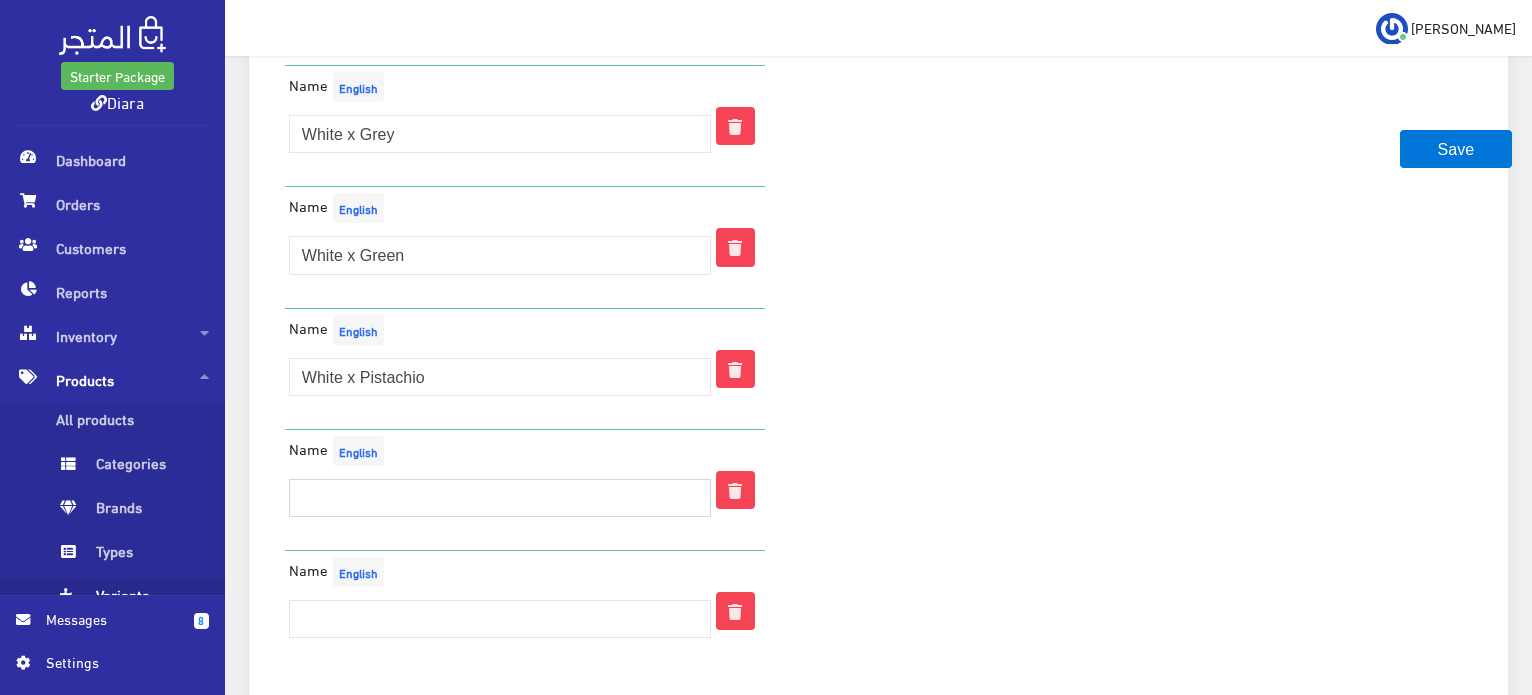 click at bounding box center [500, 498] 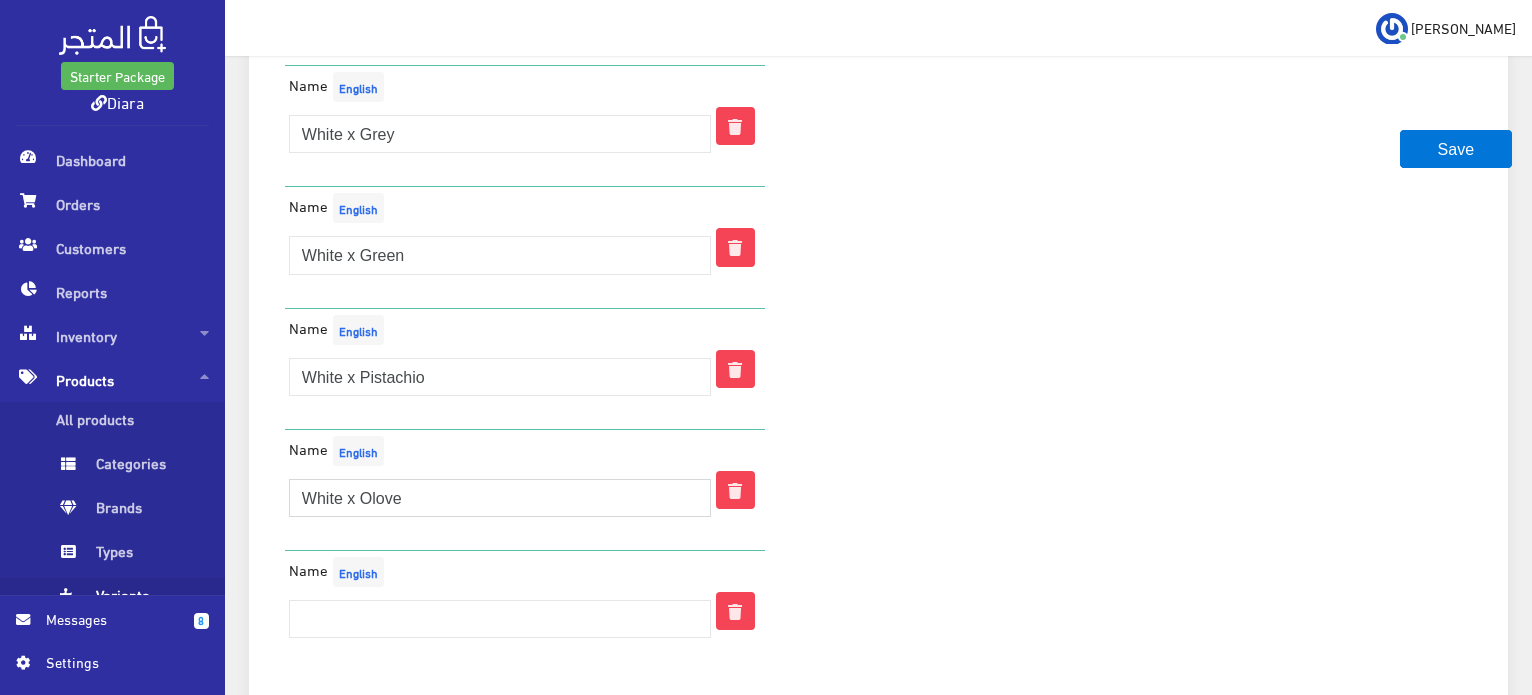 click on "White x Olove" at bounding box center [500, 498] 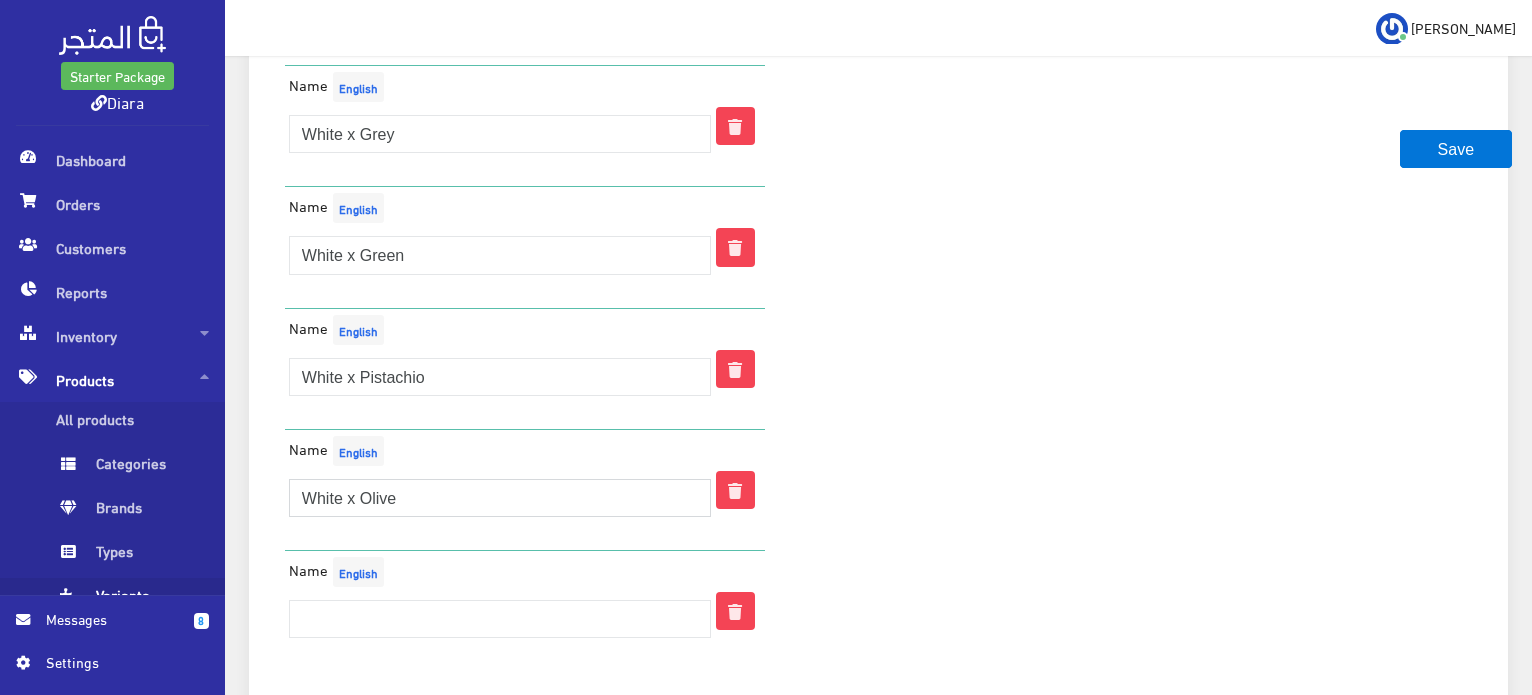 type on "White x Olive" 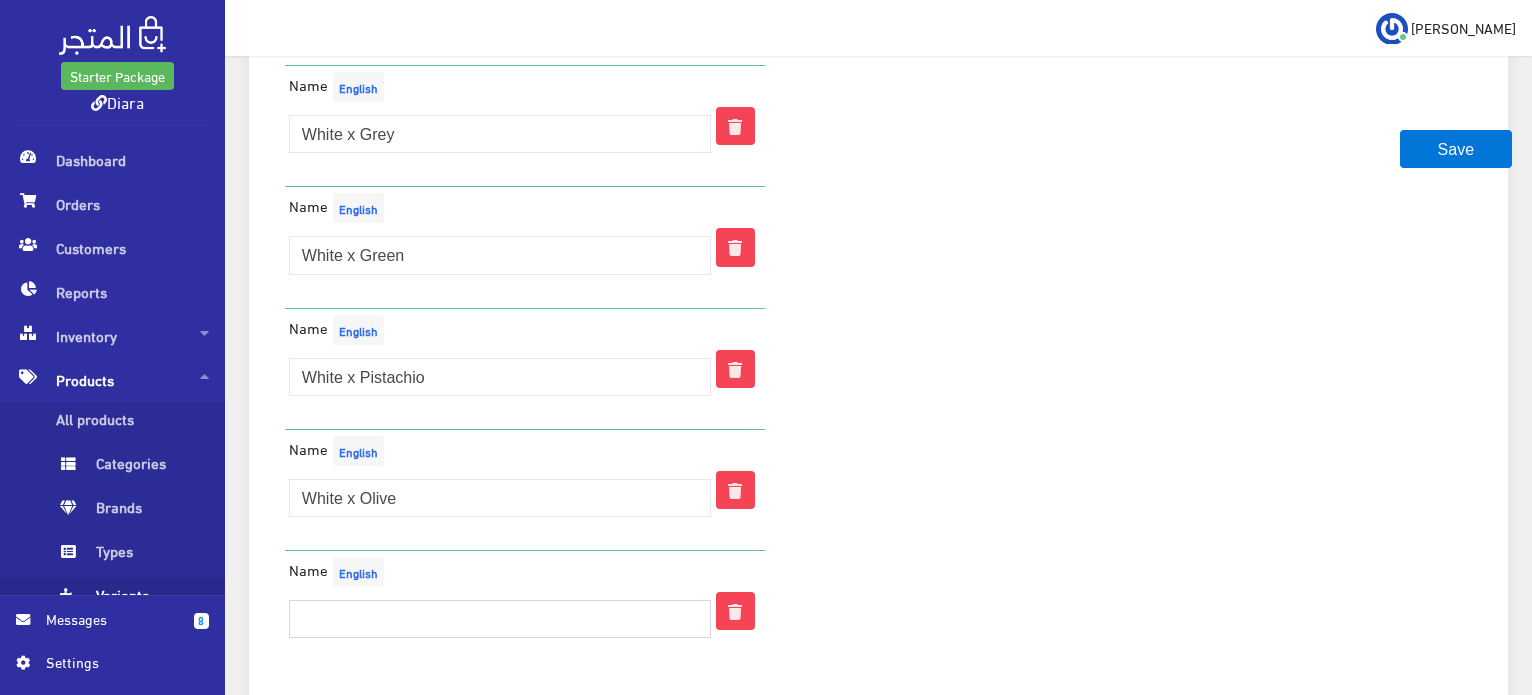 click at bounding box center (500, 619) 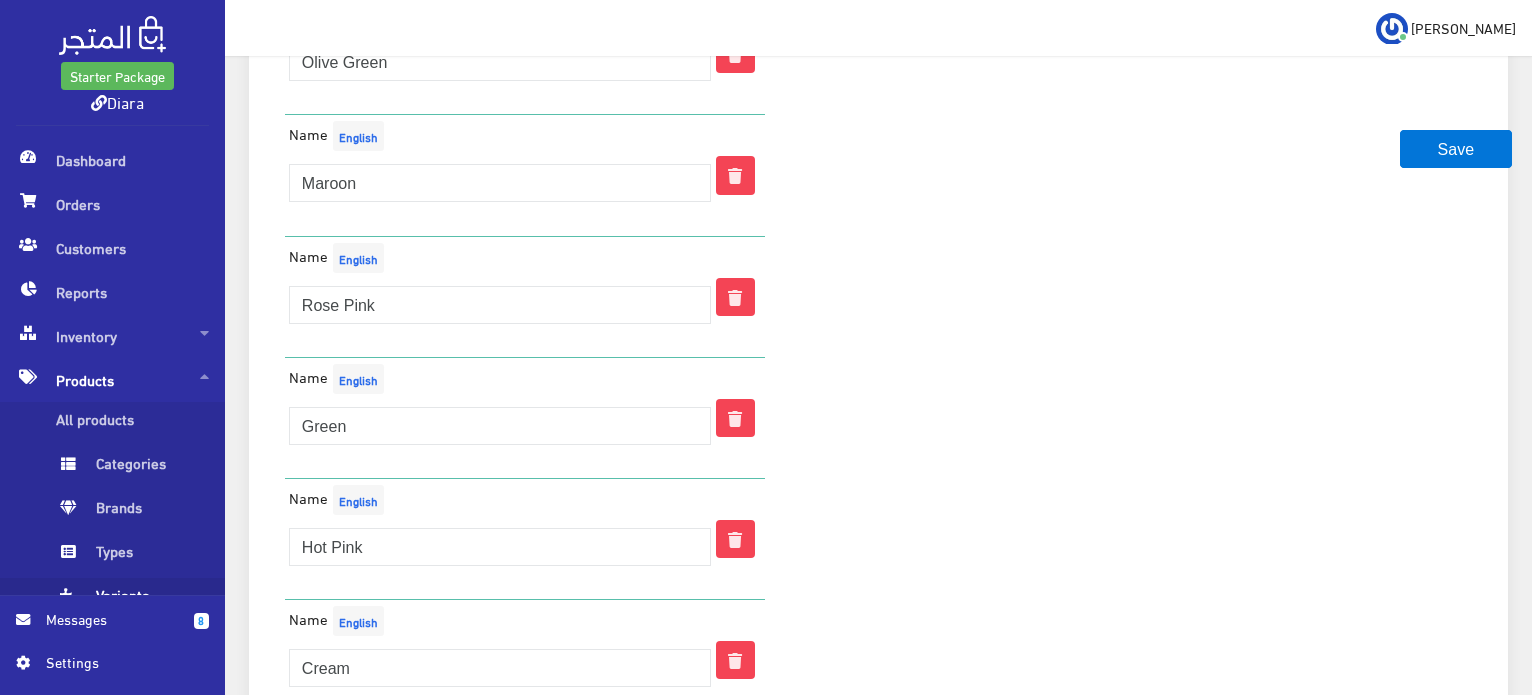 scroll, scrollTop: 0, scrollLeft: 0, axis: both 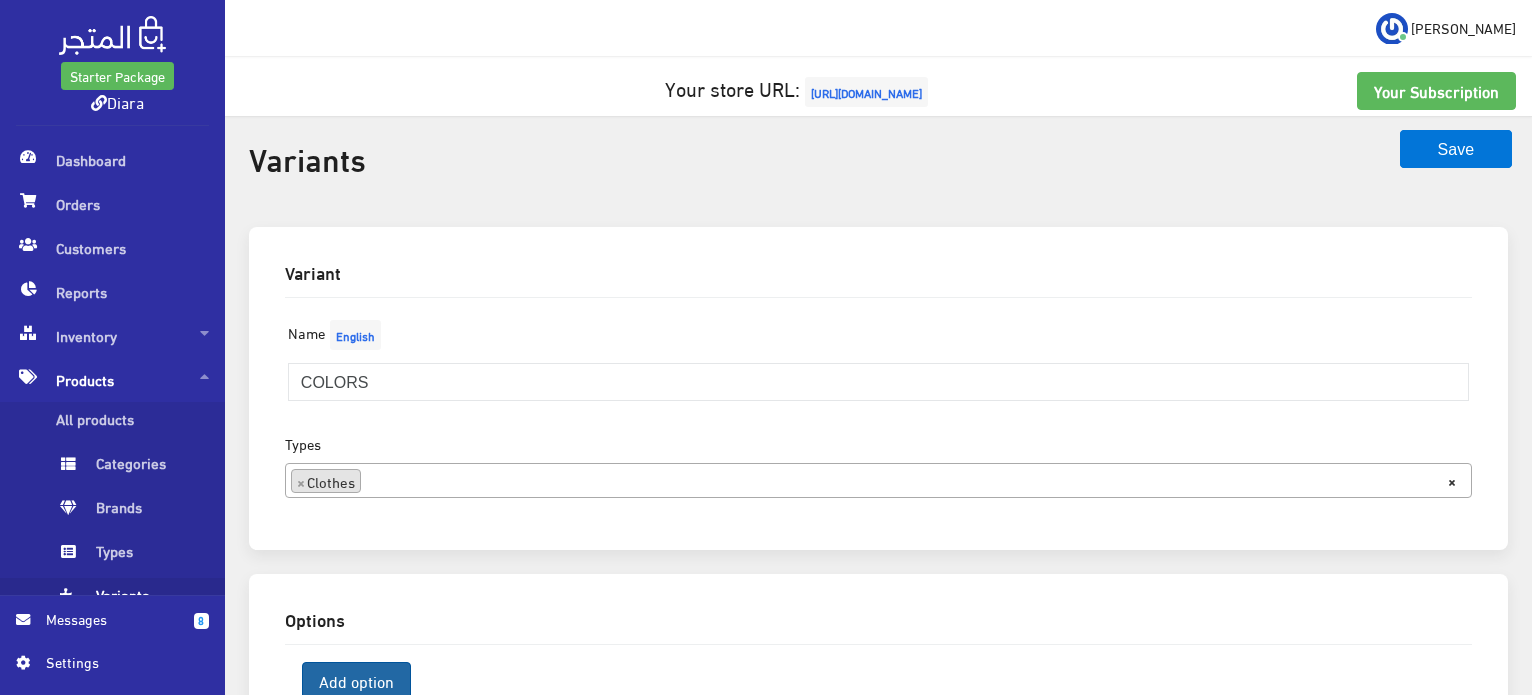 type on "White x Lavender" 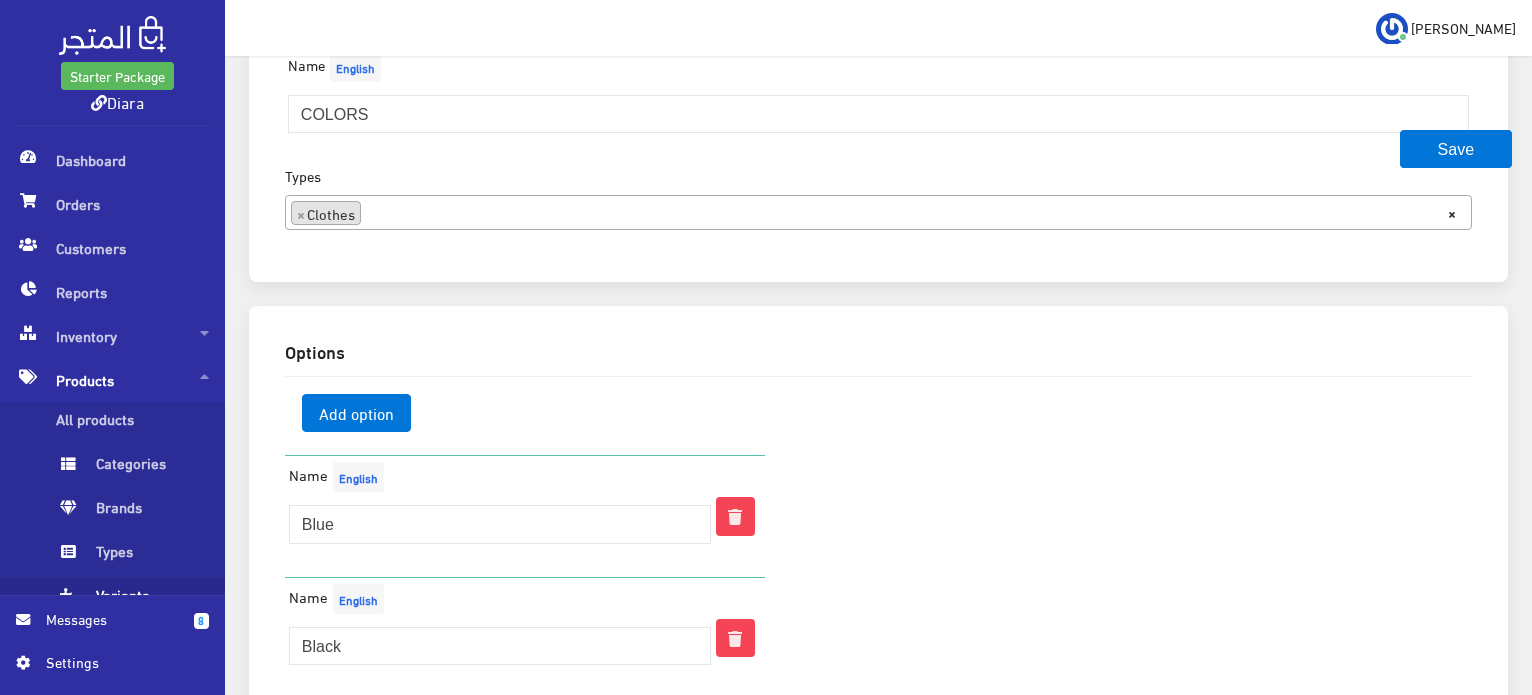 scroll, scrollTop: 100, scrollLeft: 0, axis: vertical 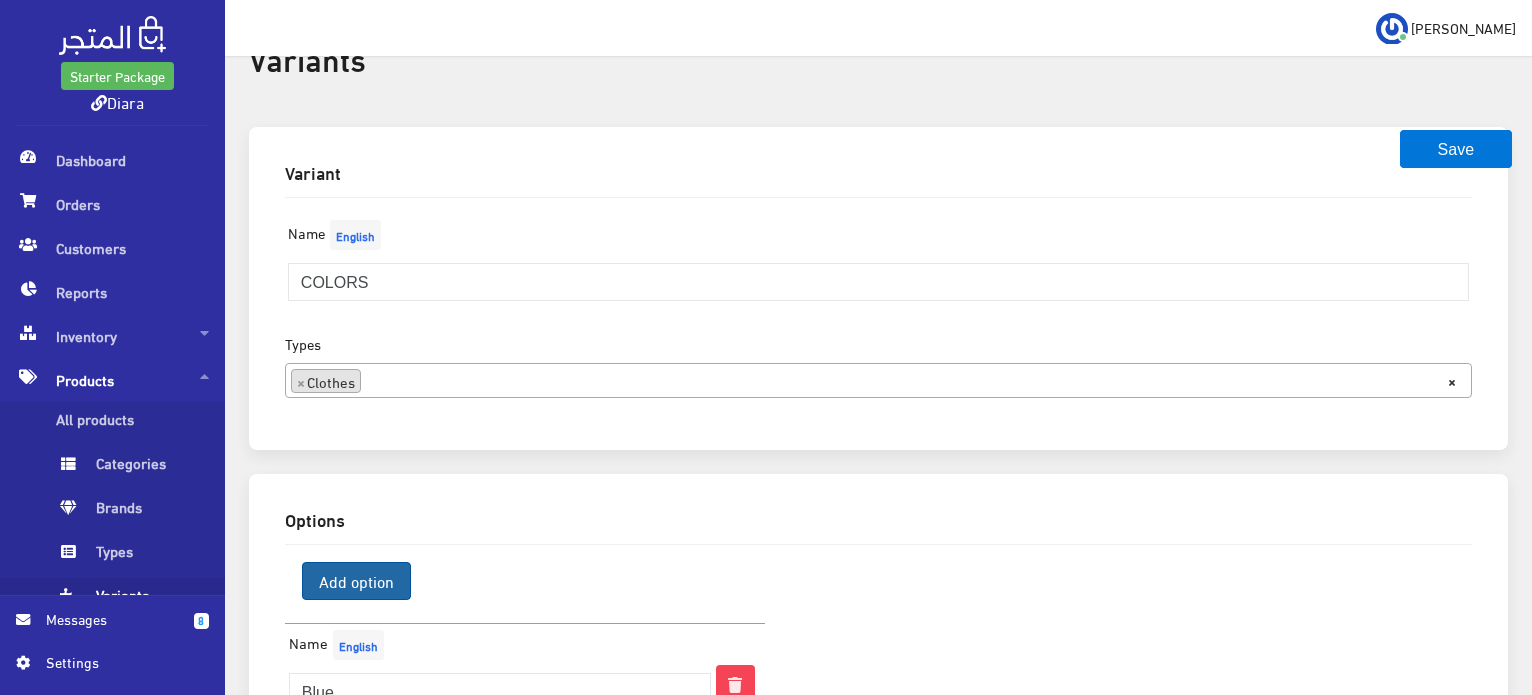 click on "Add option" at bounding box center (356, 581) 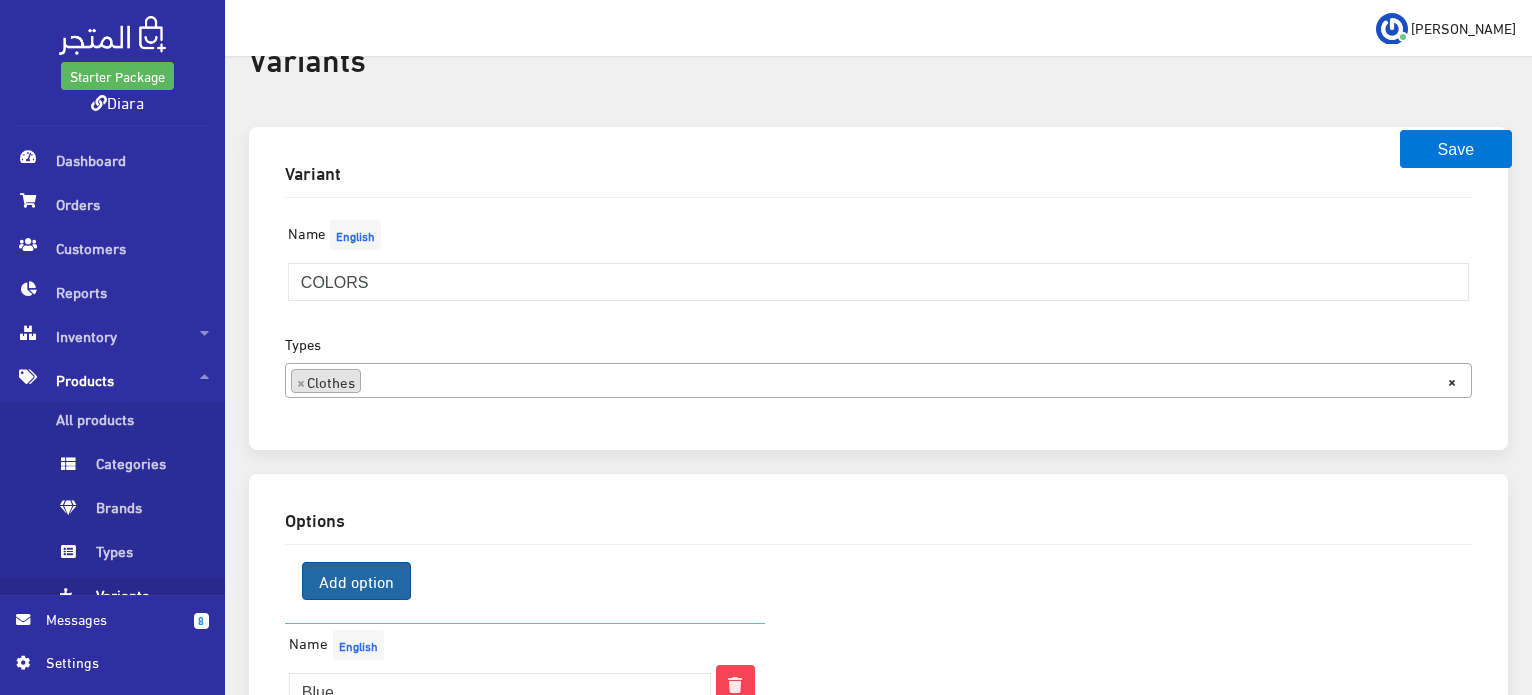 click on "Add option" at bounding box center [356, 581] 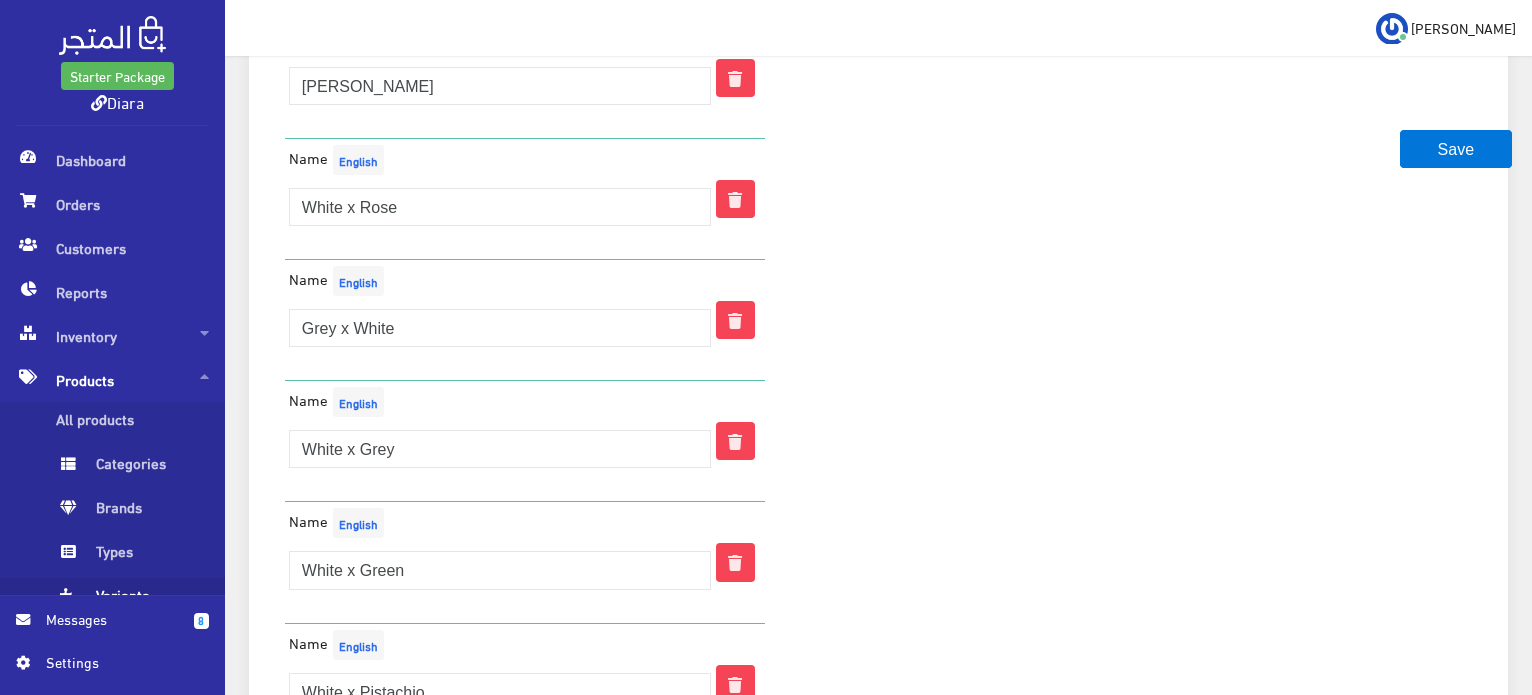 scroll, scrollTop: 4876, scrollLeft: 0, axis: vertical 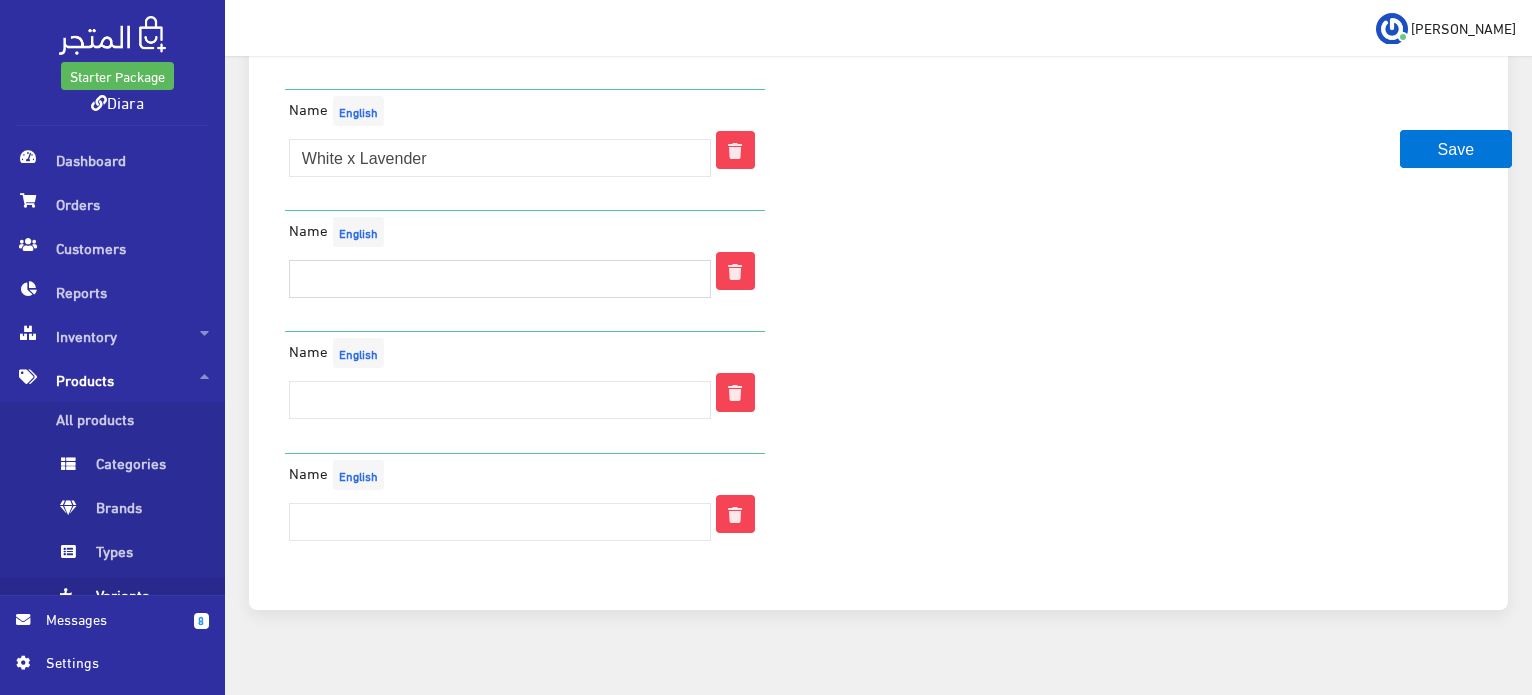 click at bounding box center [500, 279] 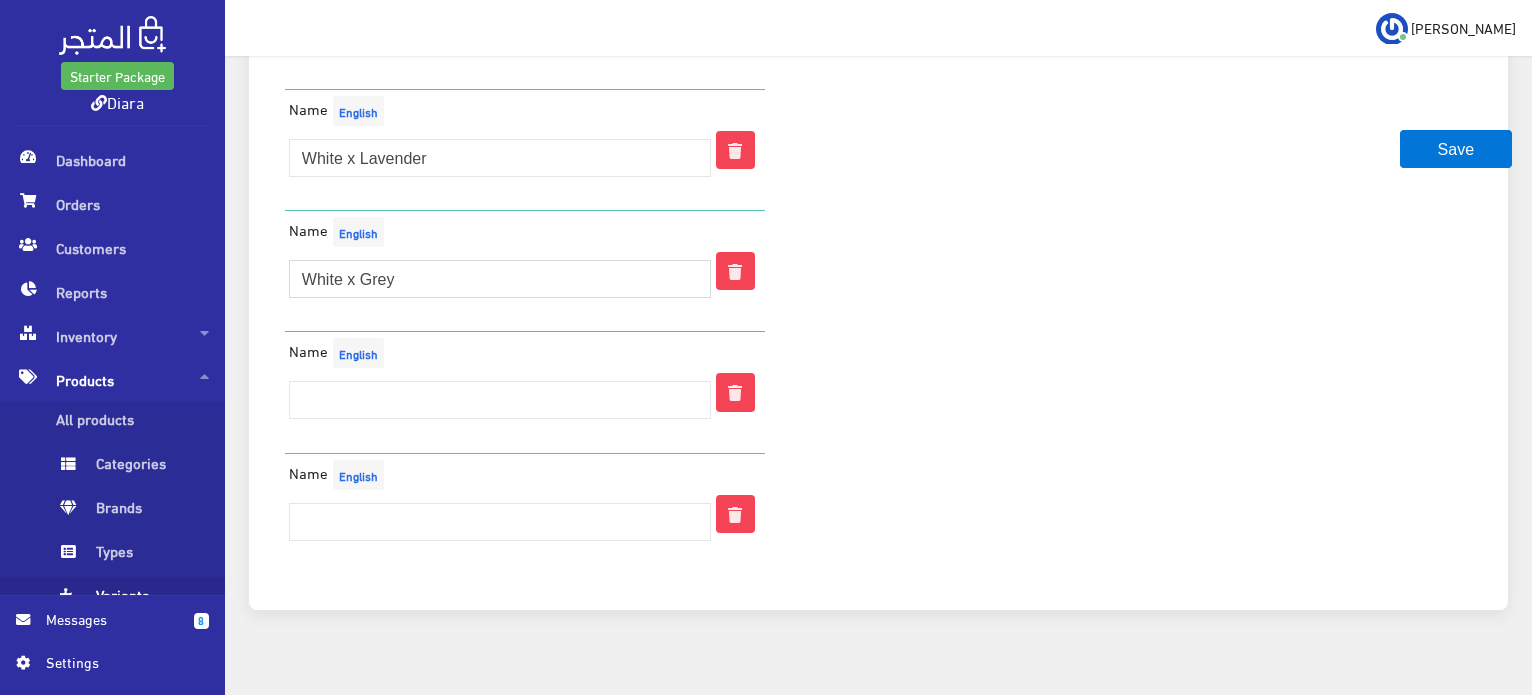type on "White x Grey" 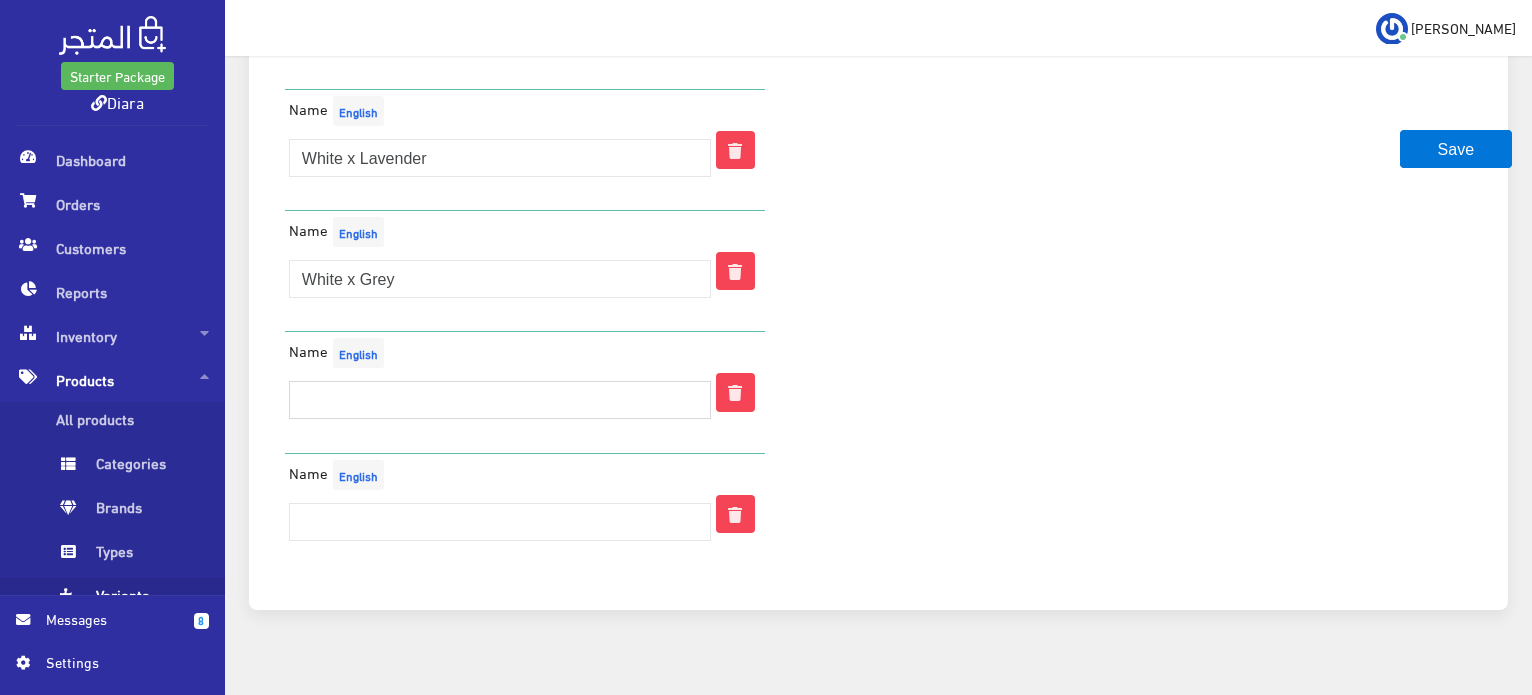 drag, startPoint x: 363, startPoint y: 374, endPoint x: 360, endPoint y: 362, distance: 12.369317 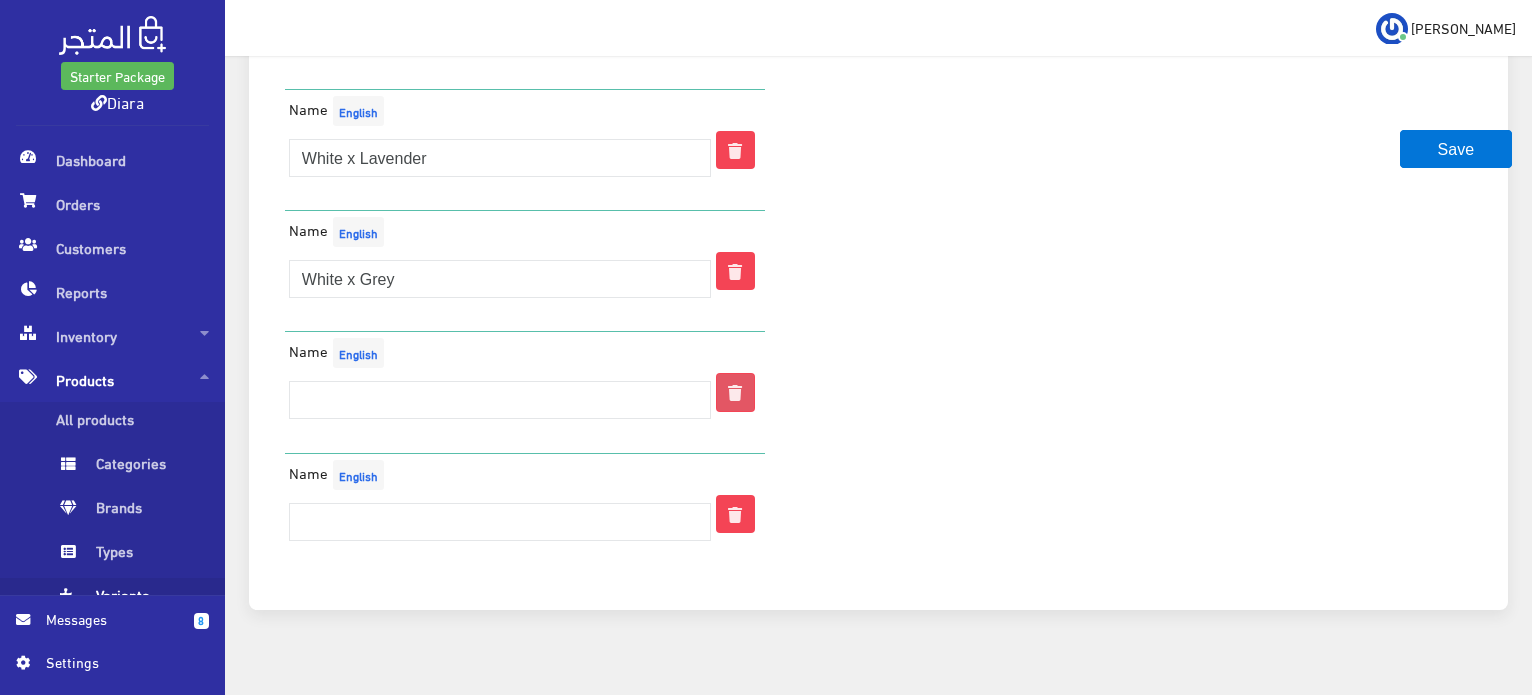 click at bounding box center (735, 392) 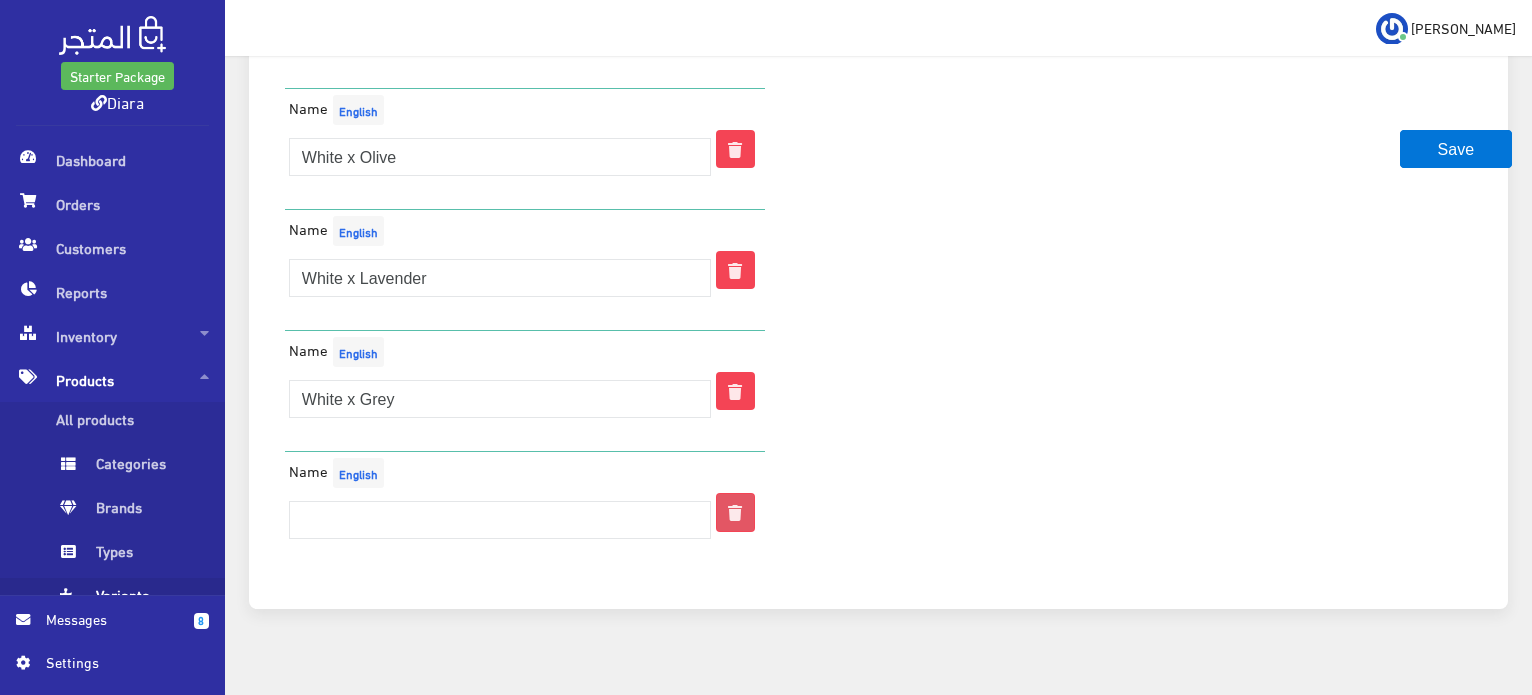 click at bounding box center (735, 512) 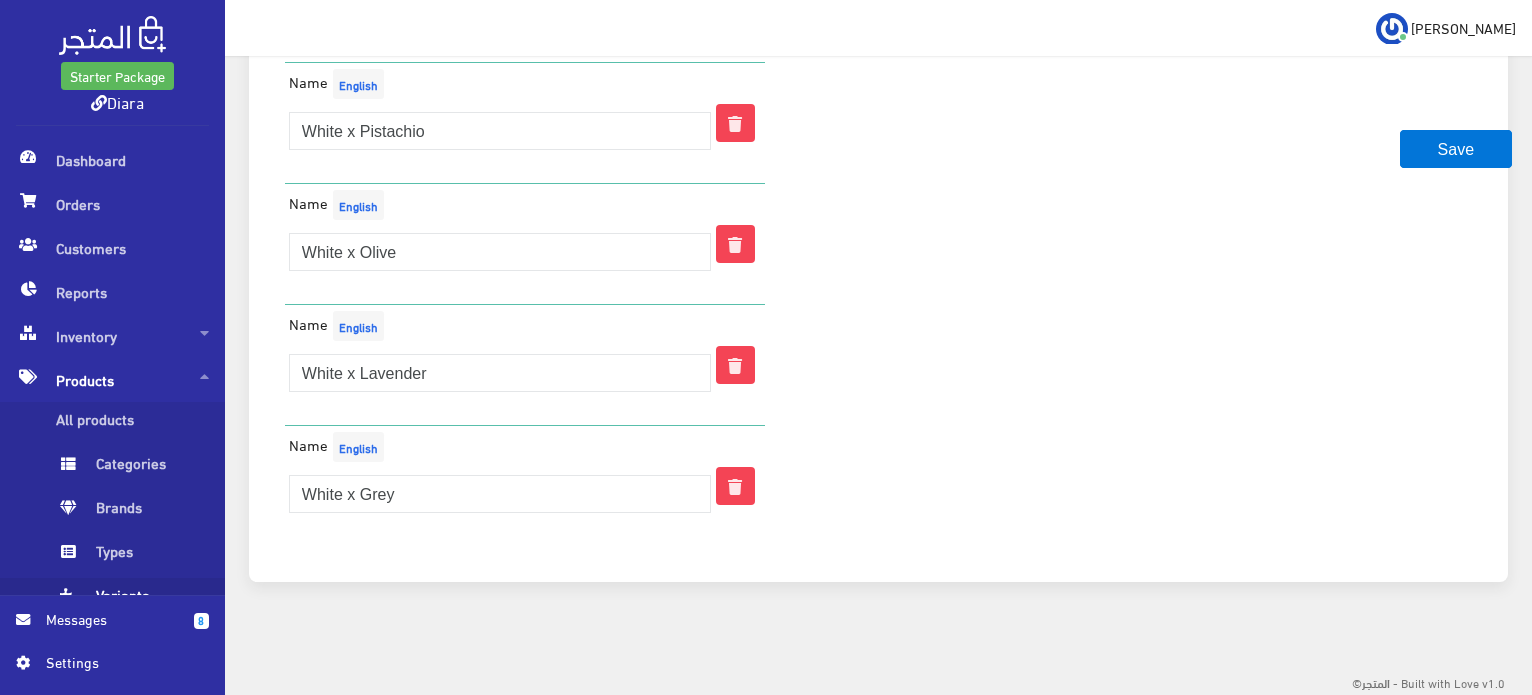 scroll, scrollTop: 4636, scrollLeft: 0, axis: vertical 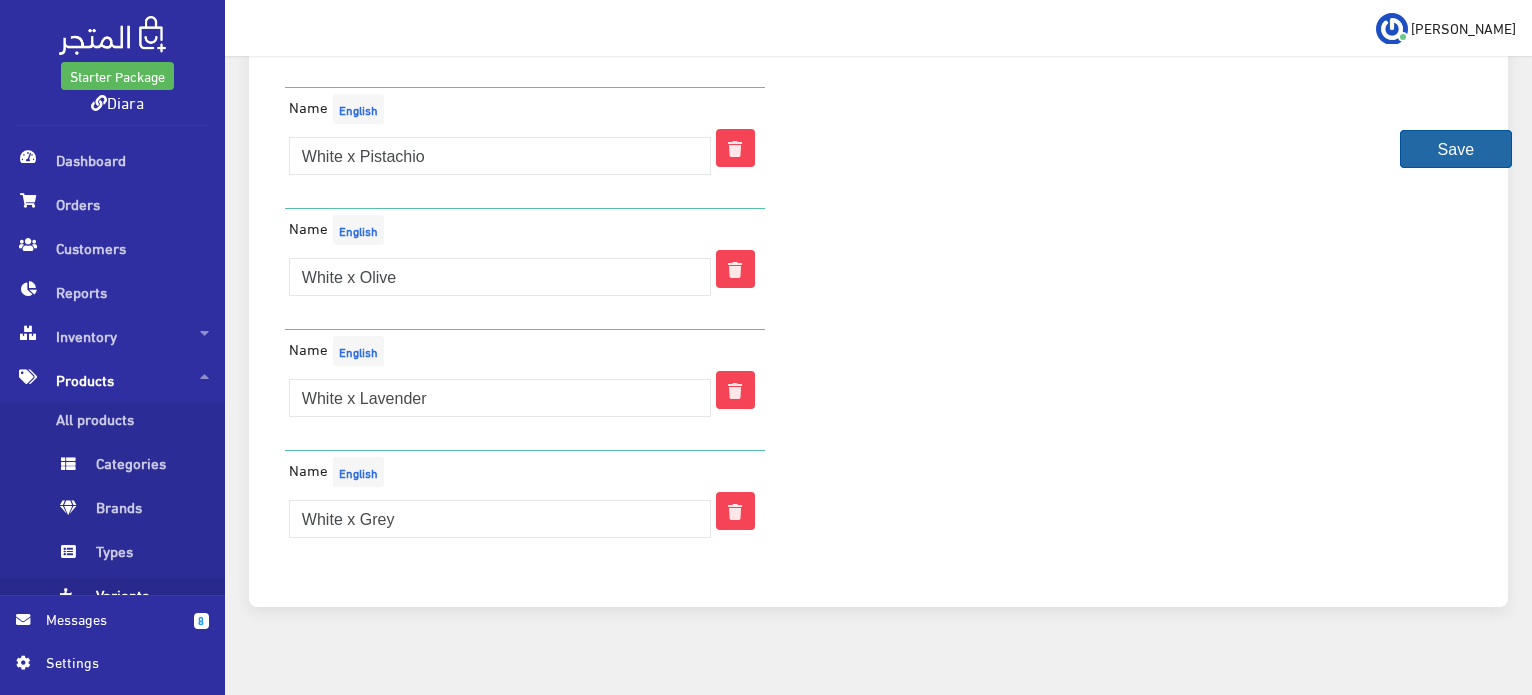 click on "Save" at bounding box center (1456, 149) 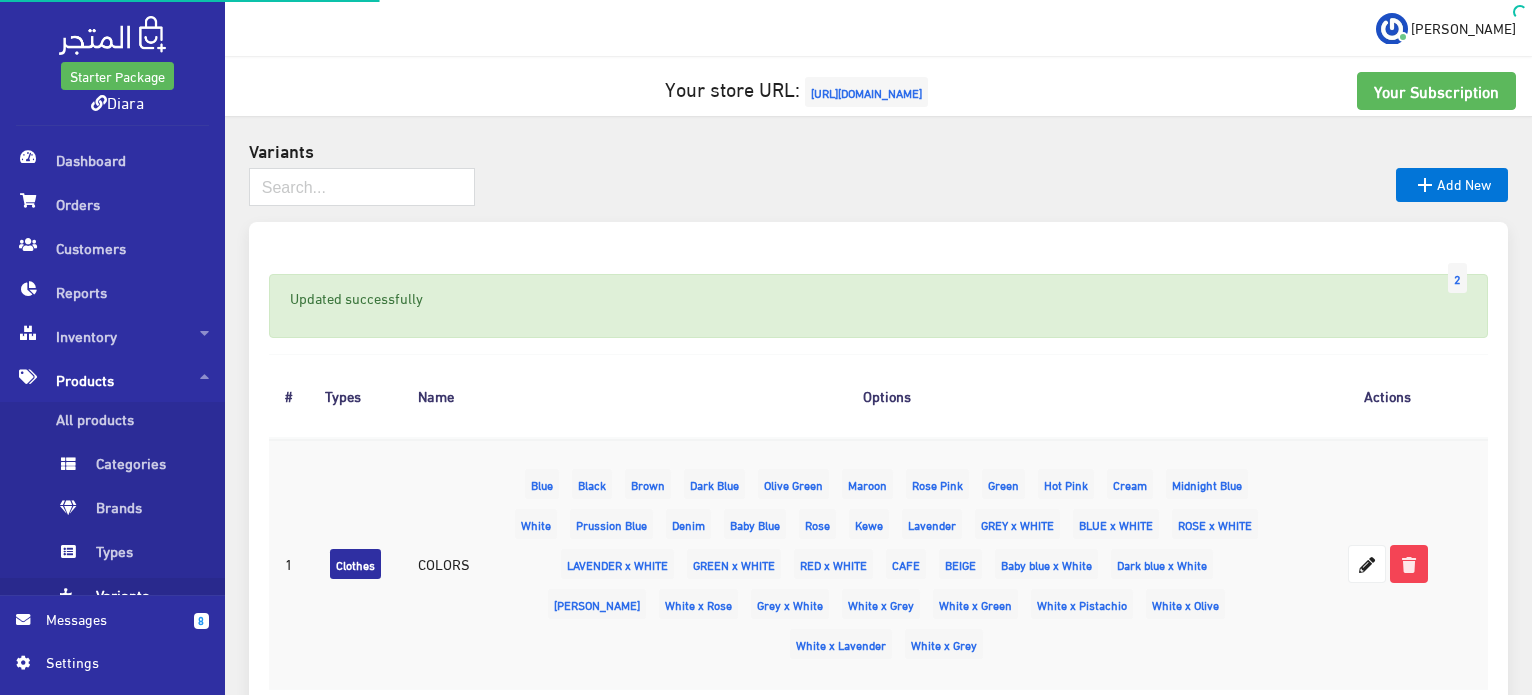scroll, scrollTop: 0, scrollLeft: 0, axis: both 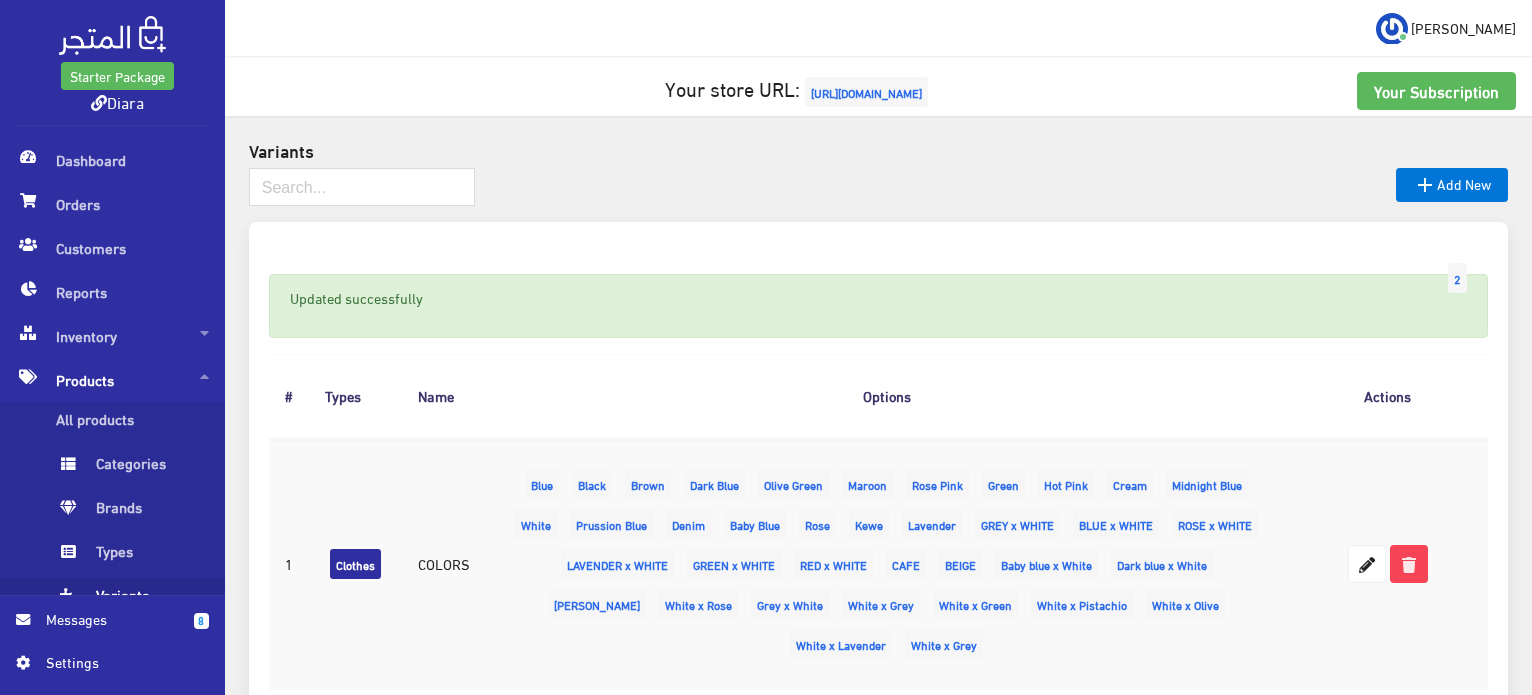 click on "Products" at bounding box center (112, 380) 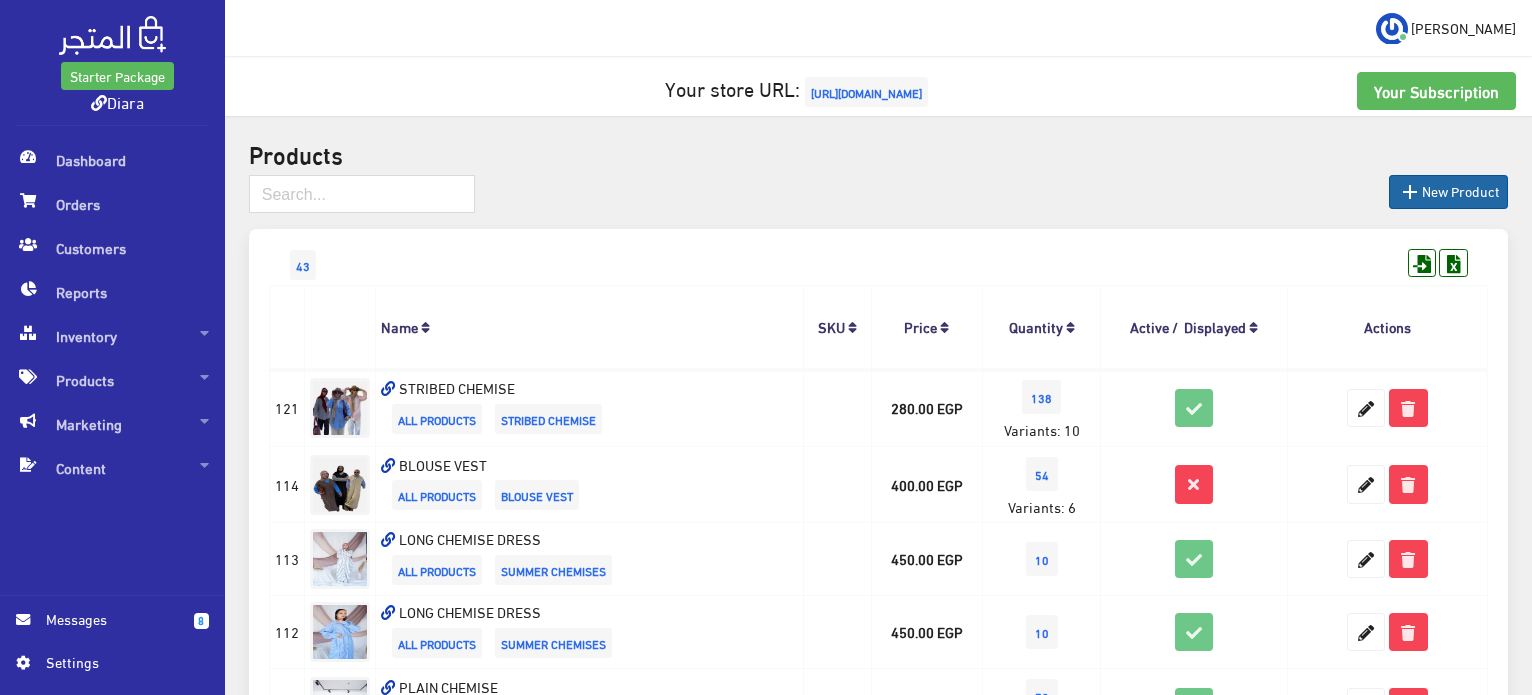 click on "  New Product" at bounding box center (1448, 192) 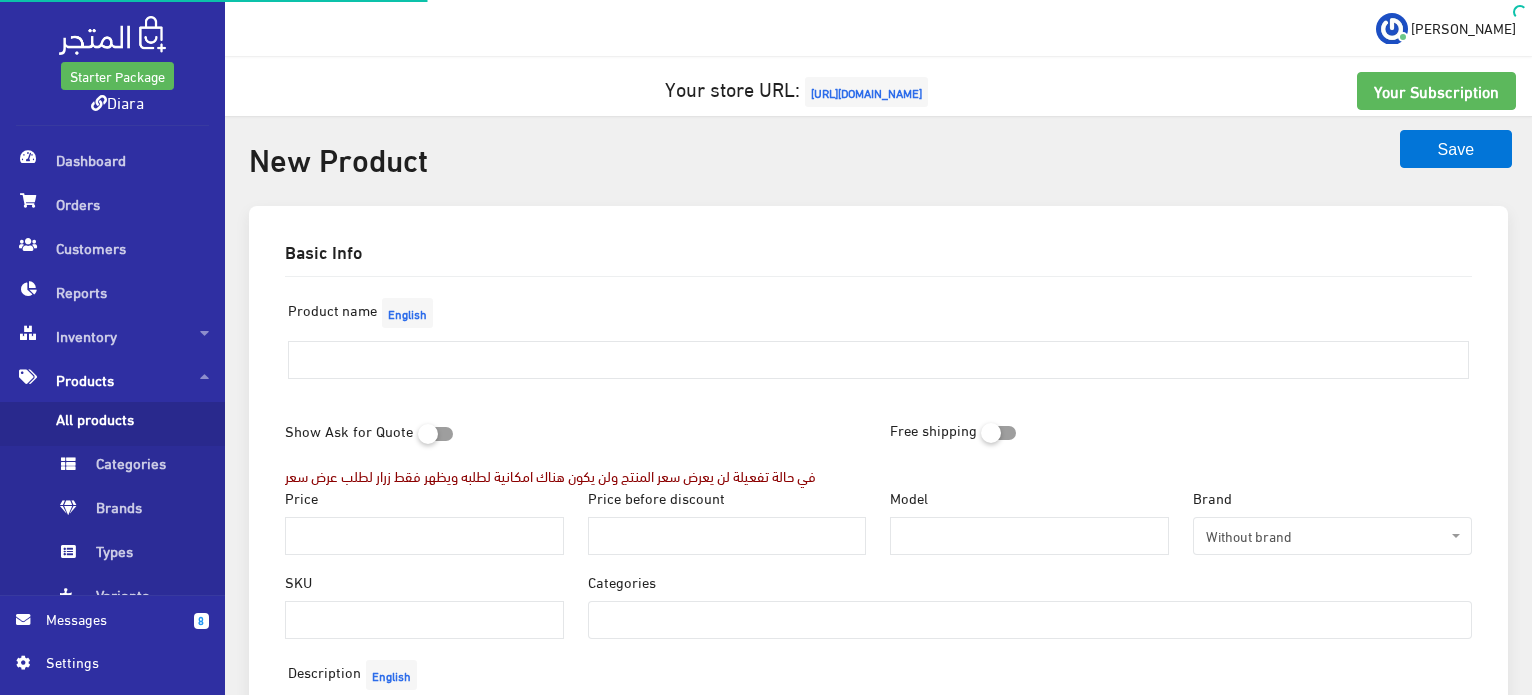 select 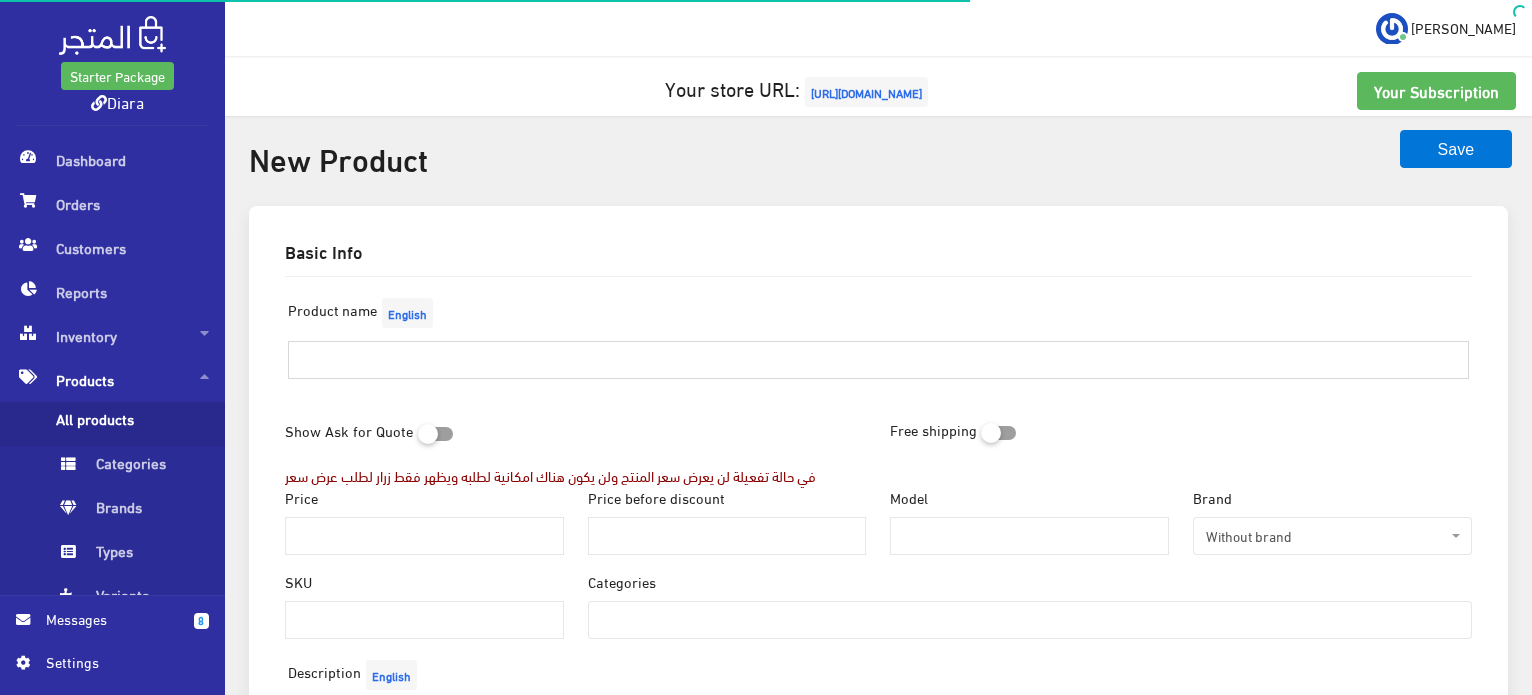 click at bounding box center [878, 360] 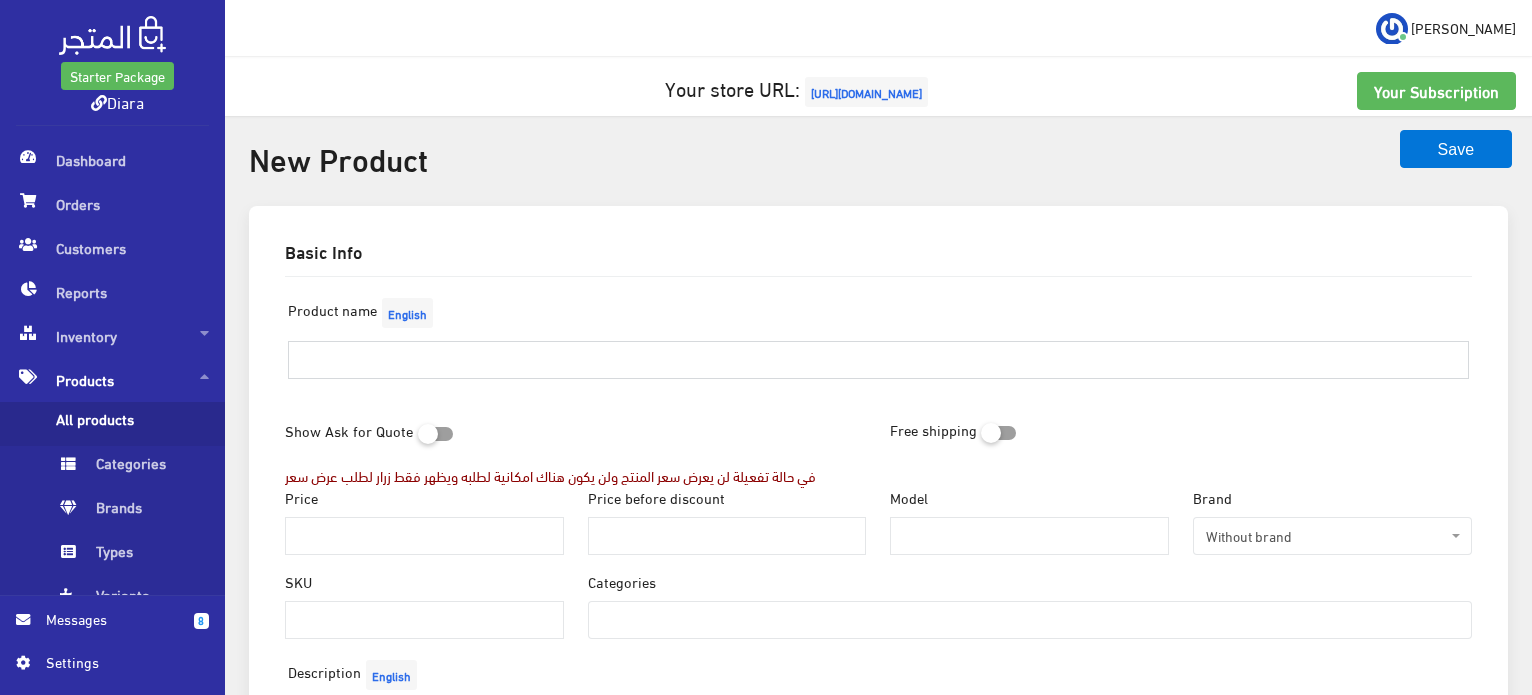 click at bounding box center [878, 360] 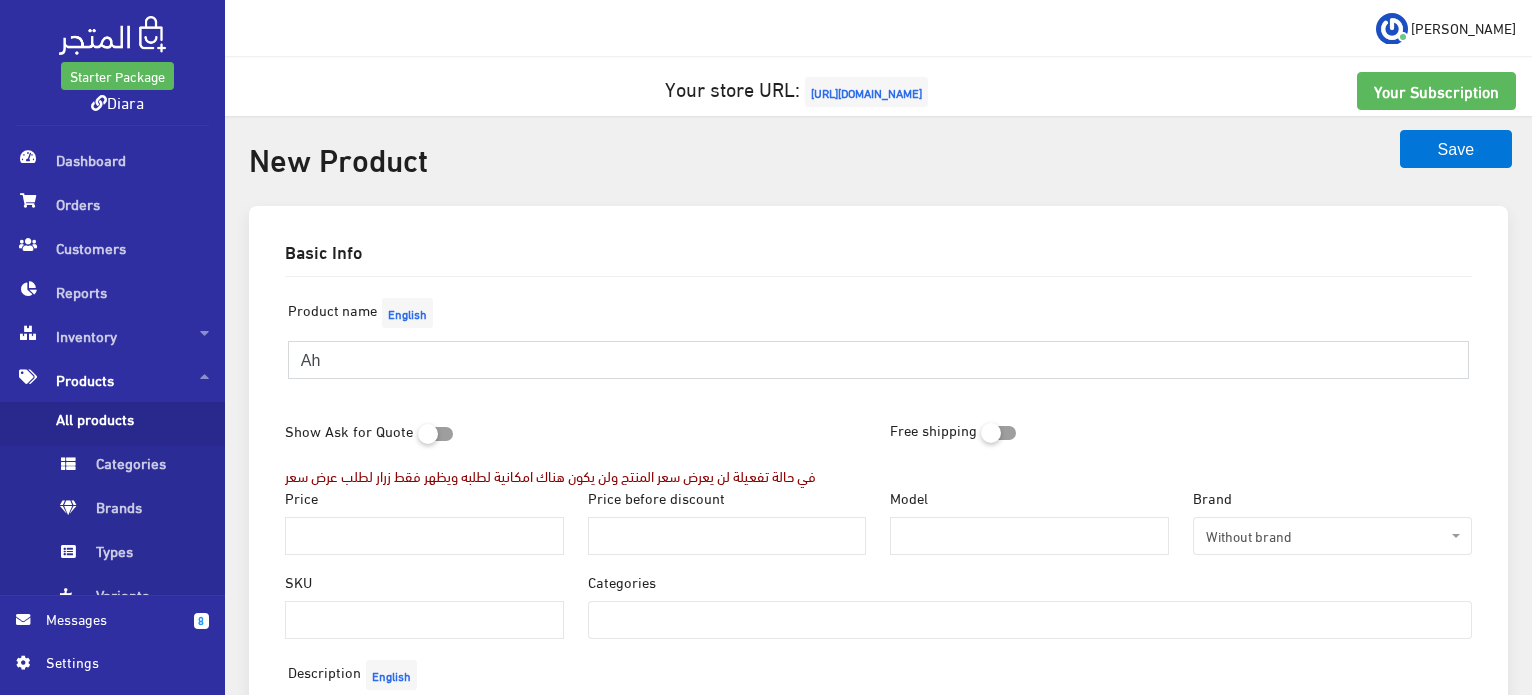 type on "A" 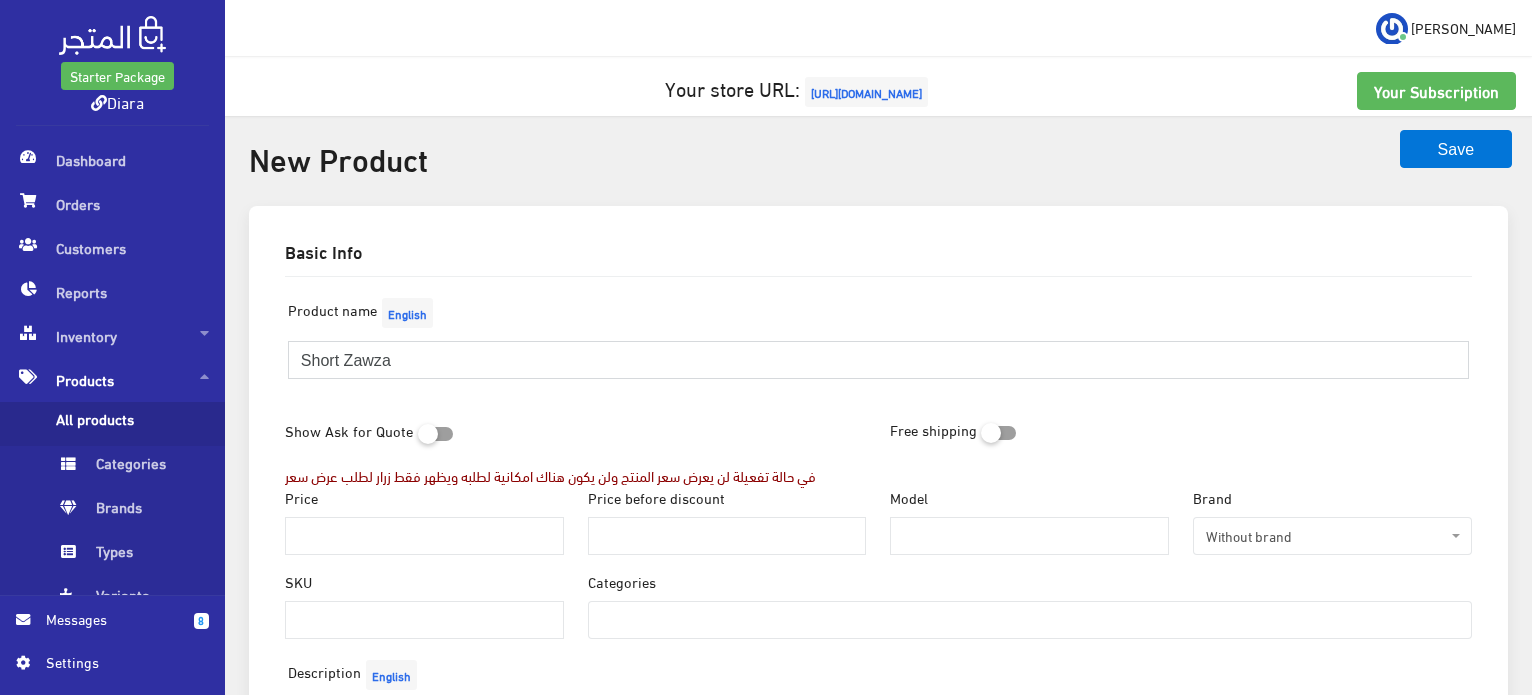 type on "Short Zawza" 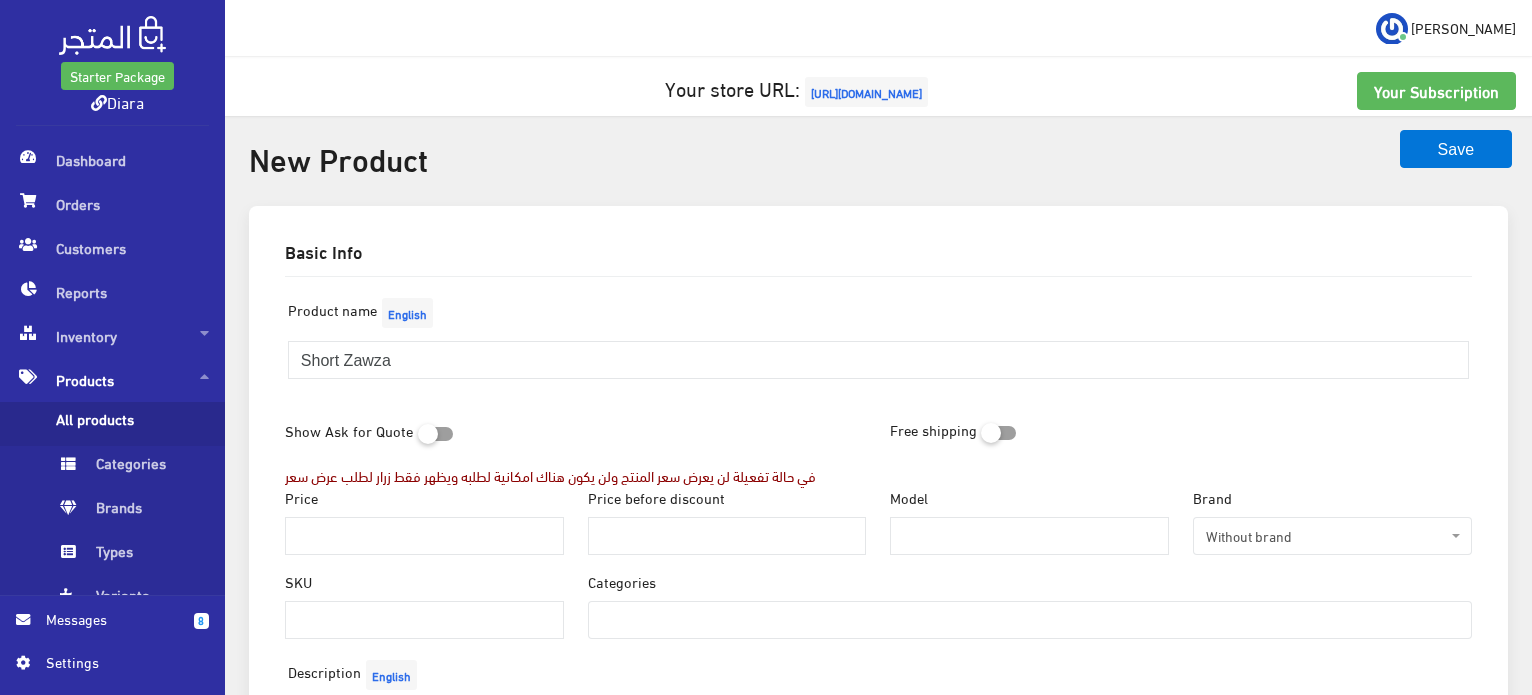 click on "Product name  English
Short Zawza" at bounding box center (878, 352) 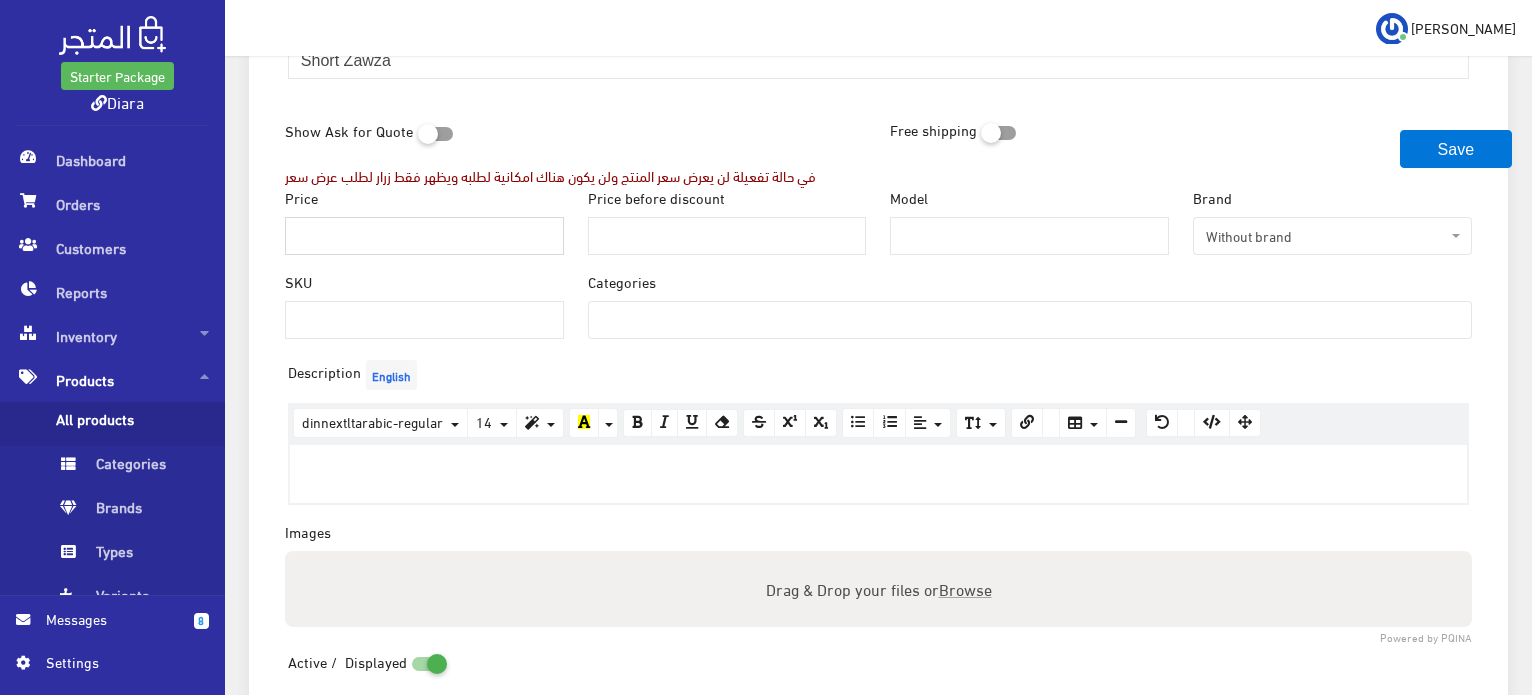 click on "Price" at bounding box center (424, 236) 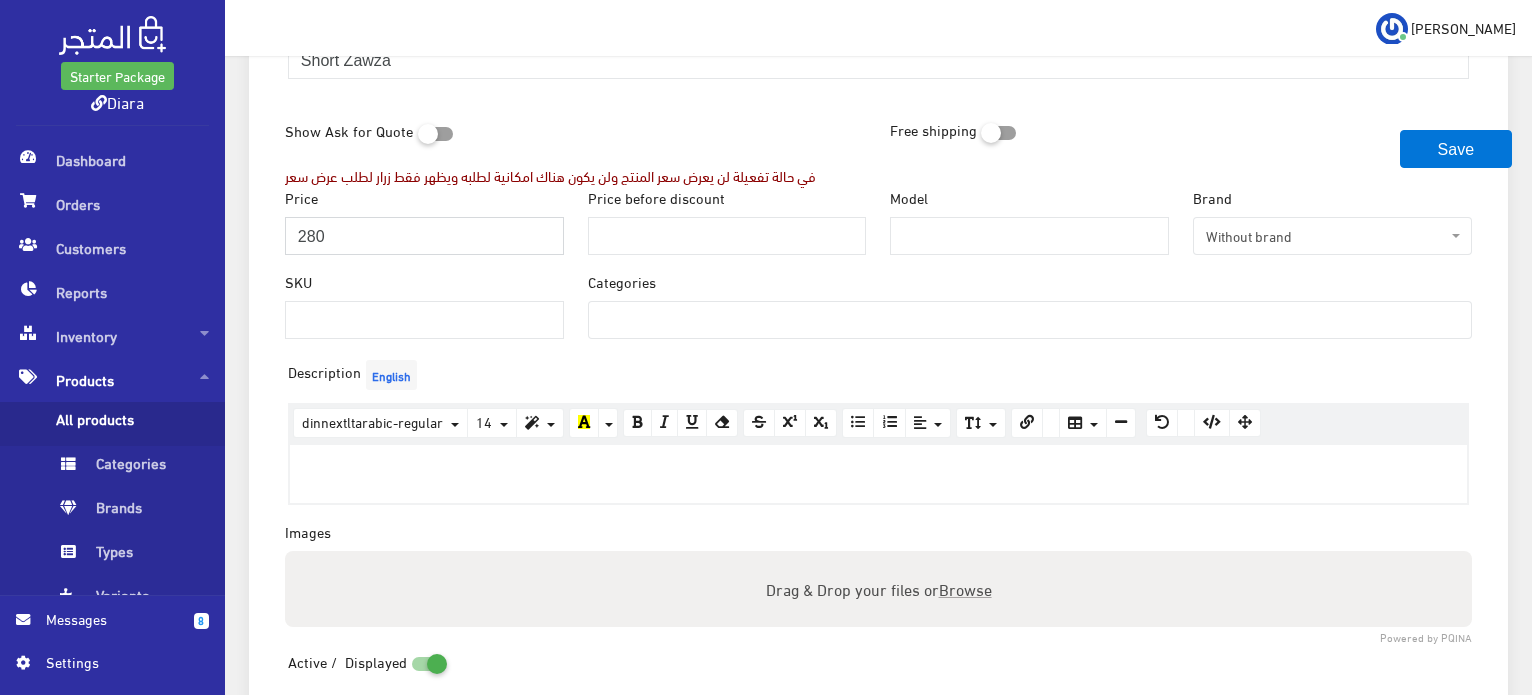 type on "280" 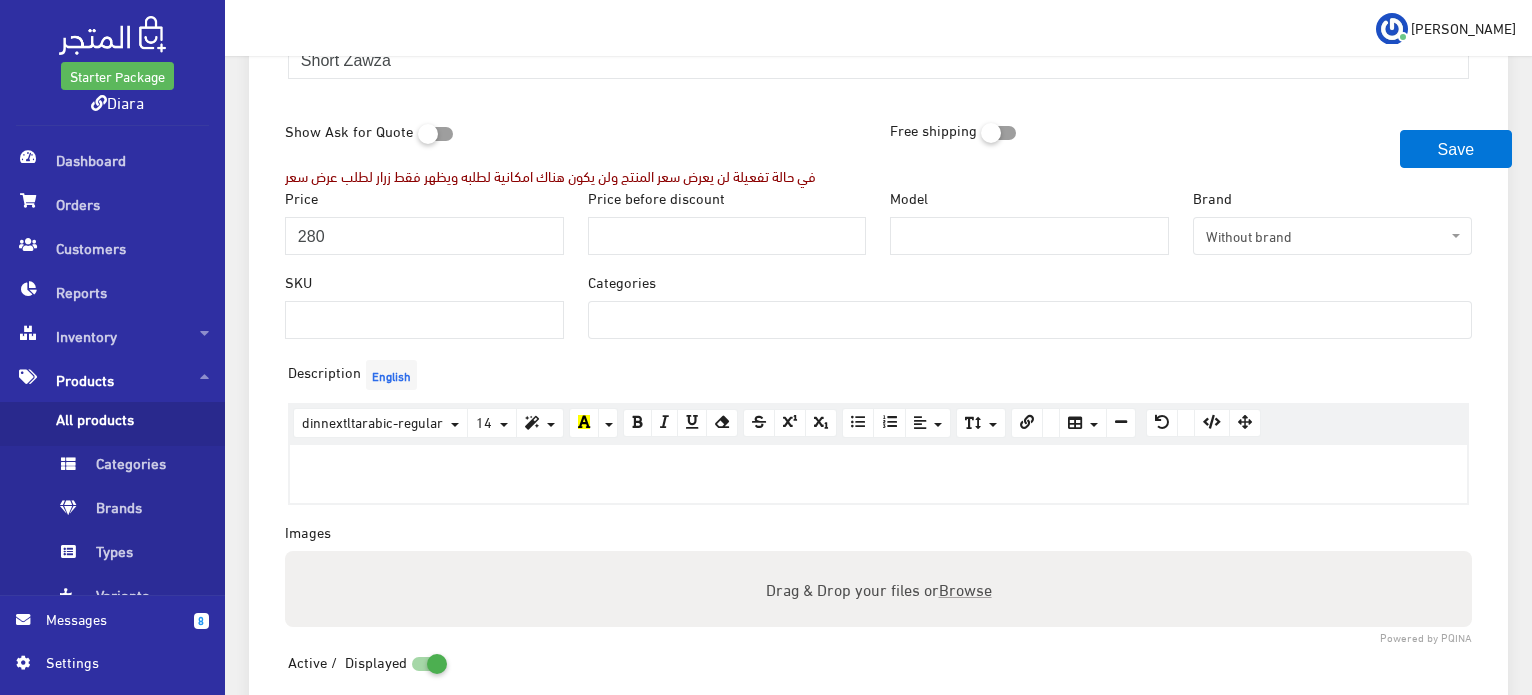 click at bounding box center (624, 318) 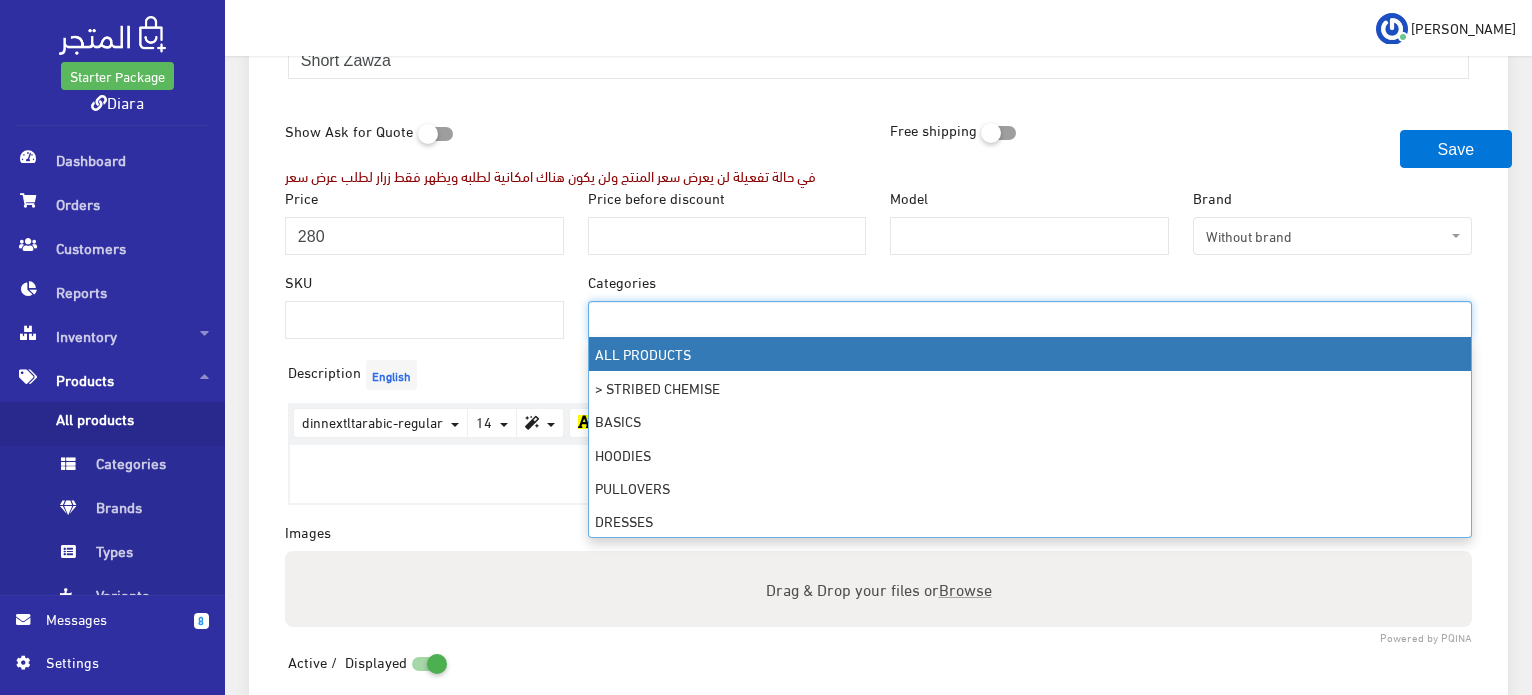 click at bounding box center (624, 318) 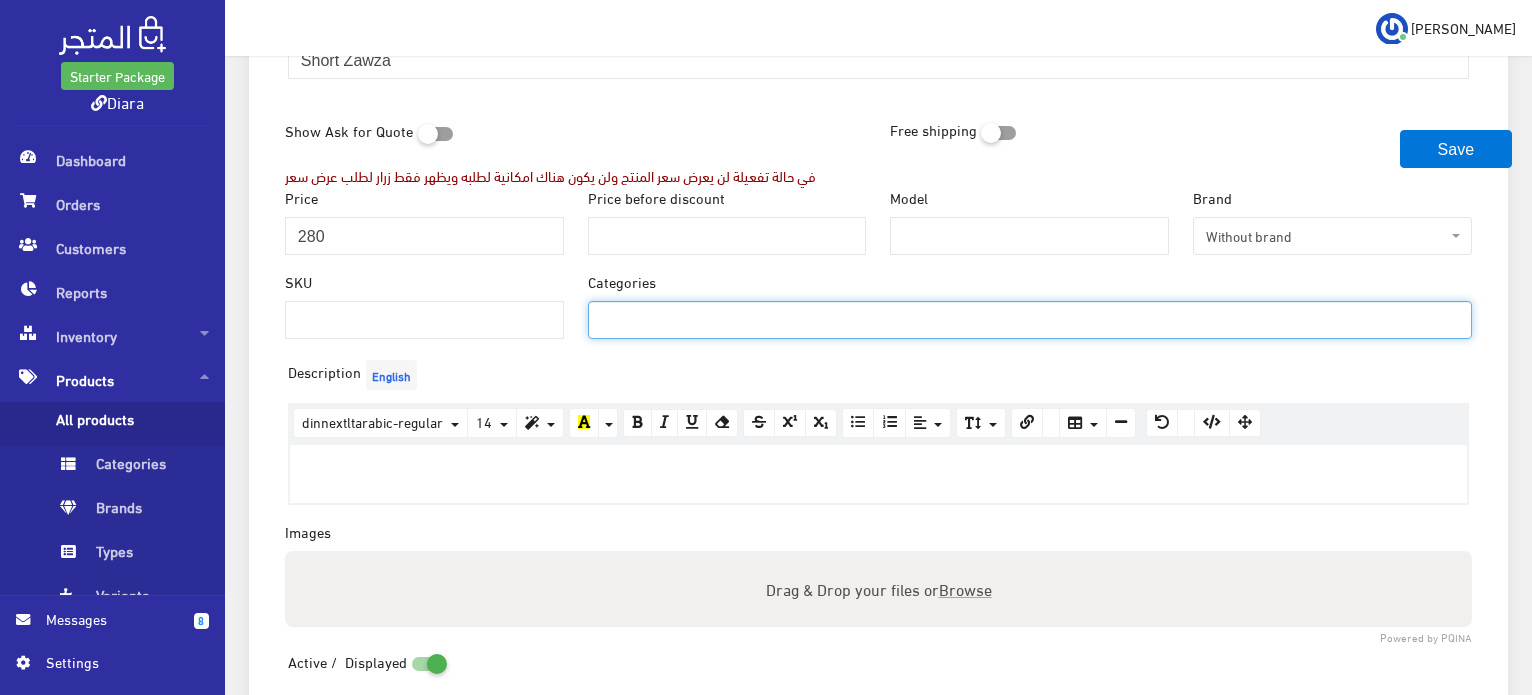 click at bounding box center [624, 318] 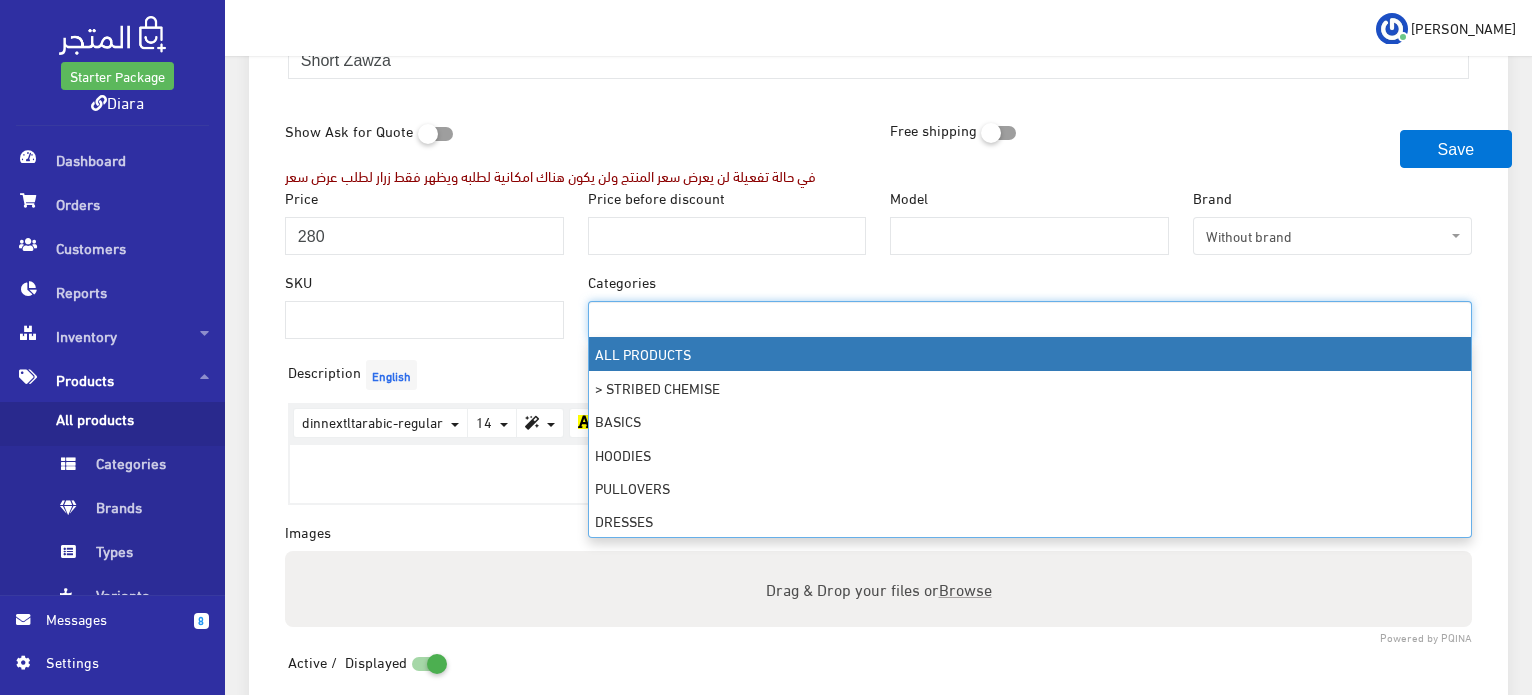 select on "1" 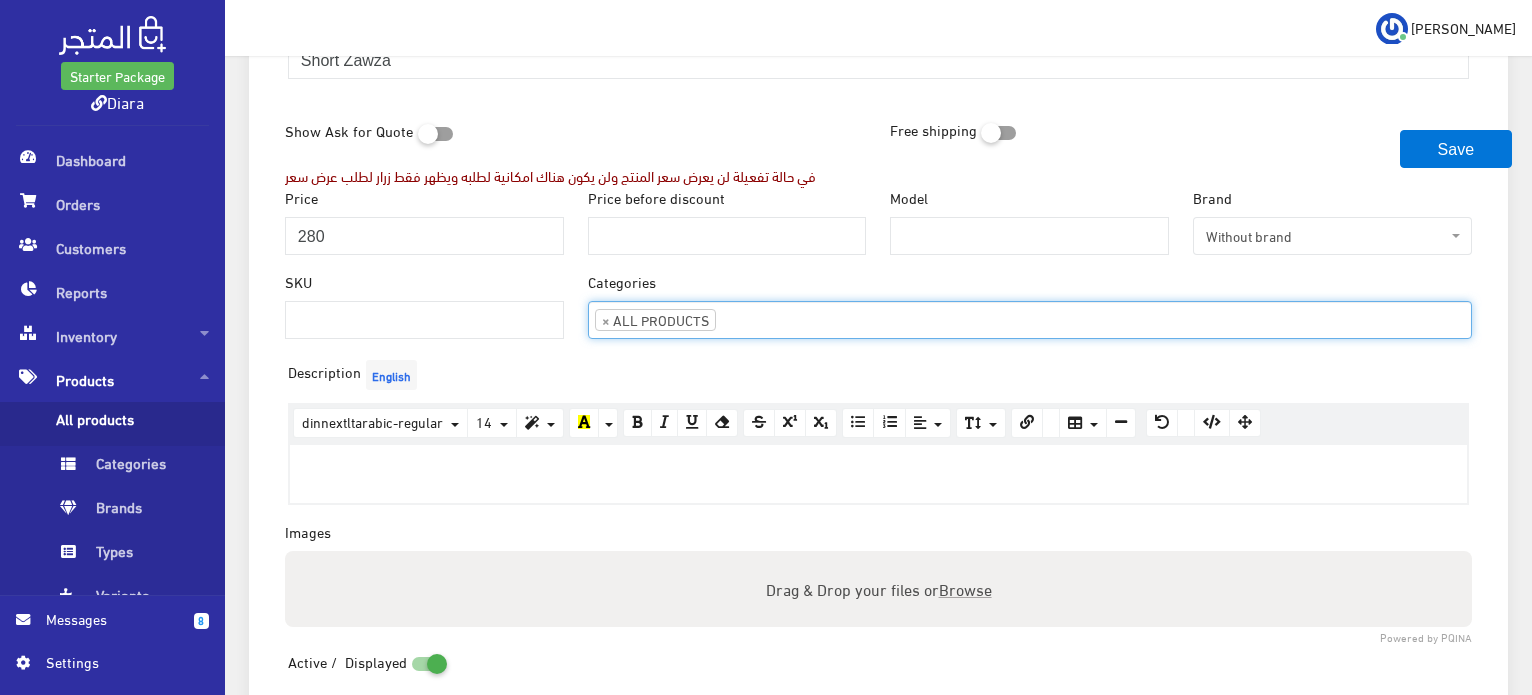 click at bounding box center [751, 318] 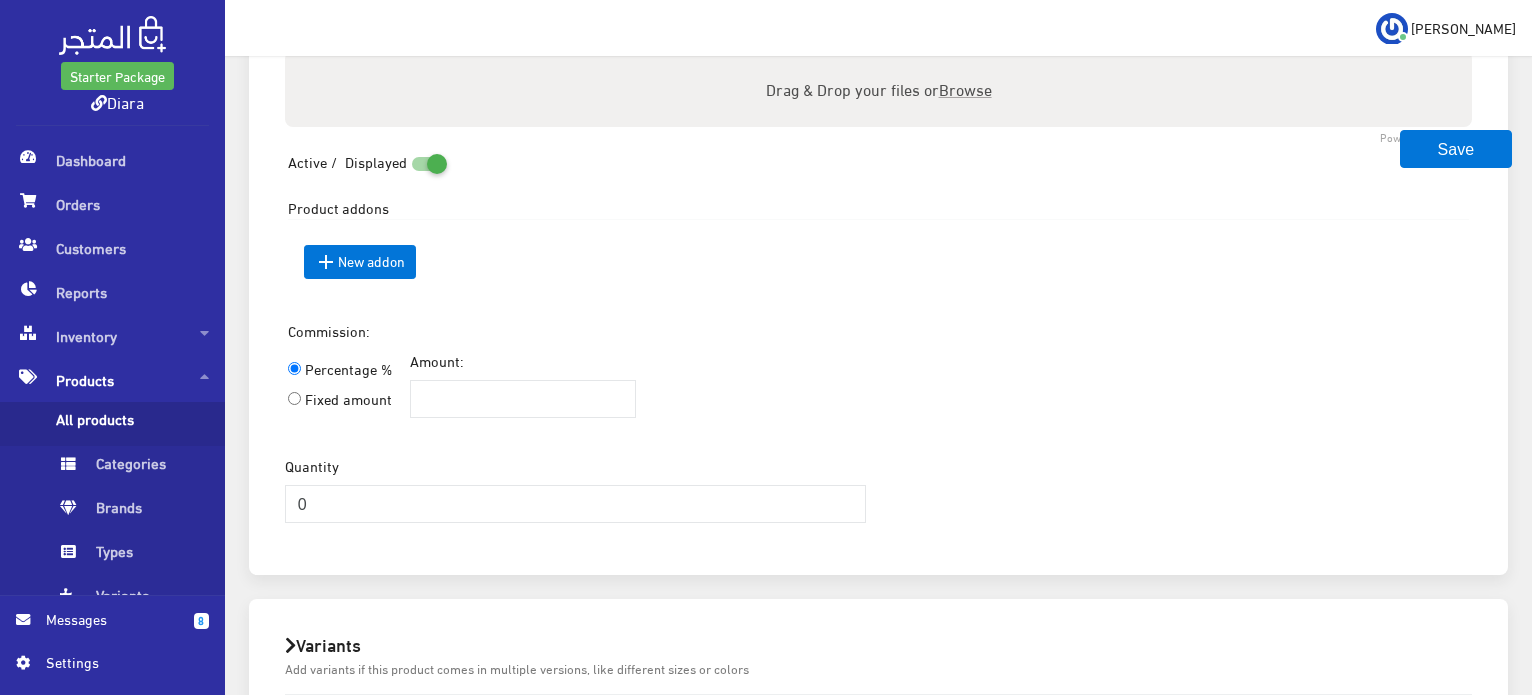scroll, scrollTop: 1100, scrollLeft: 0, axis: vertical 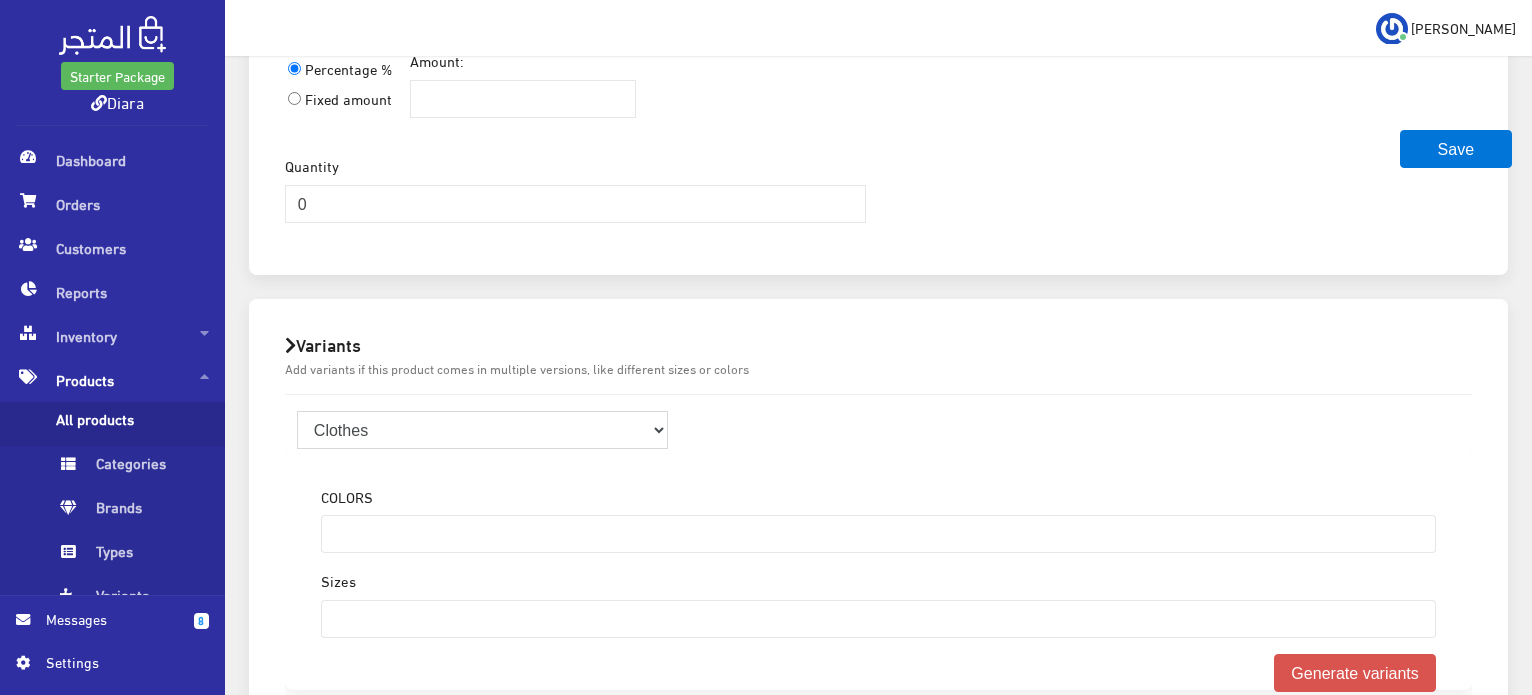 click on "Clothes" at bounding box center (483, 430) 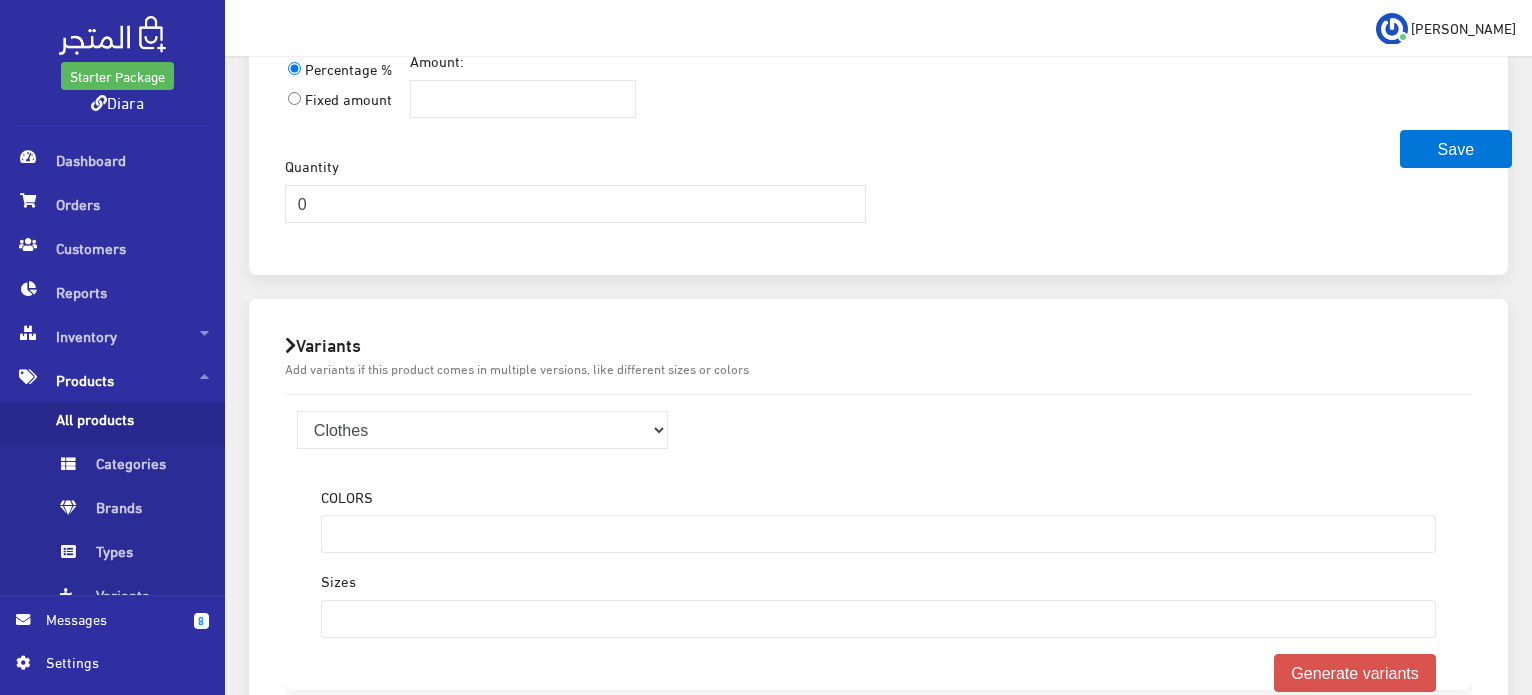 click on "Variants" at bounding box center (878, 344) 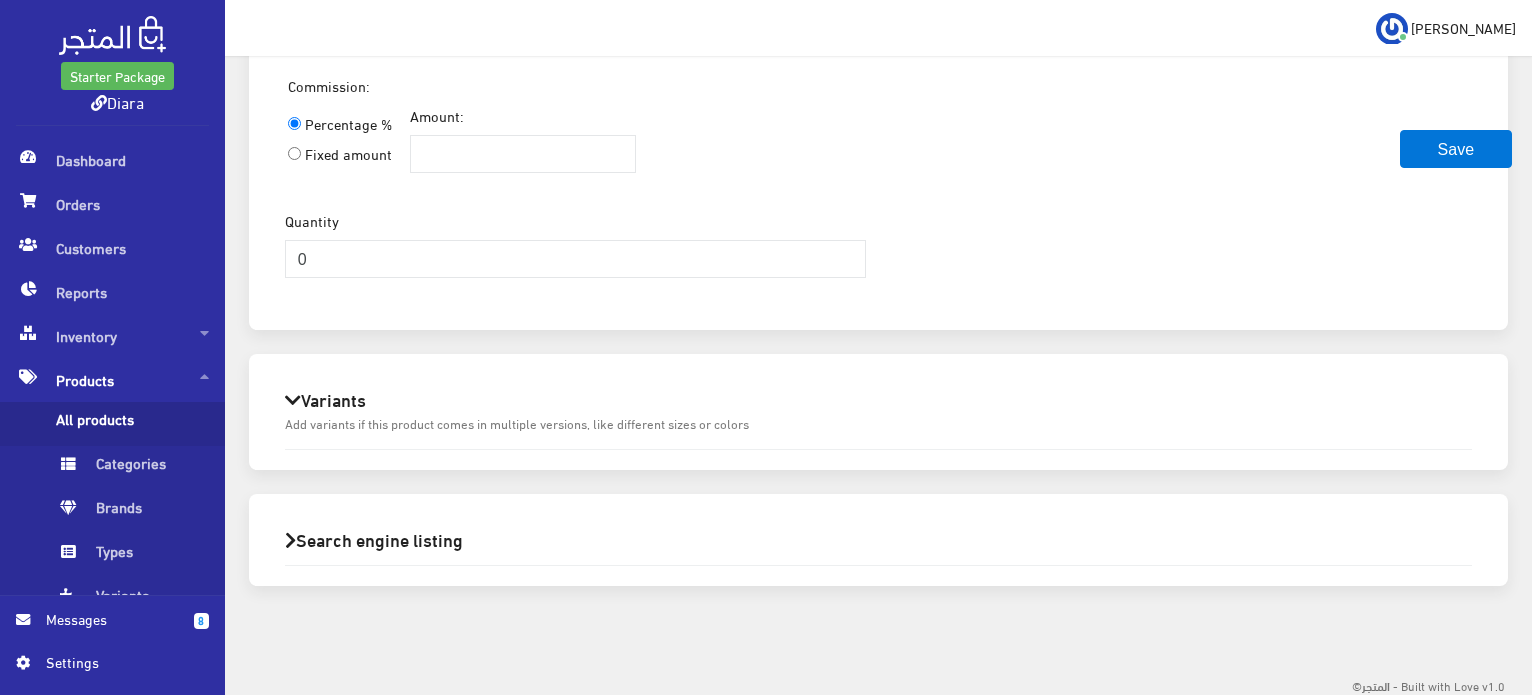 click on "Variants" at bounding box center [878, 399] 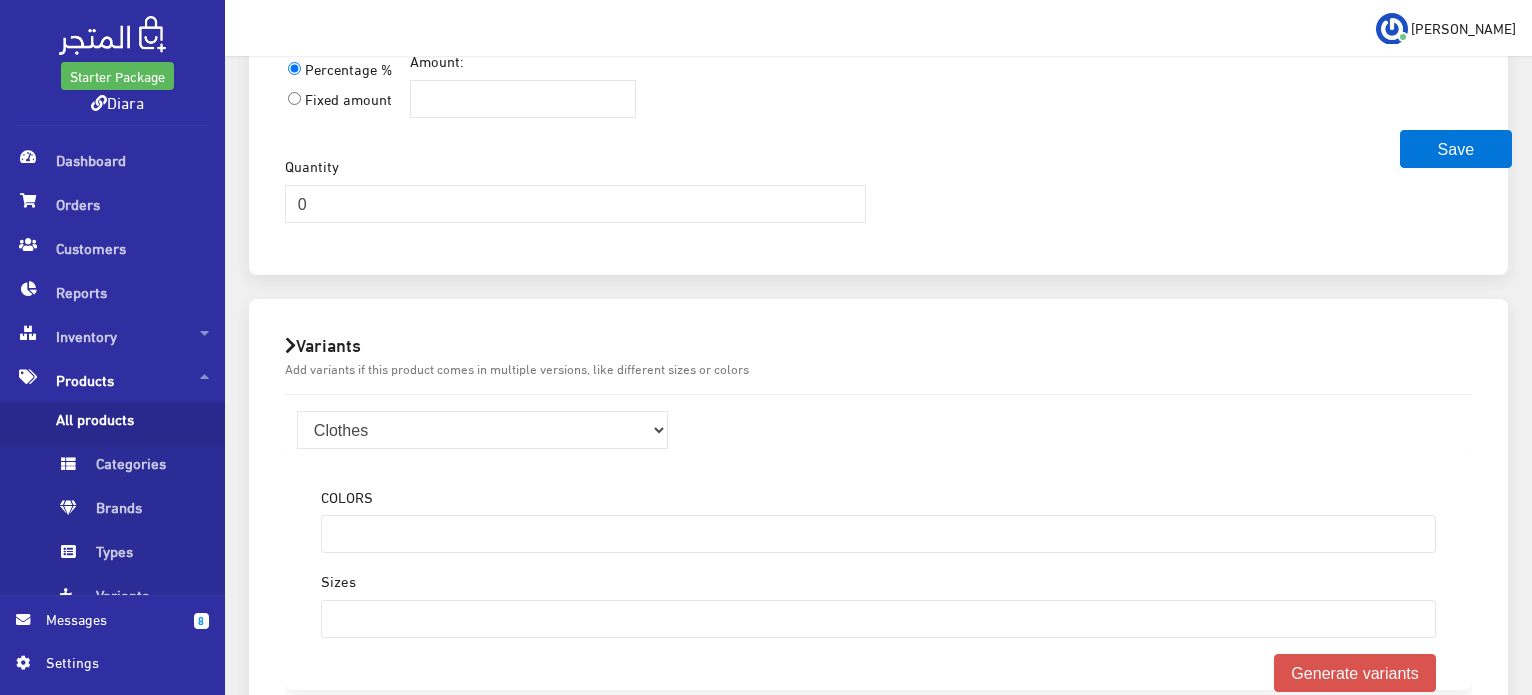 scroll, scrollTop: 1380, scrollLeft: 0, axis: vertical 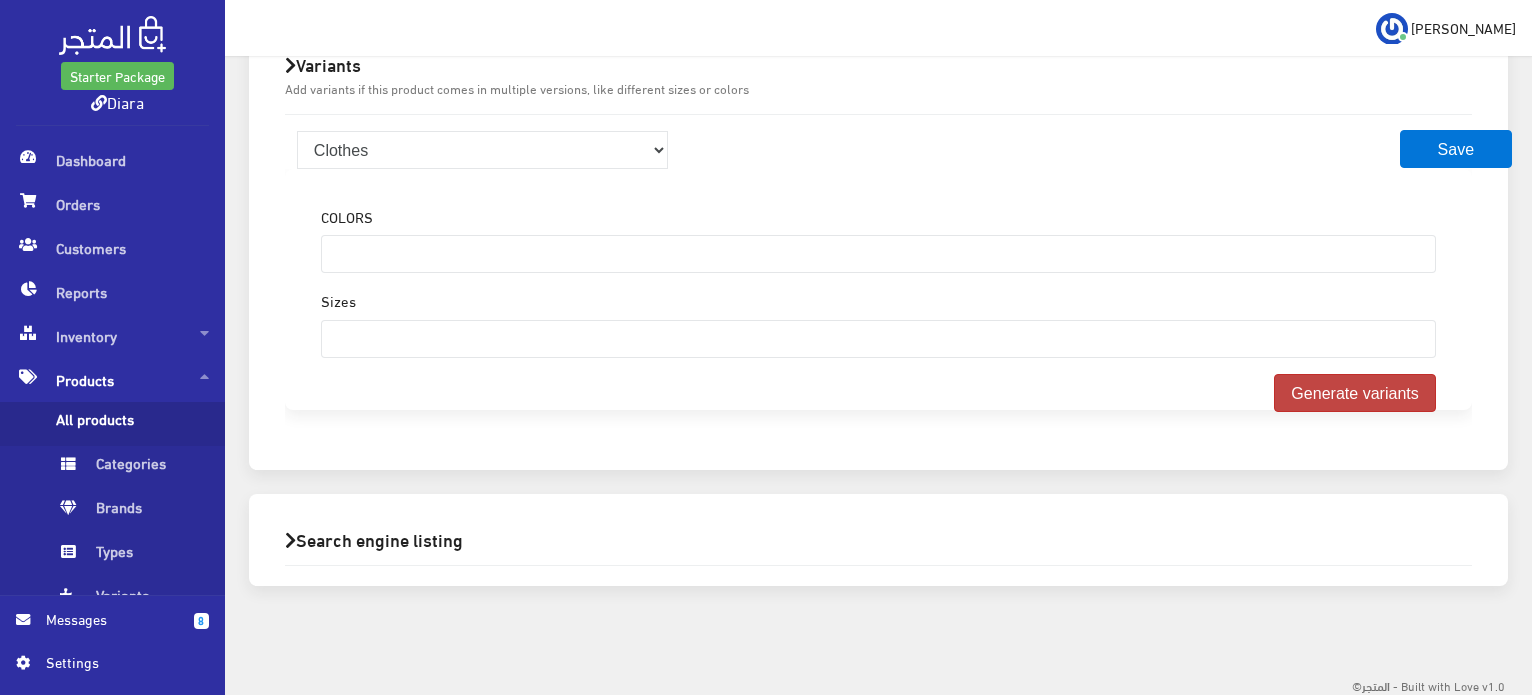 click on "Generate variants" at bounding box center [1355, 393] 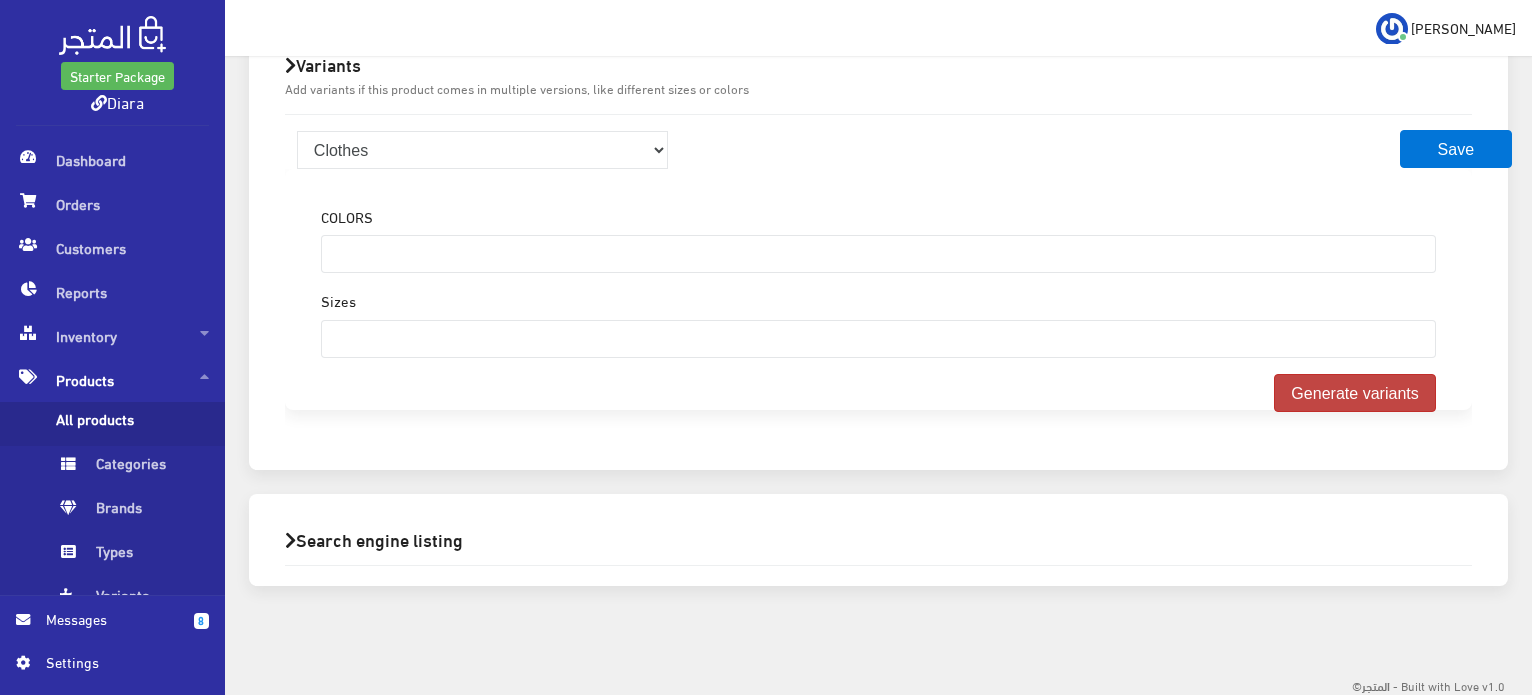 click on "Generate variants" at bounding box center [1355, 393] 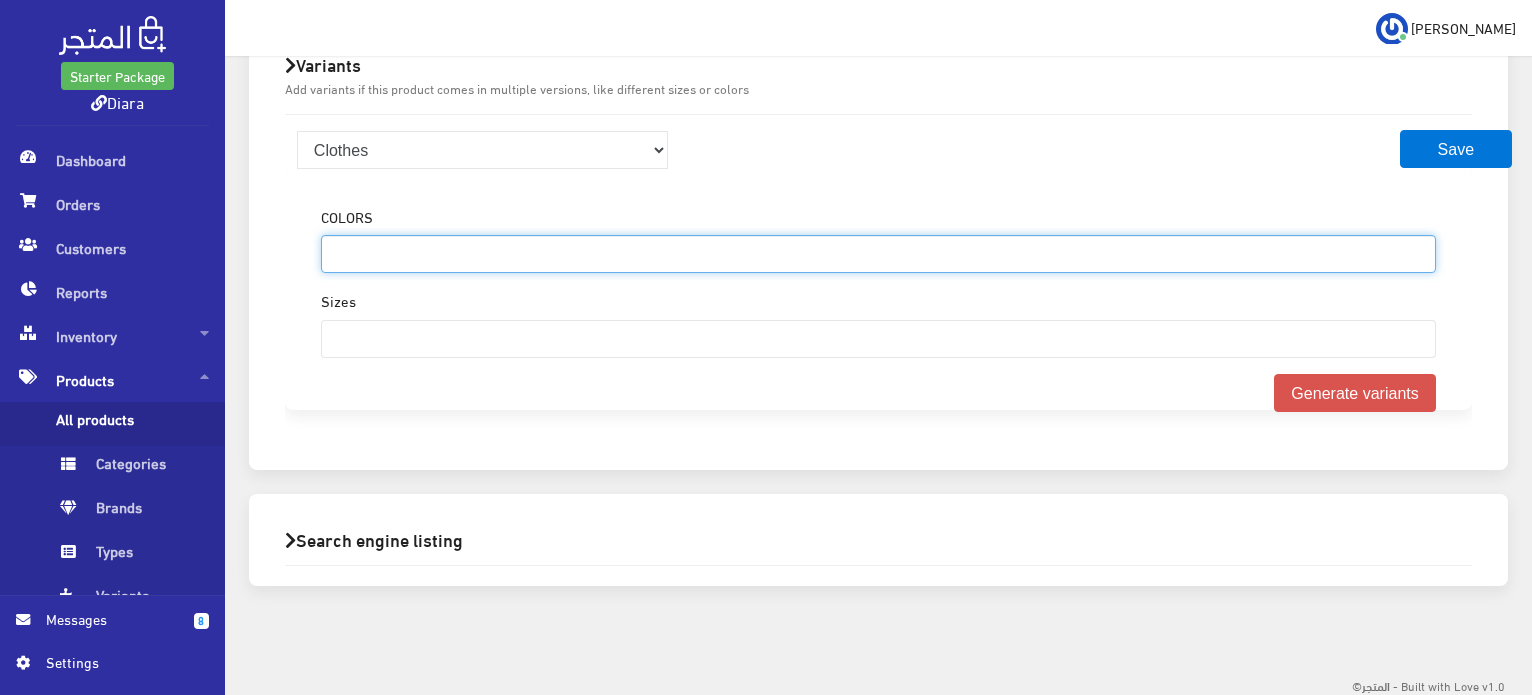 click at bounding box center [878, 252] 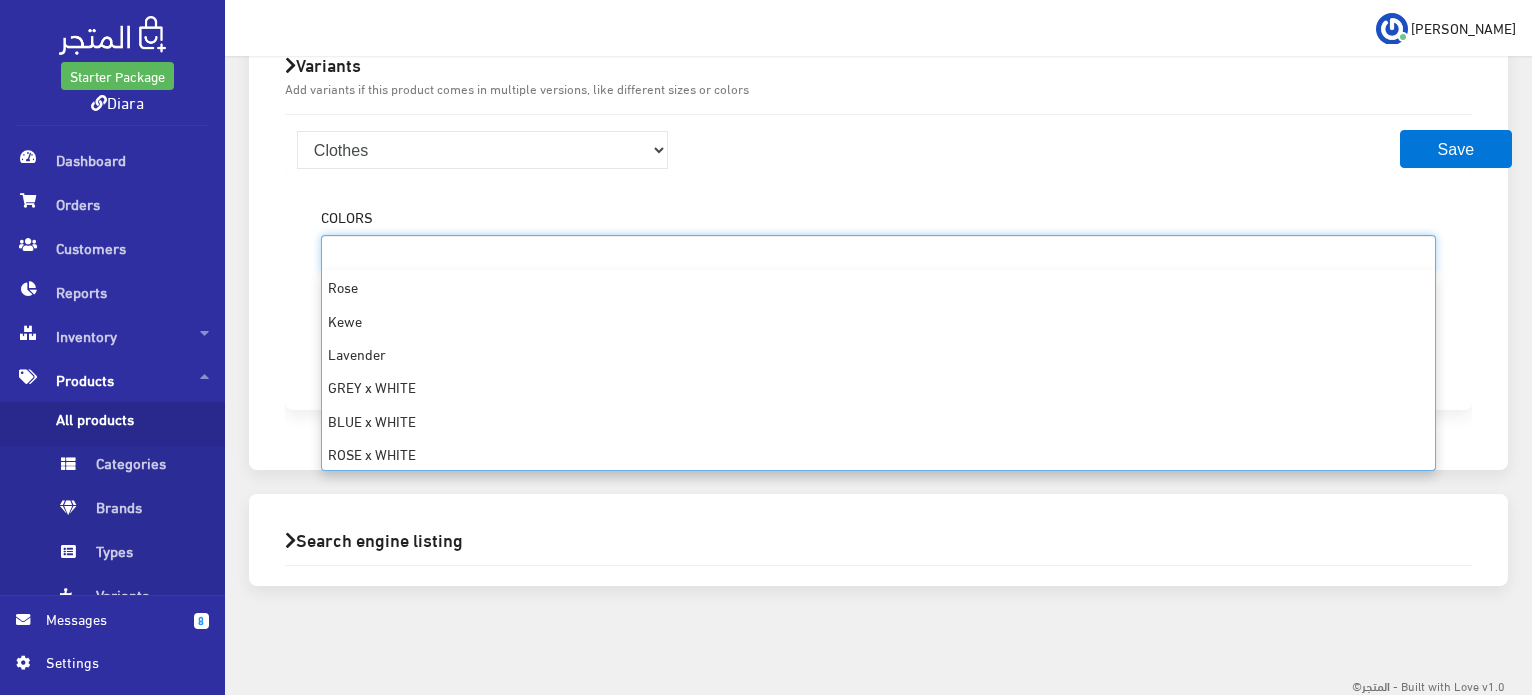 scroll, scrollTop: 1035, scrollLeft: 0, axis: vertical 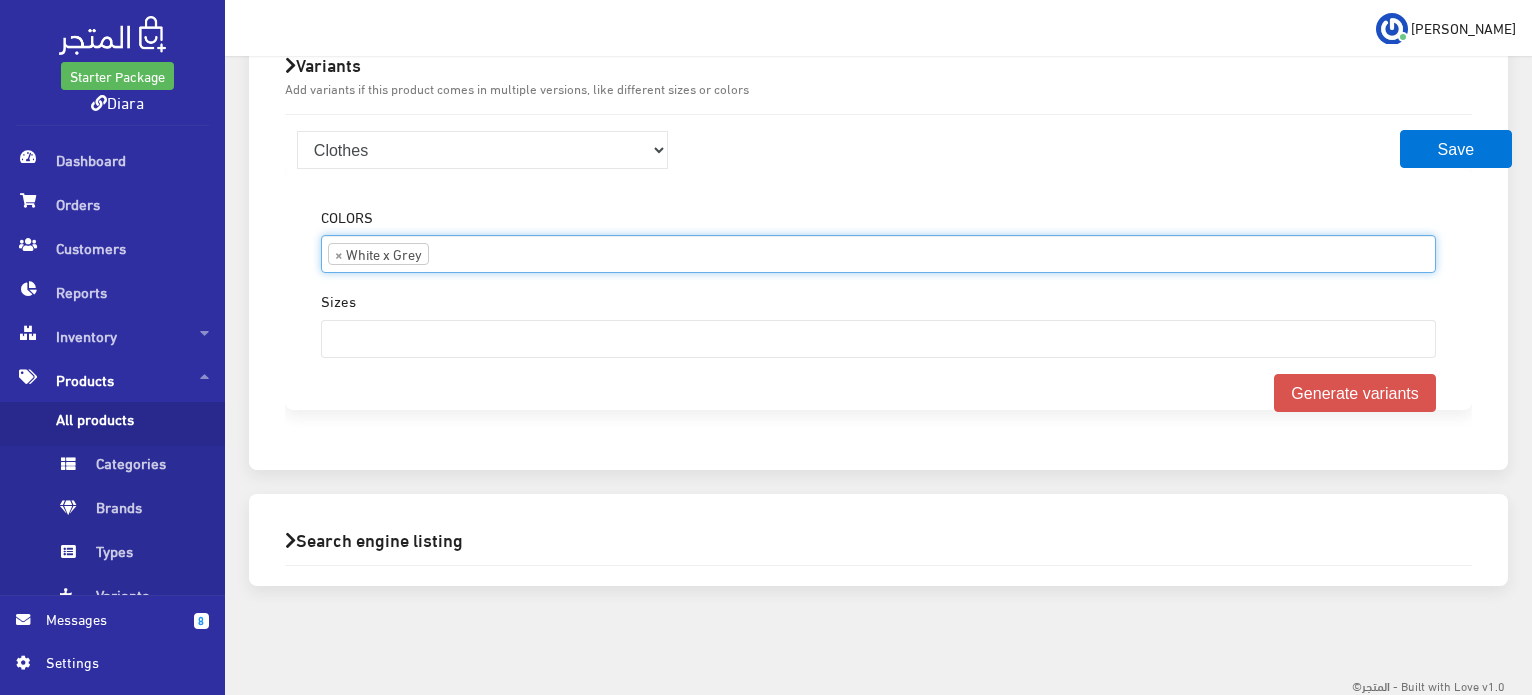click on "× White x Grey" at bounding box center (878, 252) 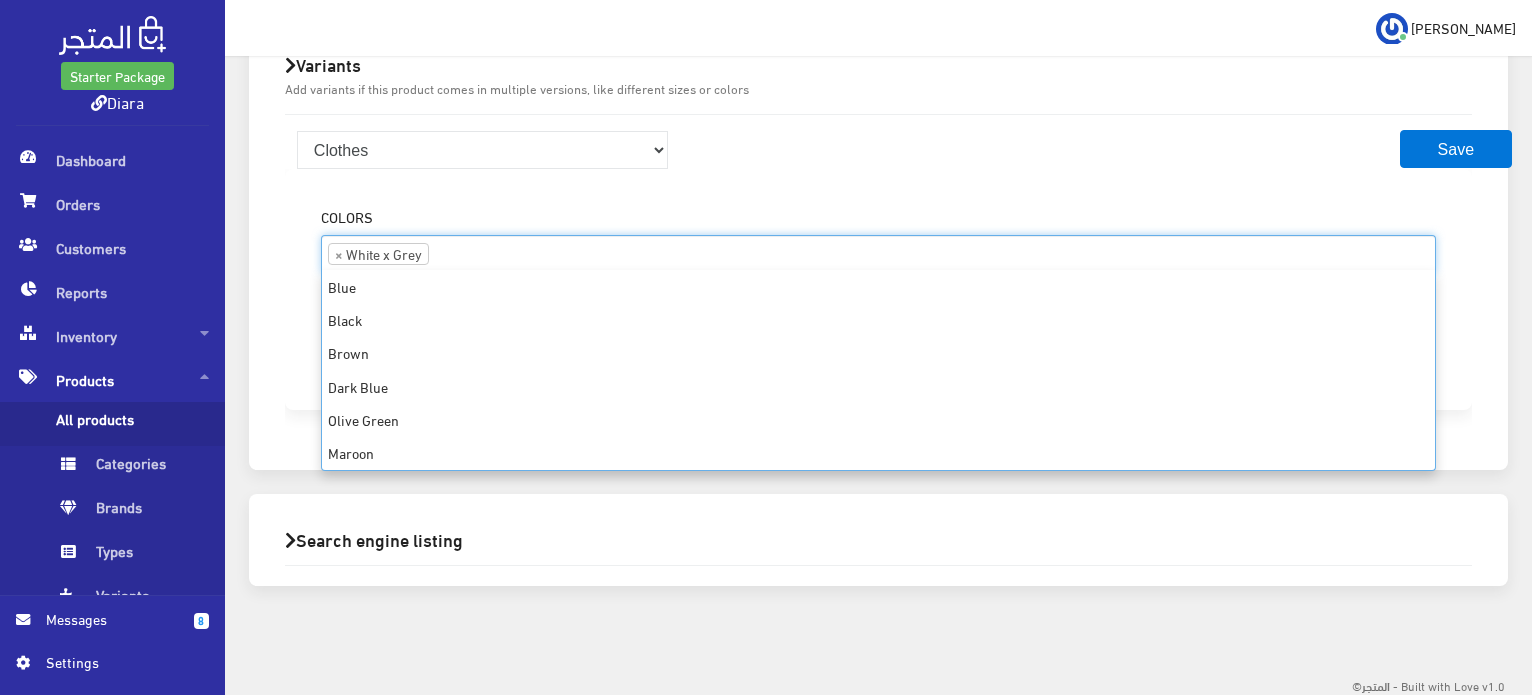 scroll, scrollTop: 1035, scrollLeft: 0, axis: vertical 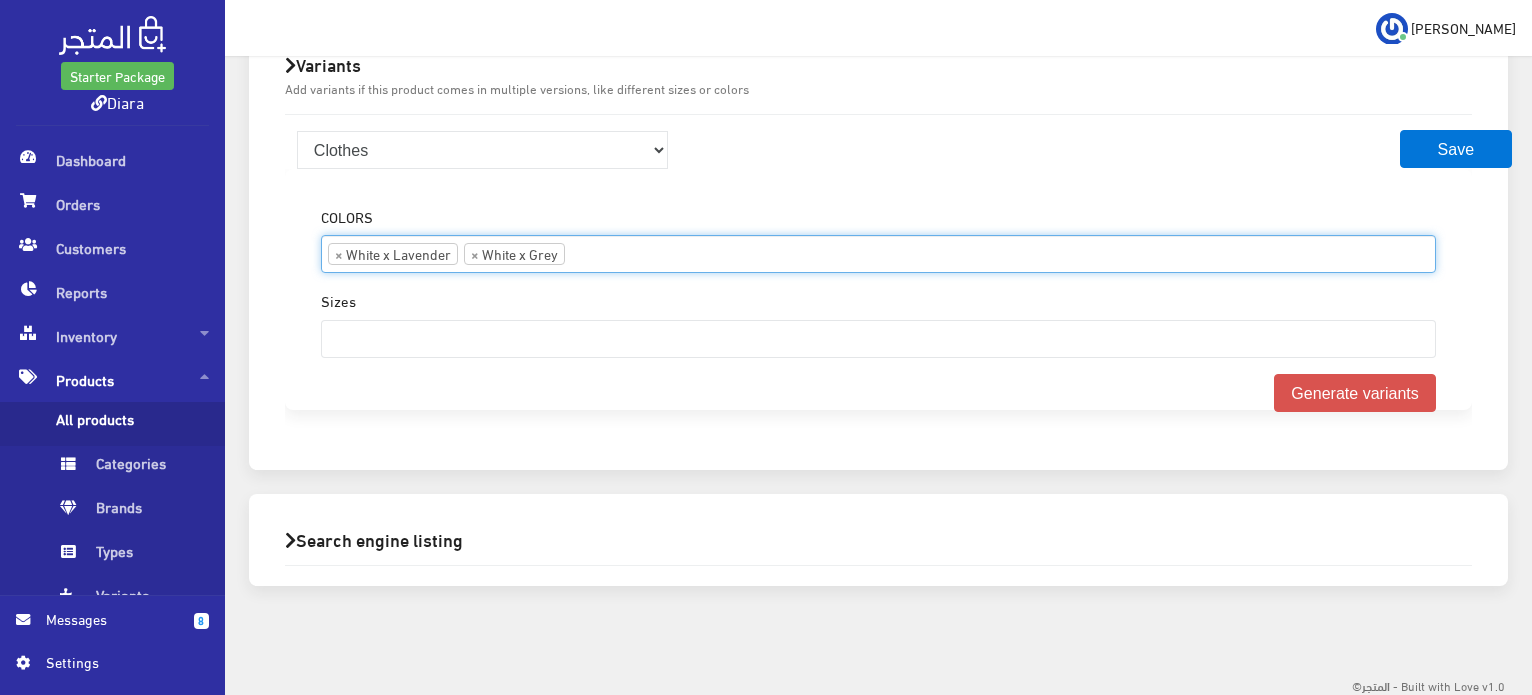 click at bounding box center [600, 252] 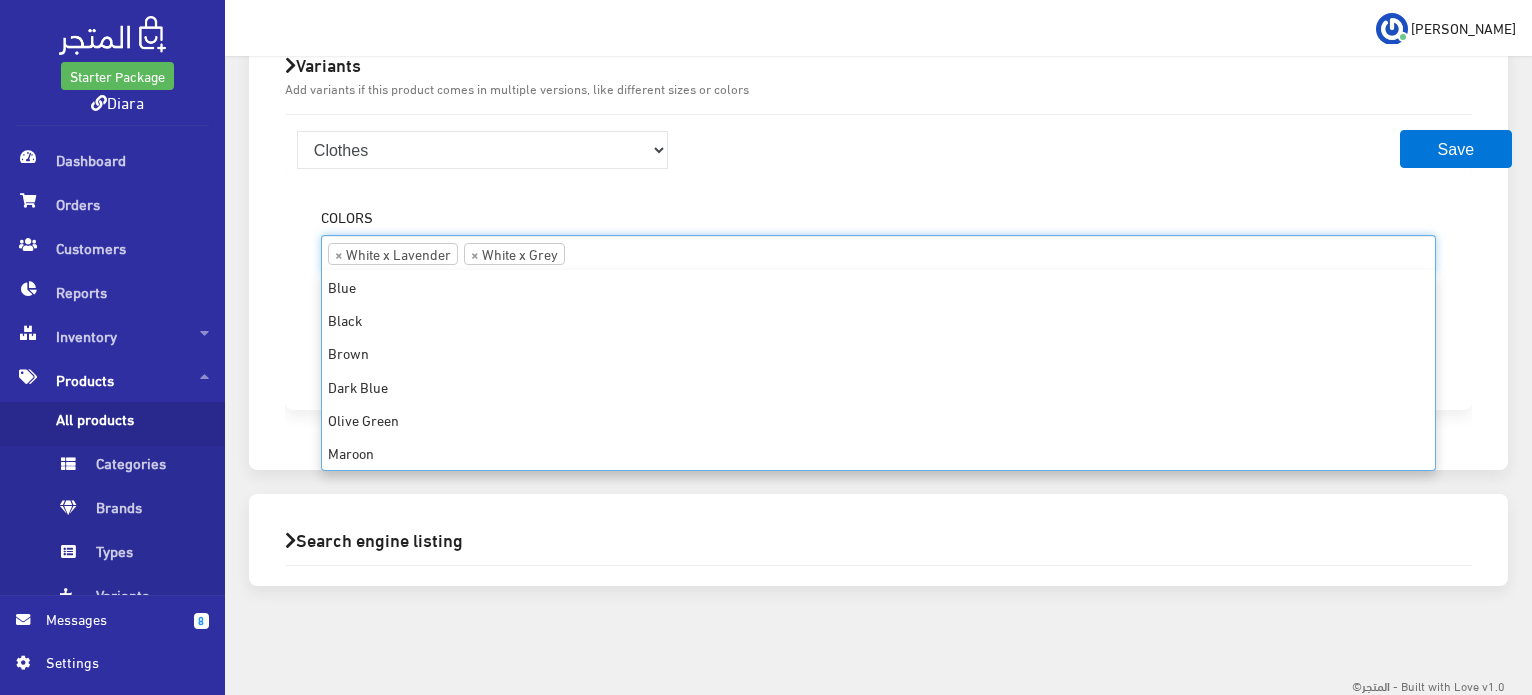 scroll, scrollTop: 1035, scrollLeft: 0, axis: vertical 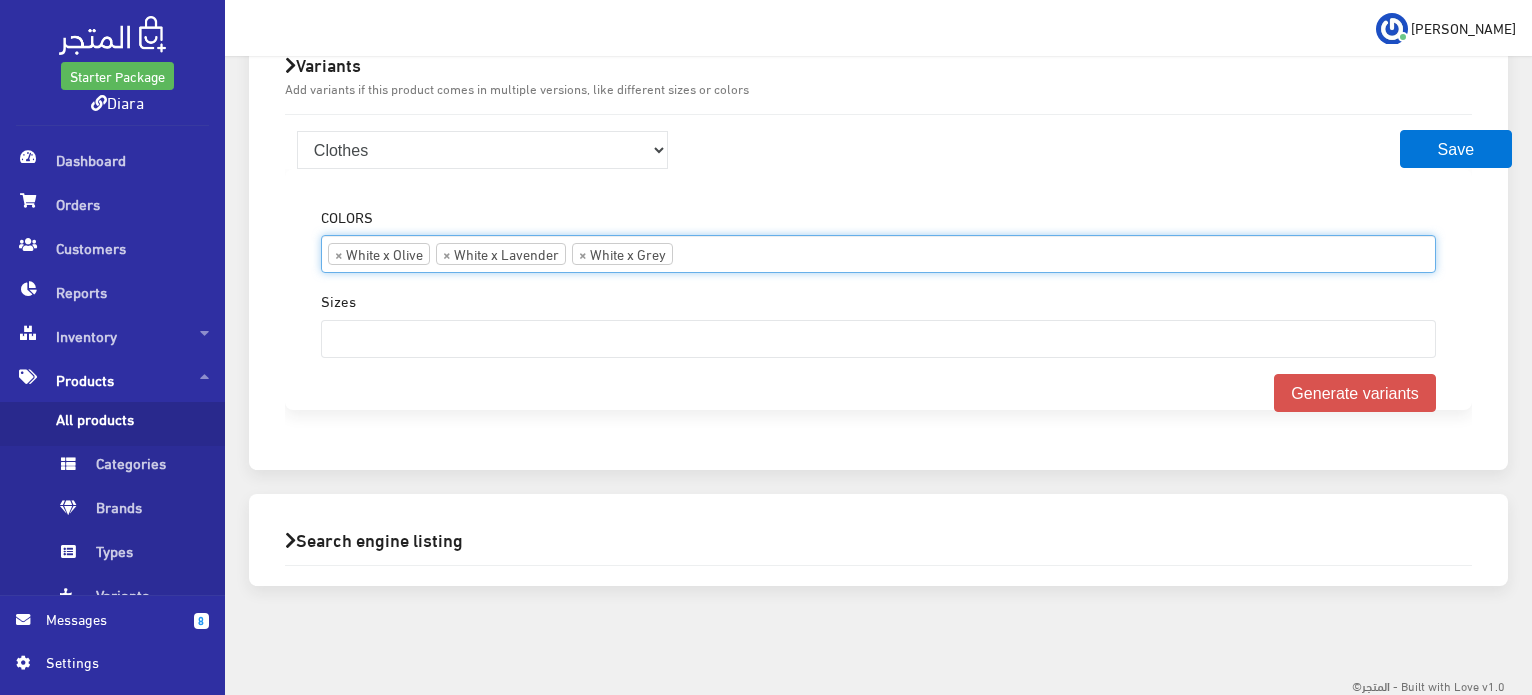 click at bounding box center (708, 252) 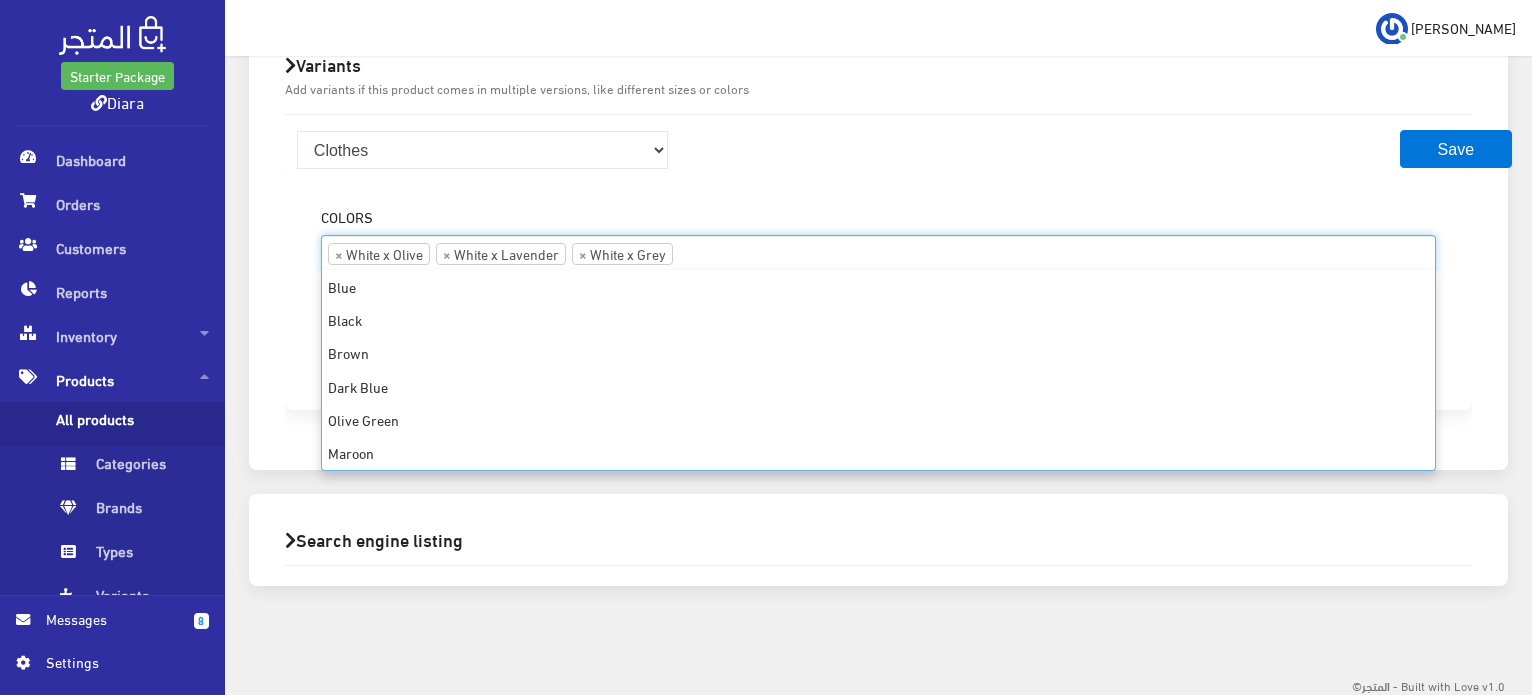 scroll, scrollTop: 1035, scrollLeft: 0, axis: vertical 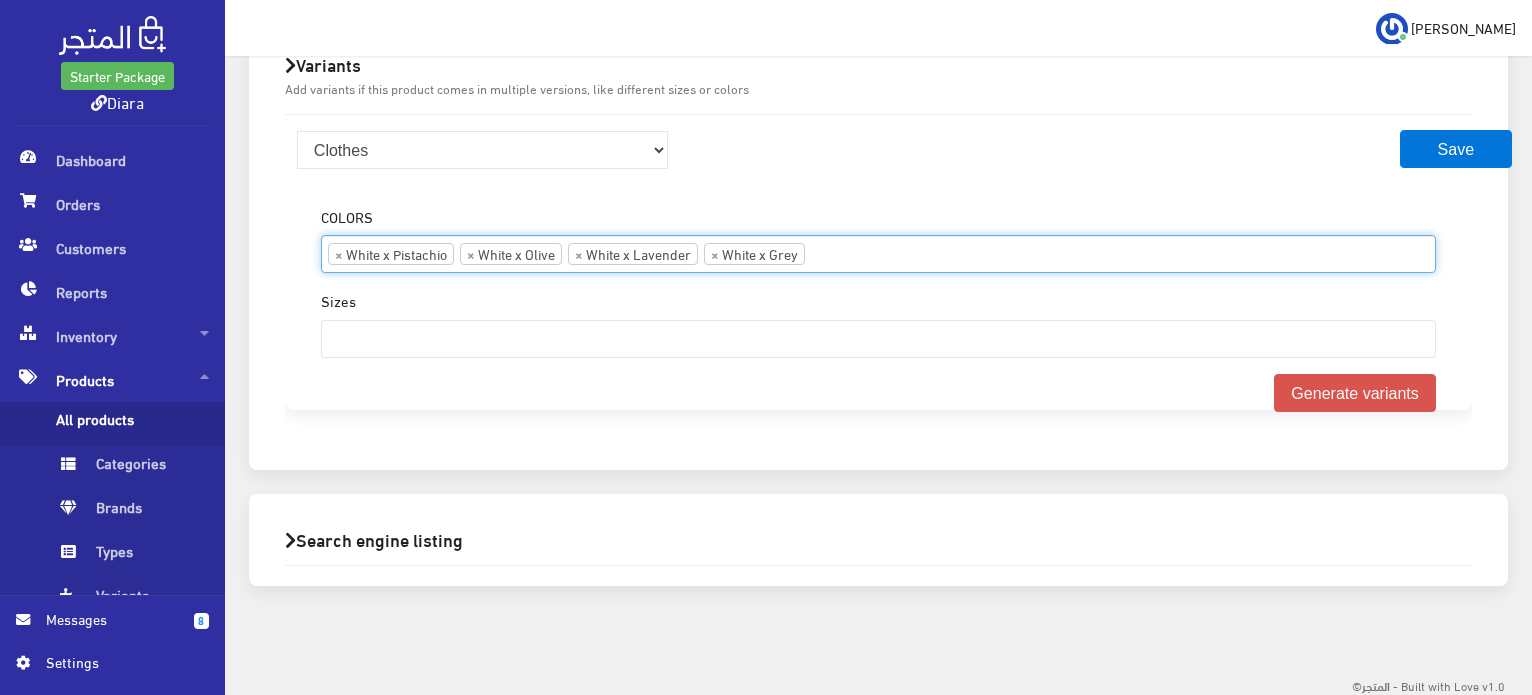 click on "× White x Pistachio × White x Olive × White x Lavender × White x Grey" at bounding box center (878, 252) 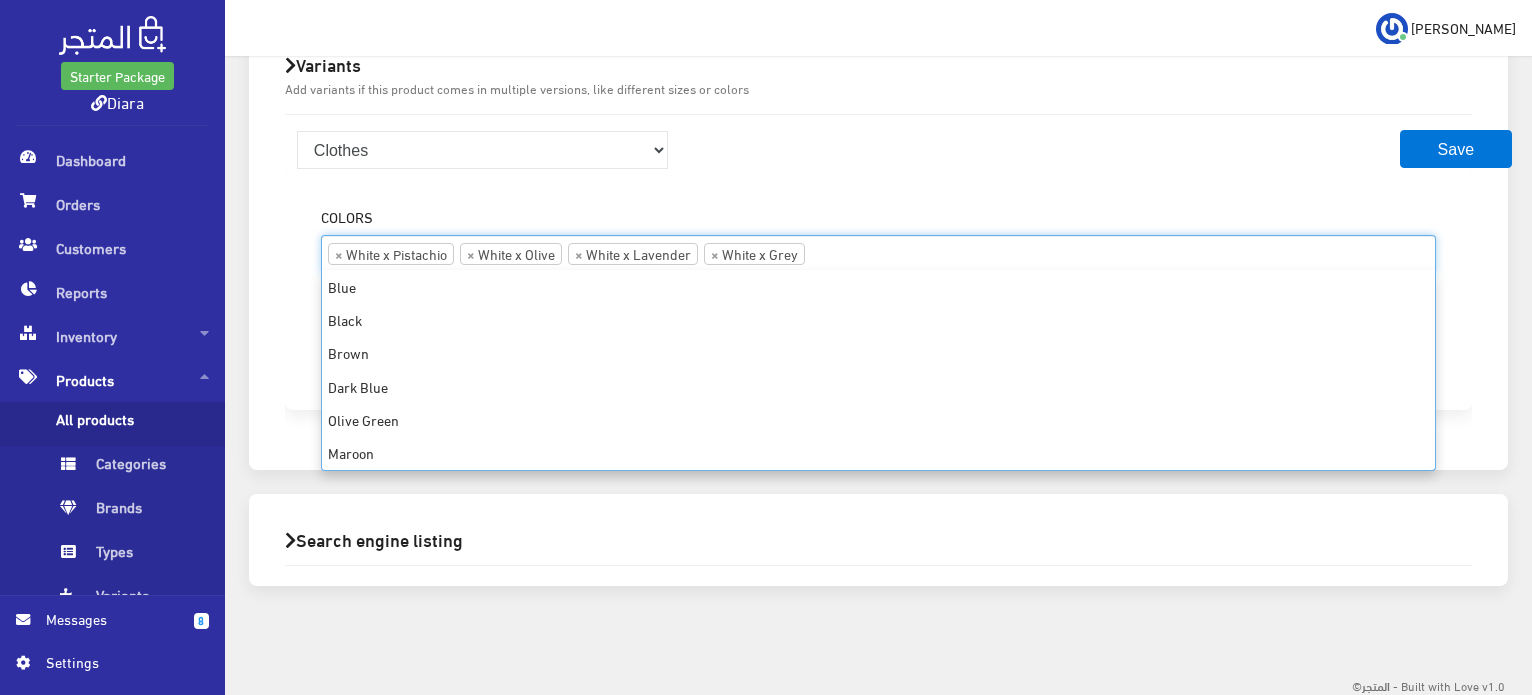 scroll, scrollTop: 1035, scrollLeft: 0, axis: vertical 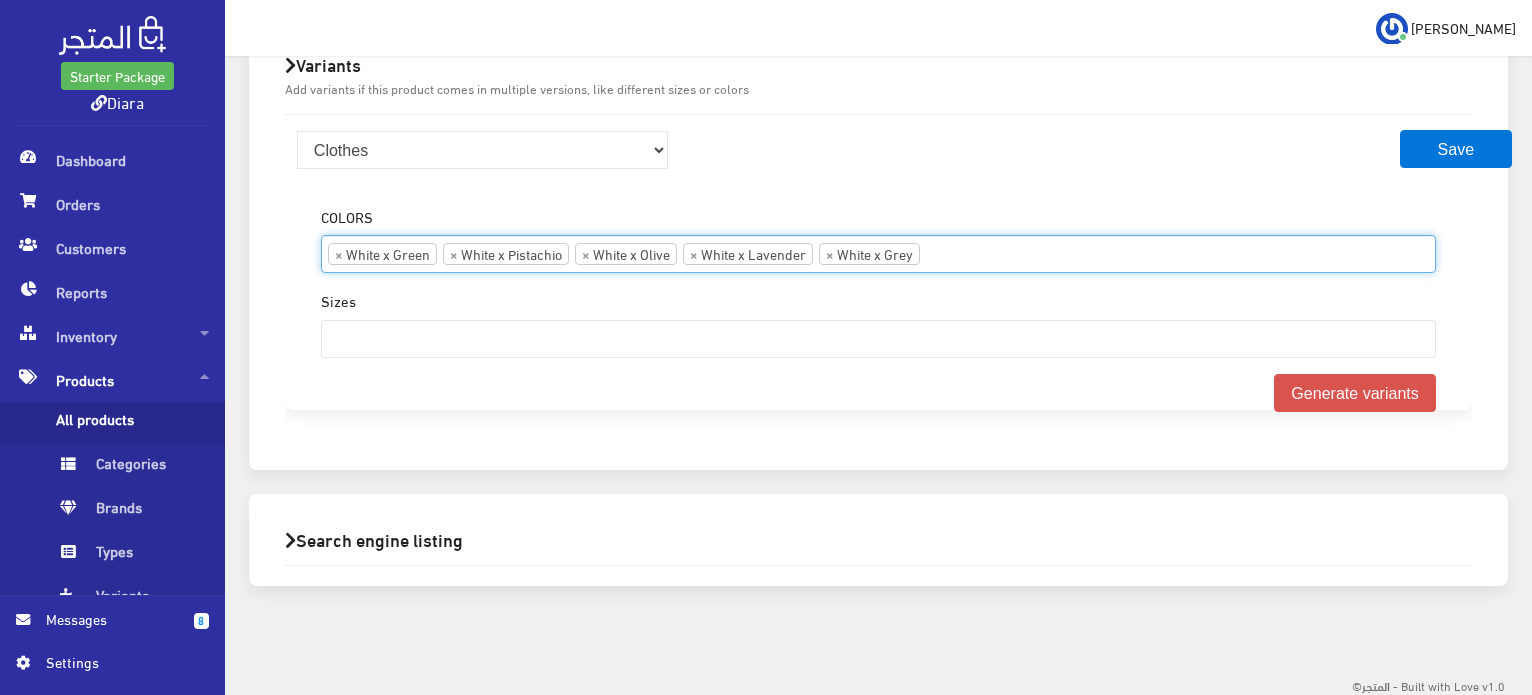 click at bounding box center [955, 252] 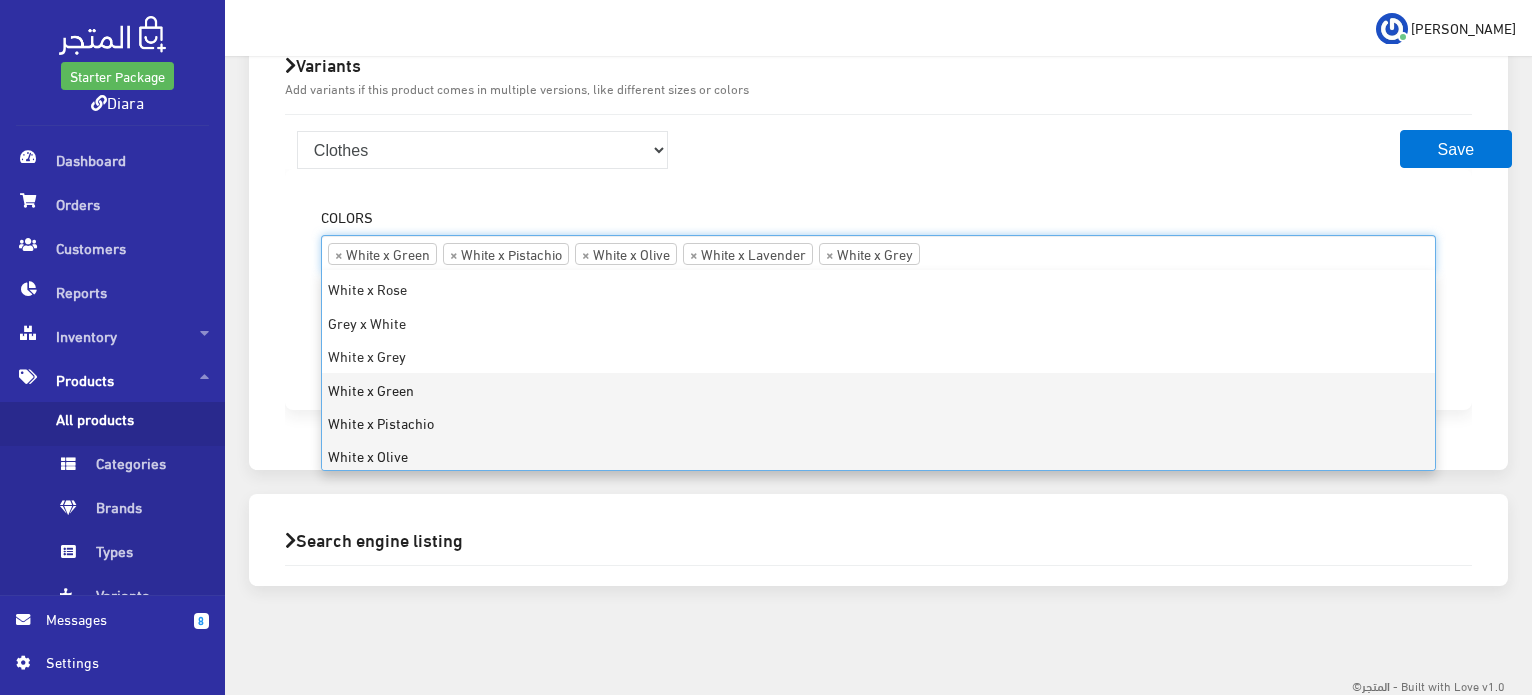 scroll, scrollTop: 935, scrollLeft: 0, axis: vertical 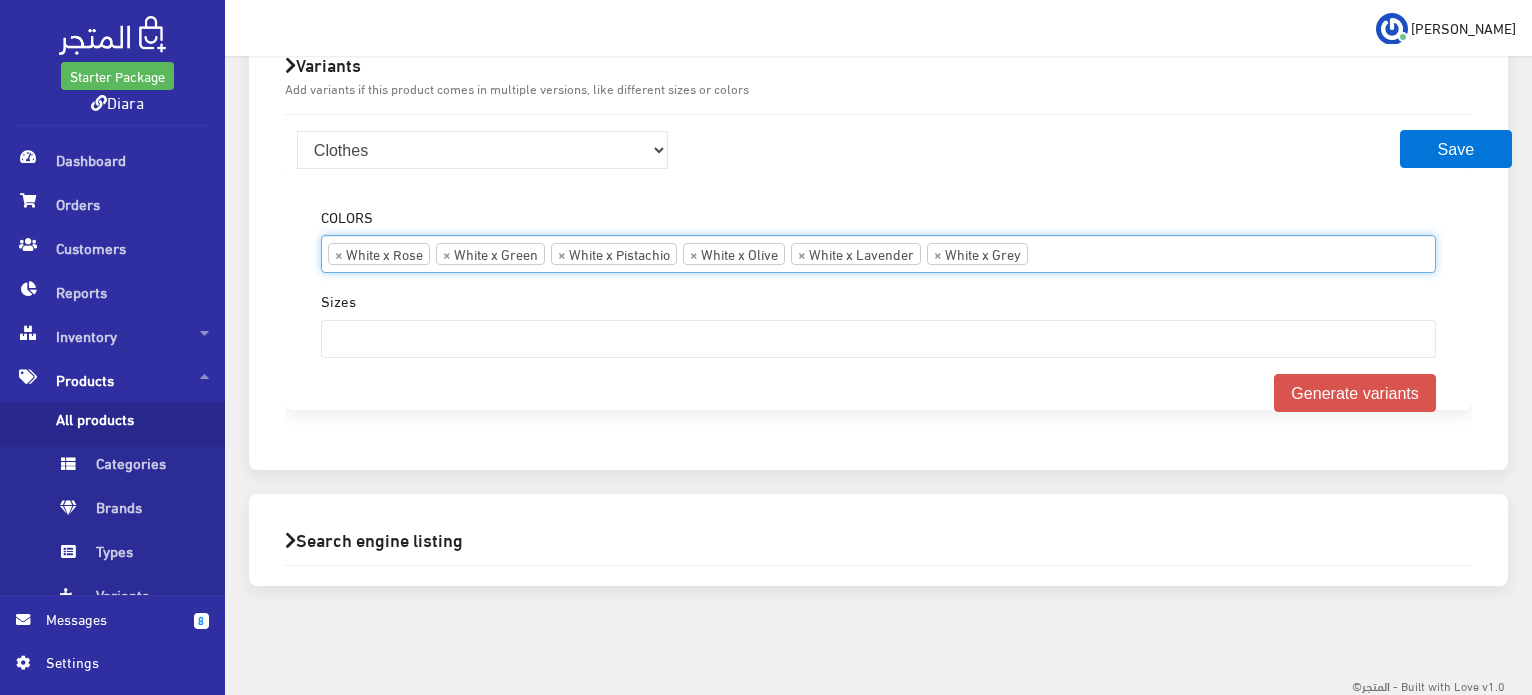 click at bounding box center (1063, 252) 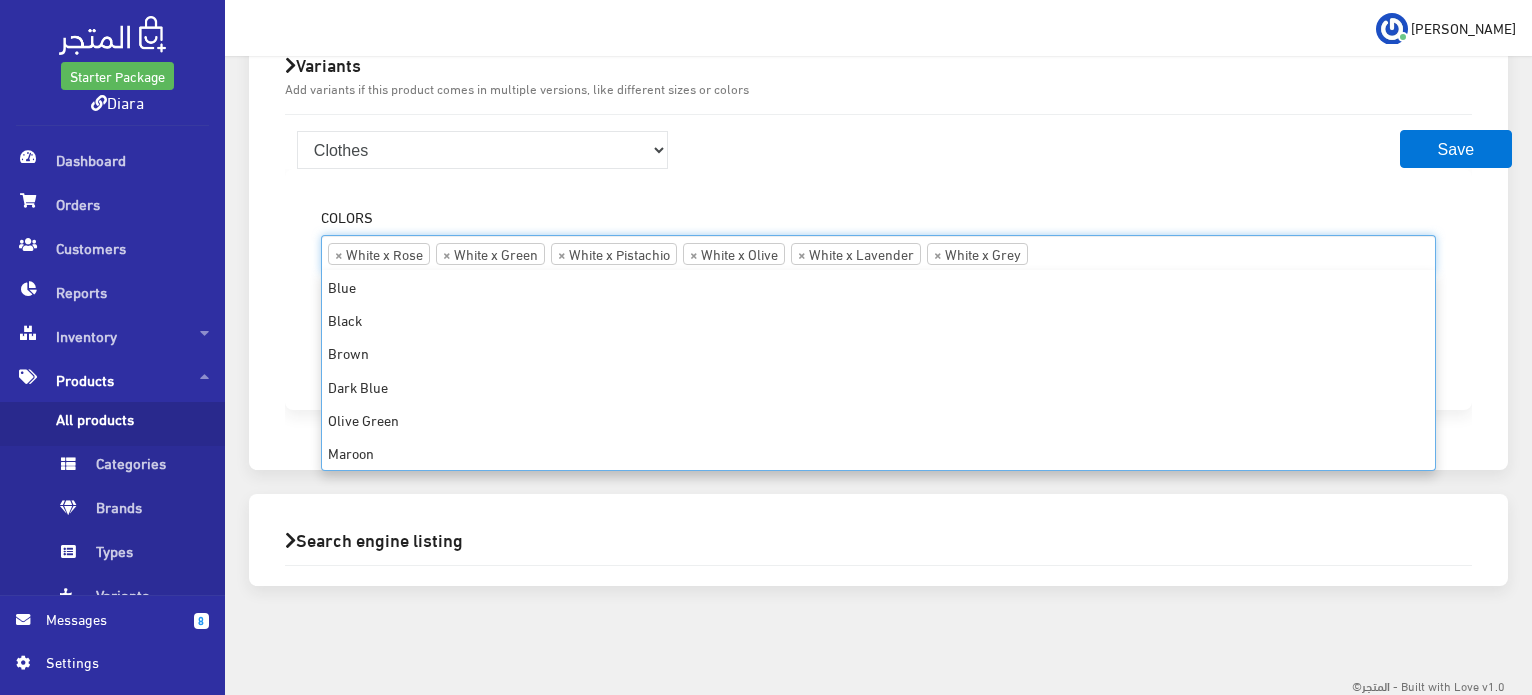 scroll, scrollTop: 935, scrollLeft: 0, axis: vertical 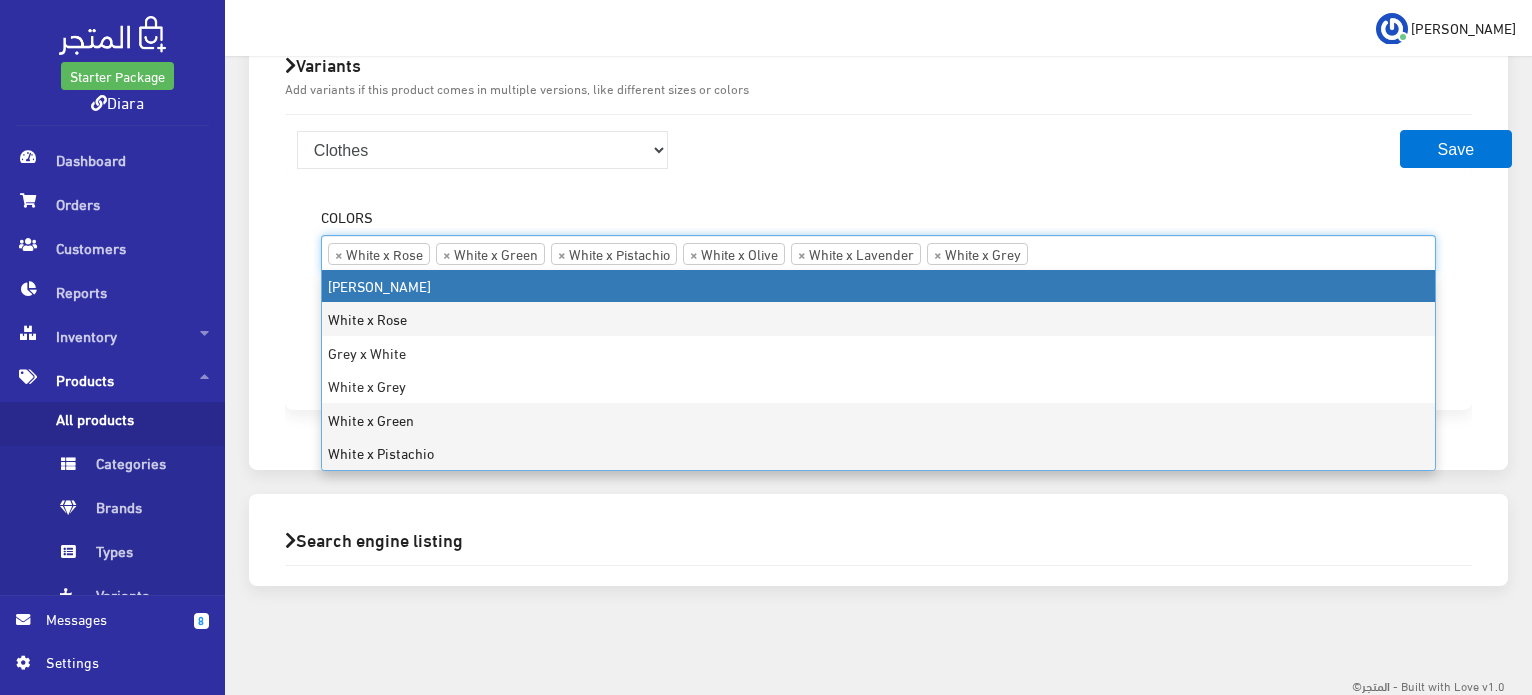 select on "40" 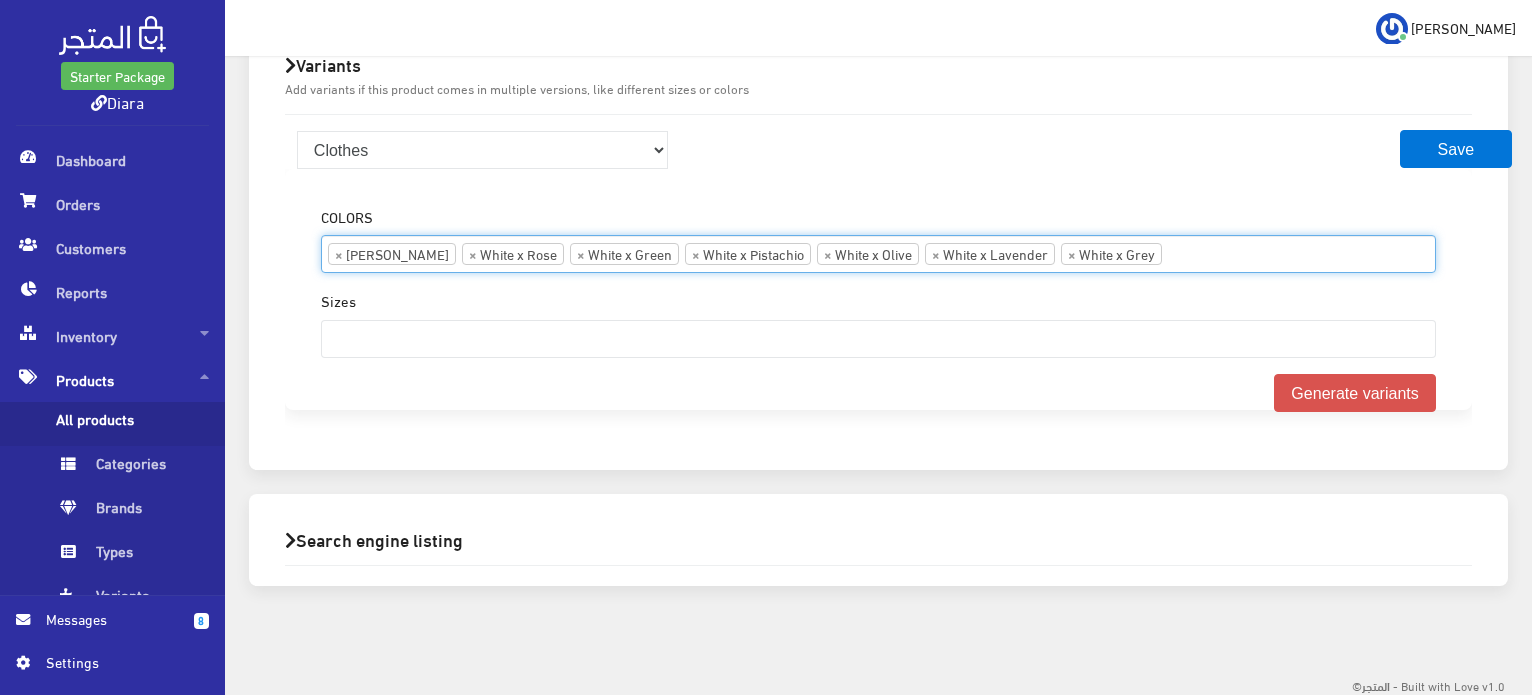 click on "× [PERSON_NAME] × White x Rose × White x Green × White x Pistachio × White x Olive × White x Lavender × White x Grey" at bounding box center [878, 252] 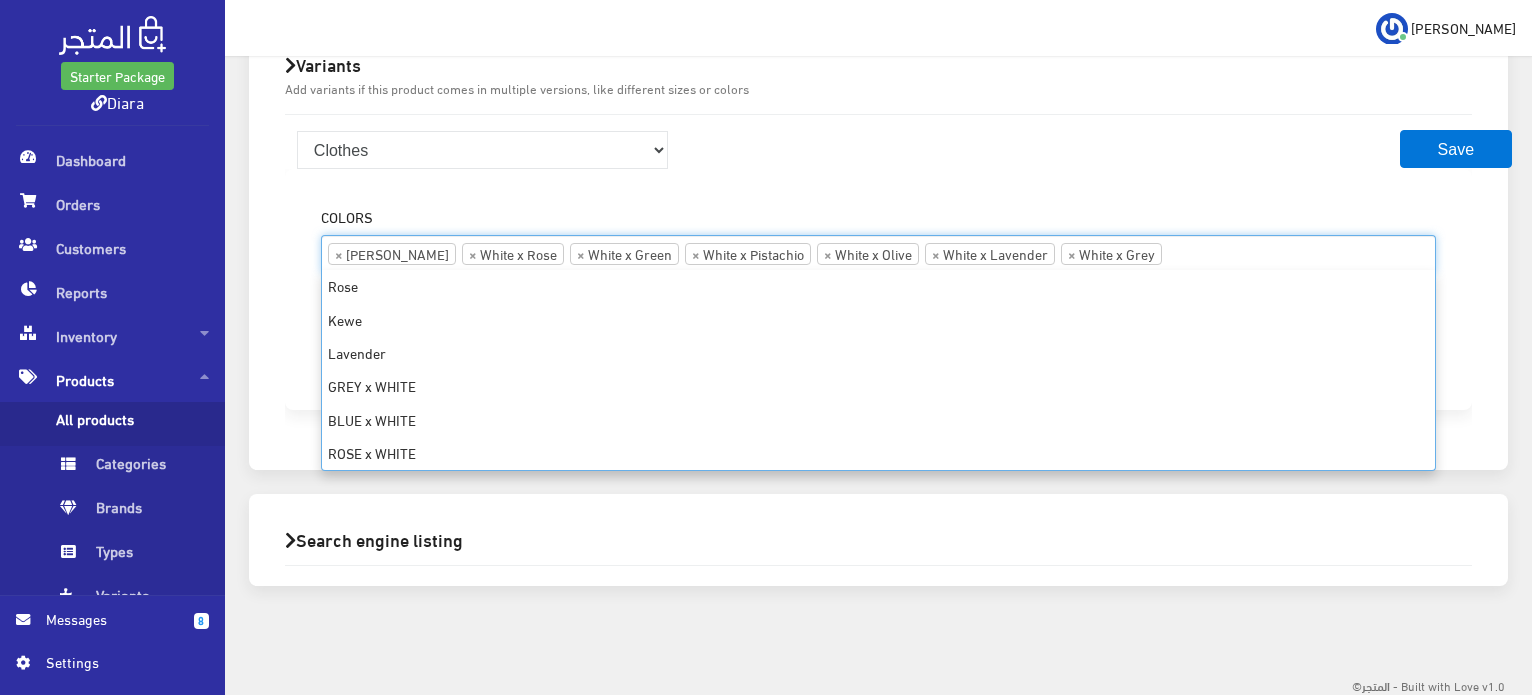 scroll, scrollTop: 201, scrollLeft: 0, axis: vertical 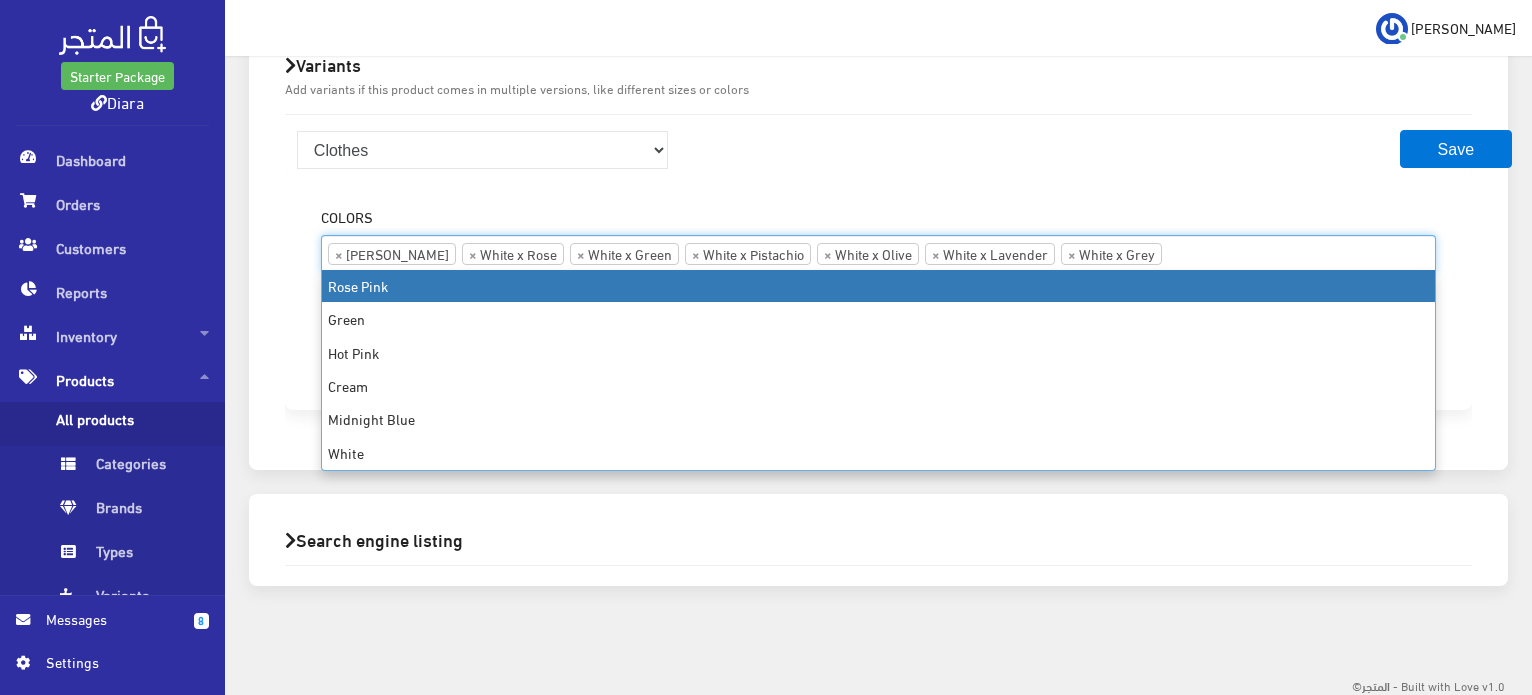 click on "Clothes
COLORS
Blue
Black
Brown
Dark Blue [PERSON_NAME] Maroon Rose Pink Green Hot Pink Cream Midnight Blue White Prussion Blue Rose" at bounding box center [878, 282] 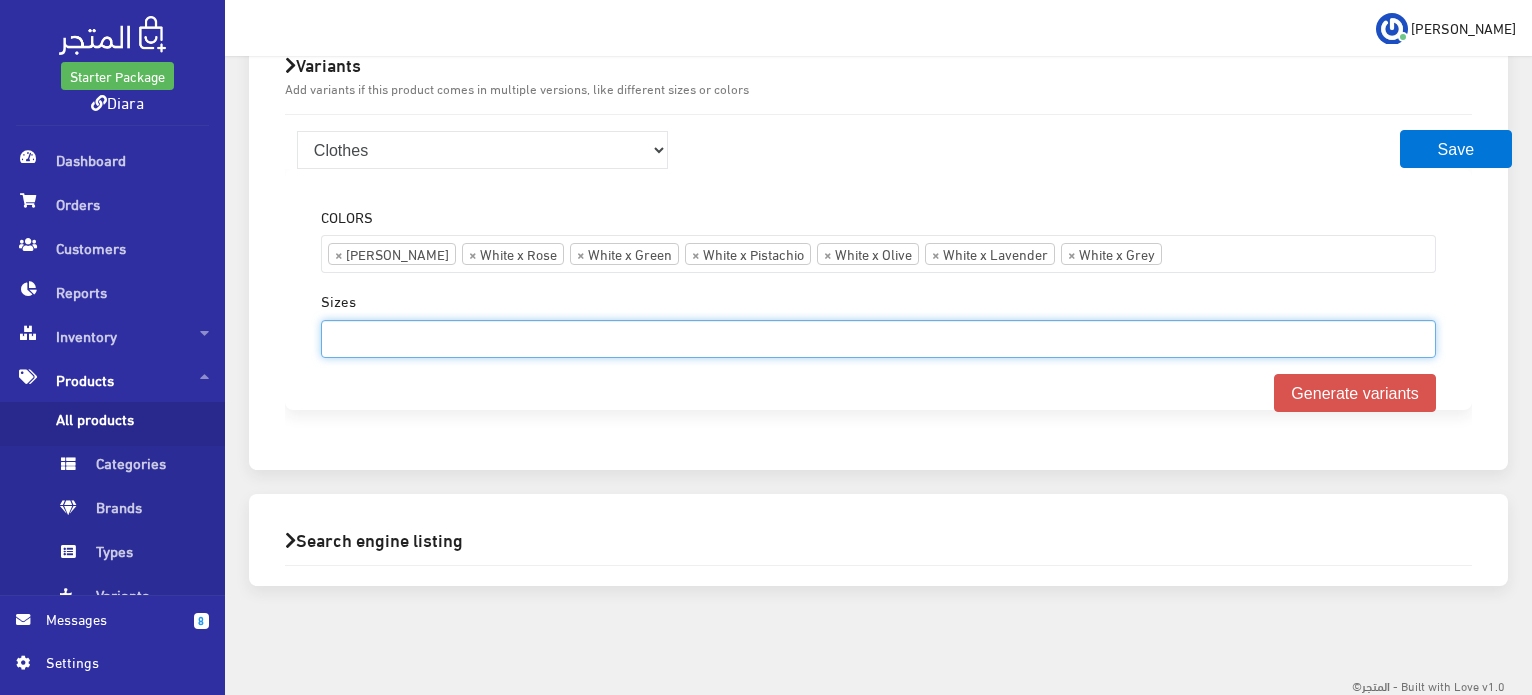 click at bounding box center [878, 337] 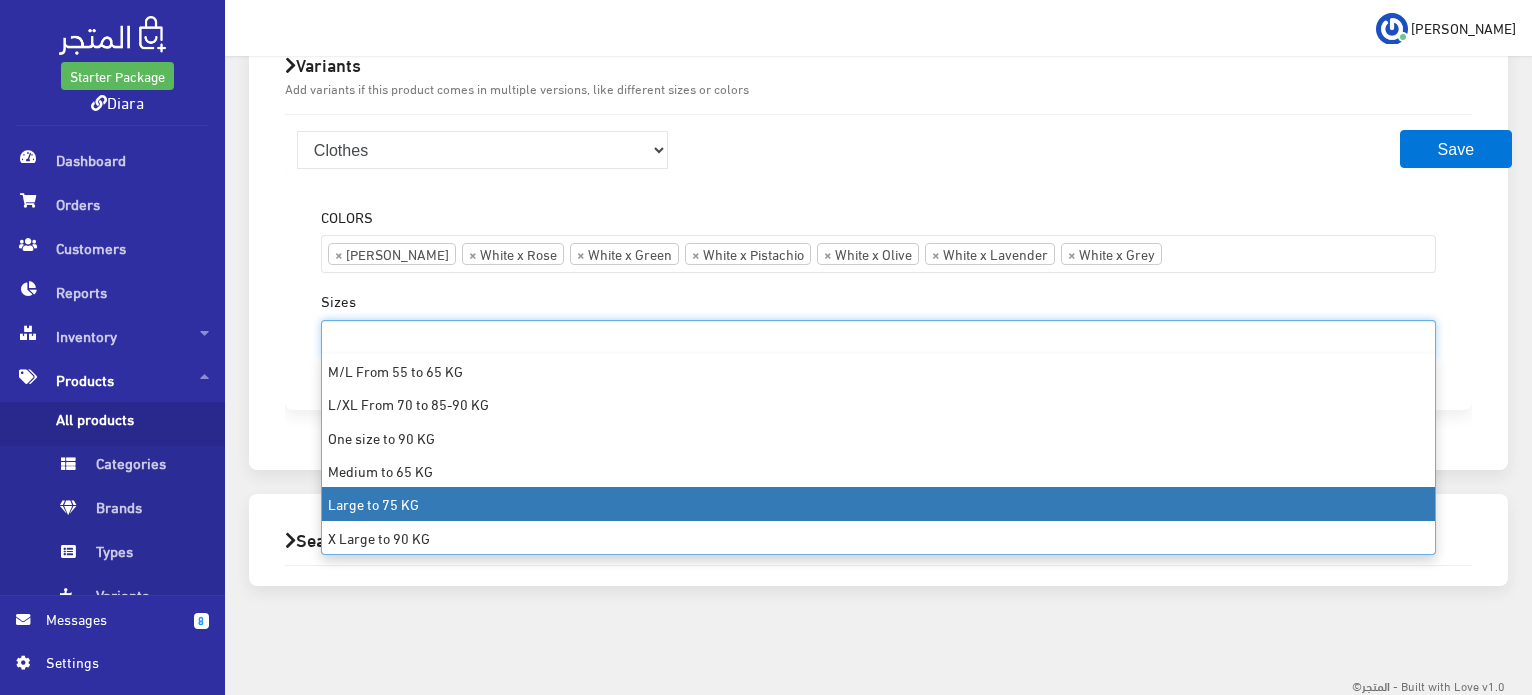 select on "19" 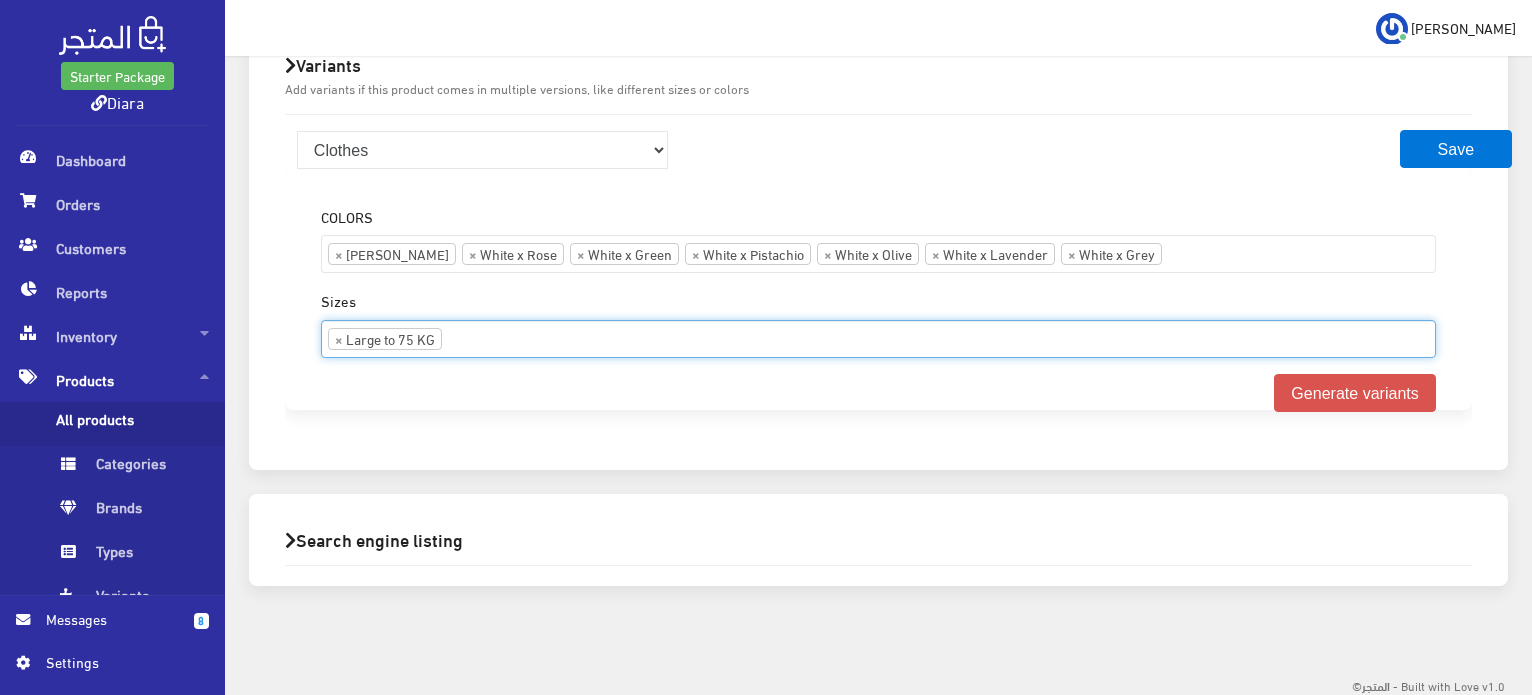click on "× Large to 75 KG" at bounding box center (878, 337) 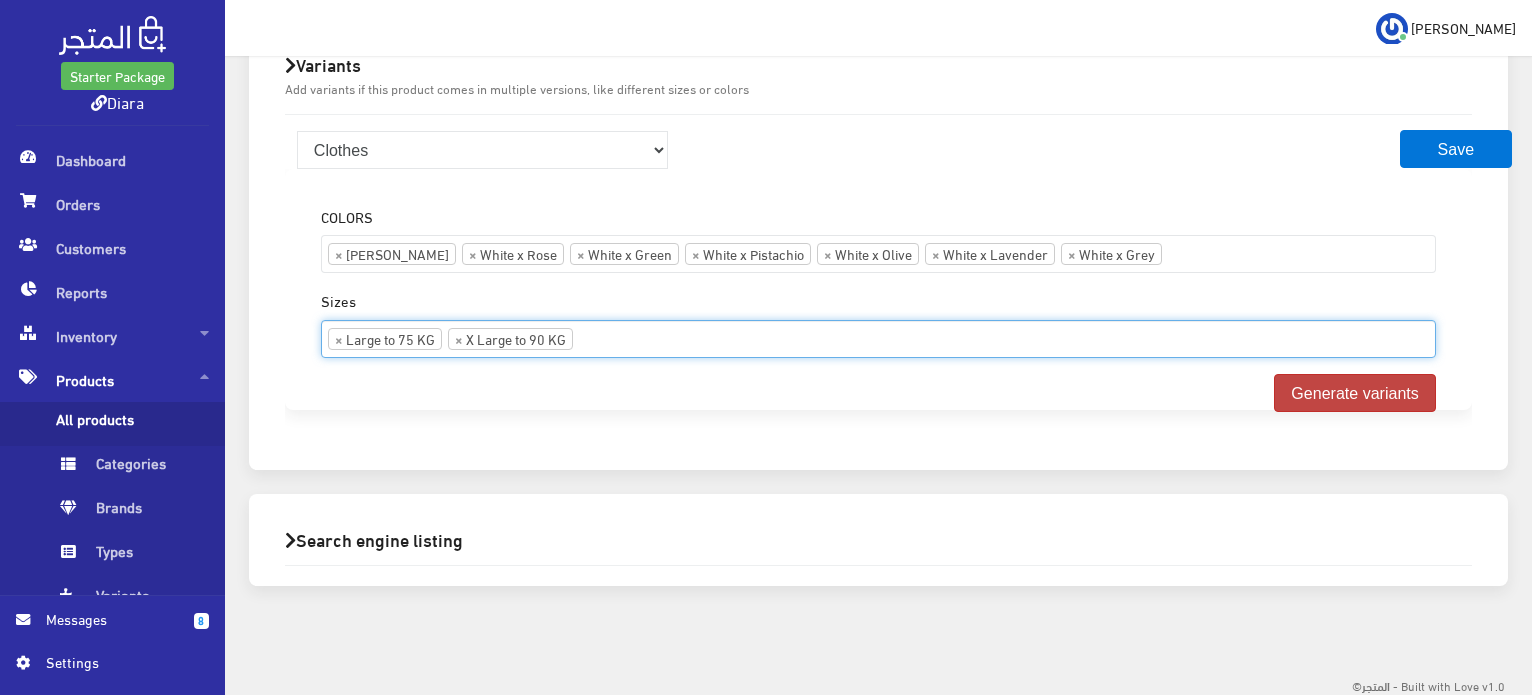 click on "Generate variants" at bounding box center [1355, 393] 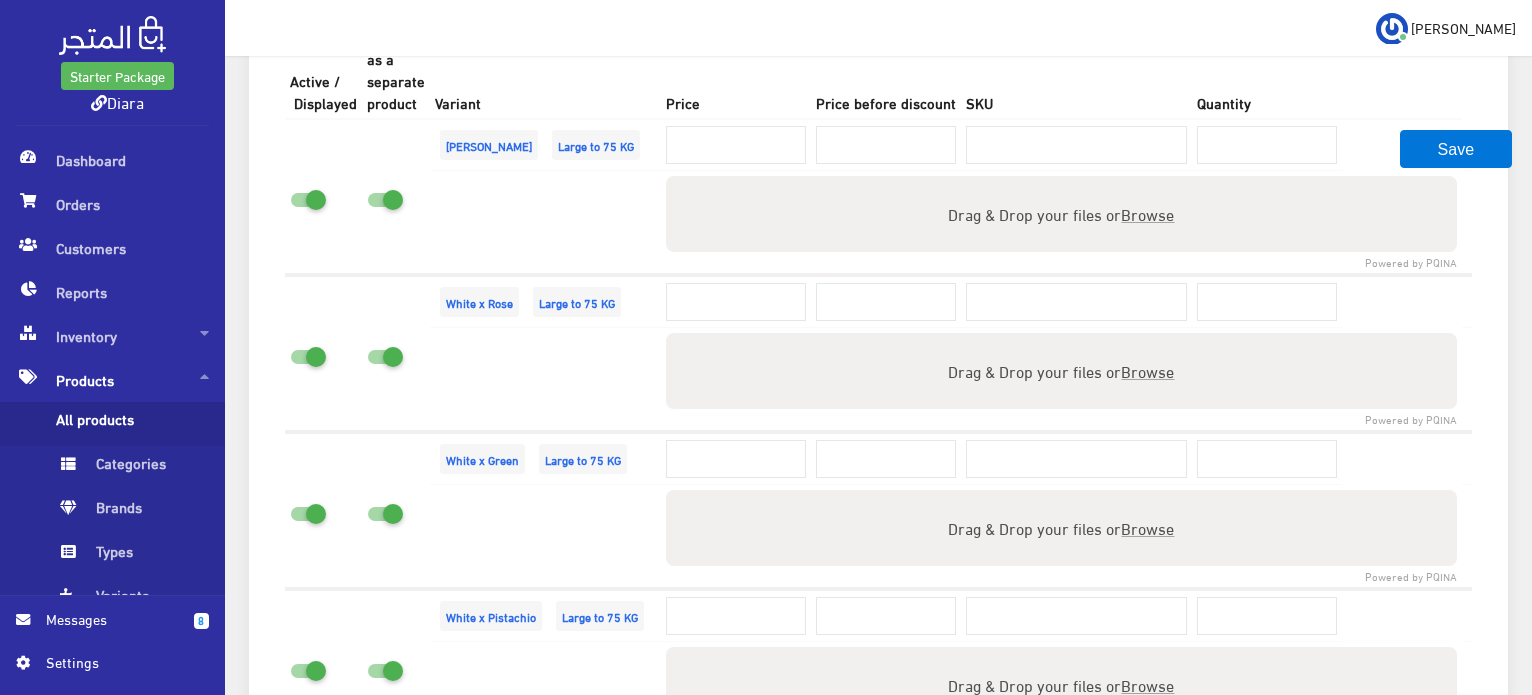 scroll, scrollTop: 1680, scrollLeft: 0, axis: vertical 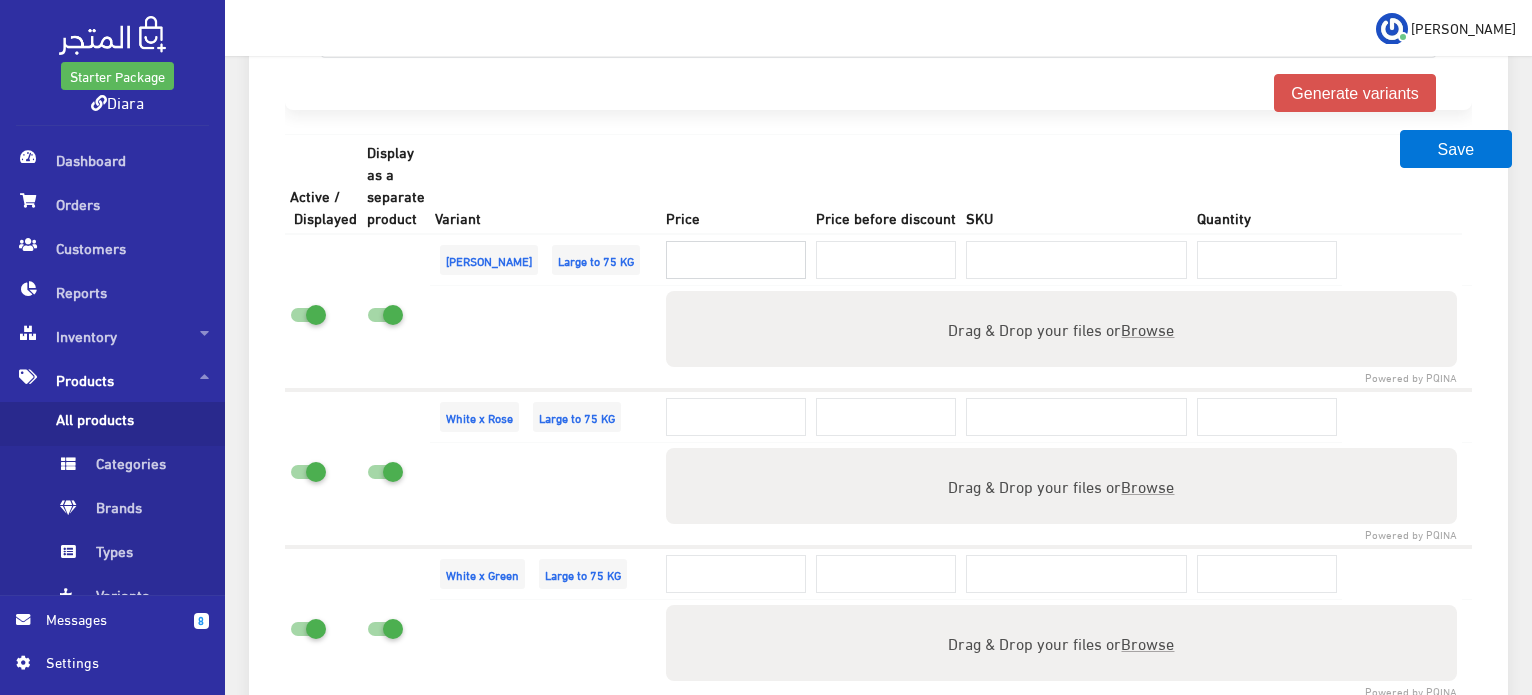 click at bounding box center (736, 260) 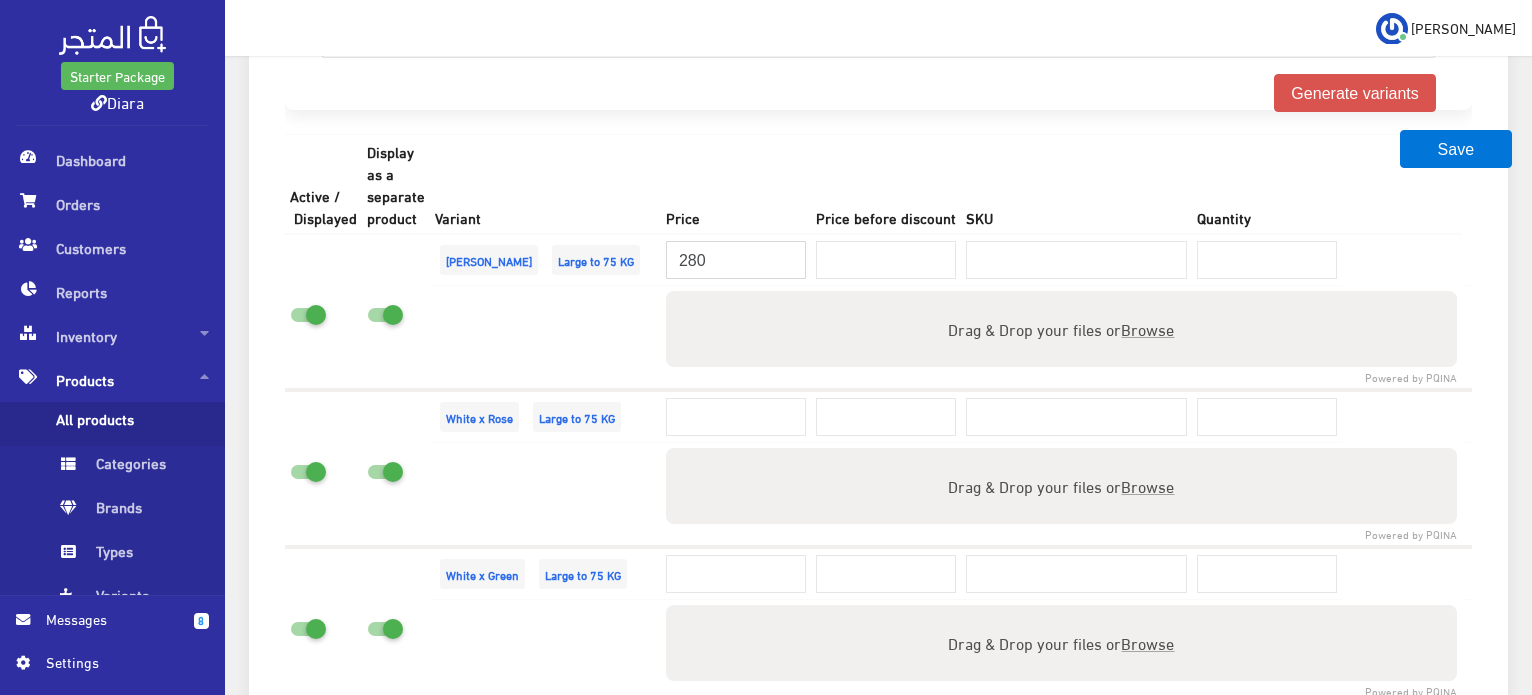 type on "280" 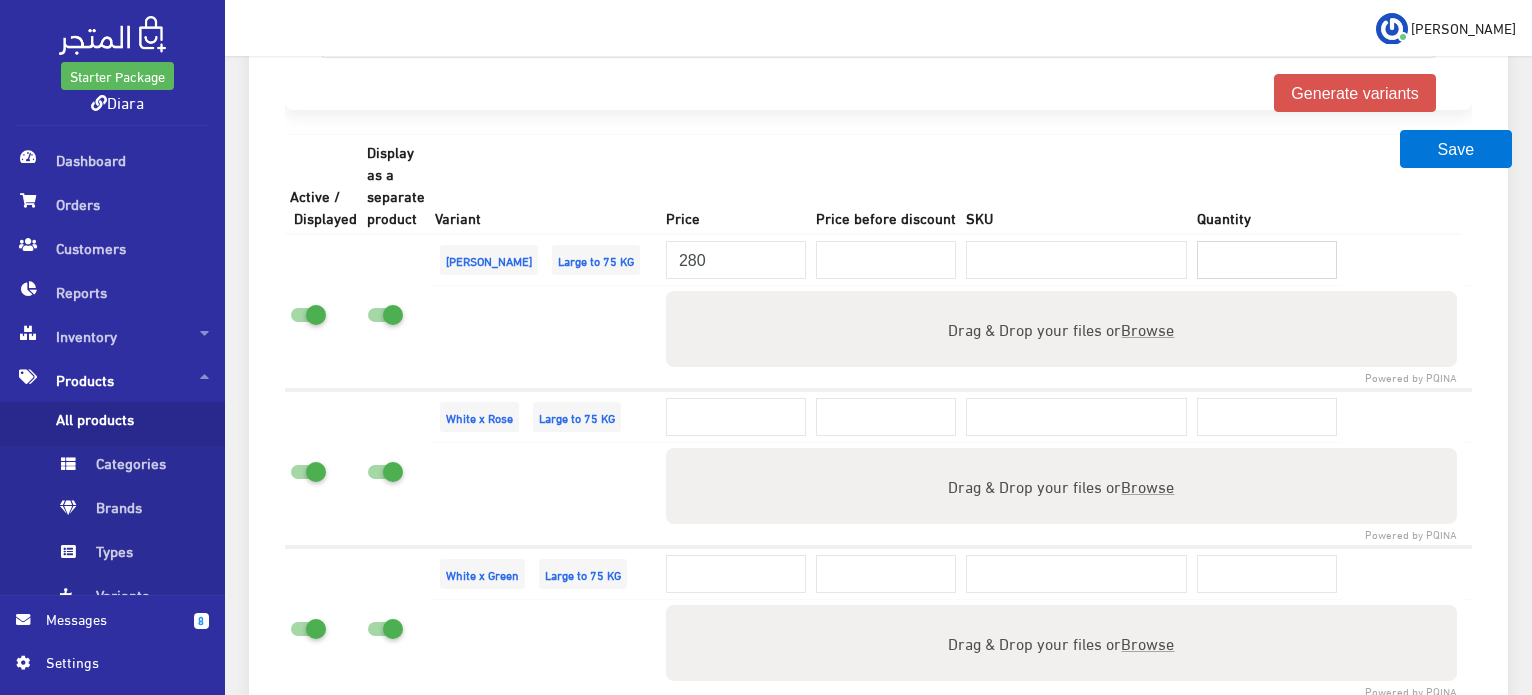 click at bounding box center [1267, 260] 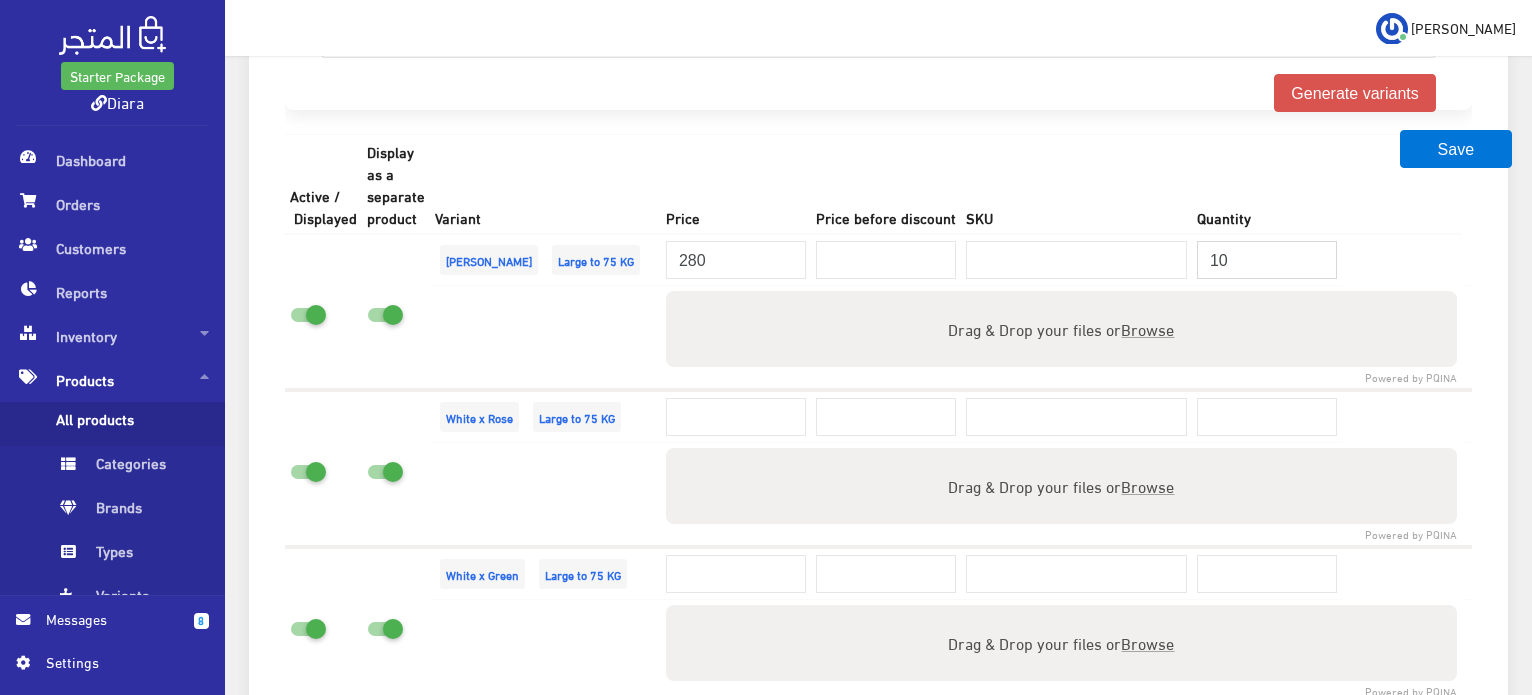 type on "10" 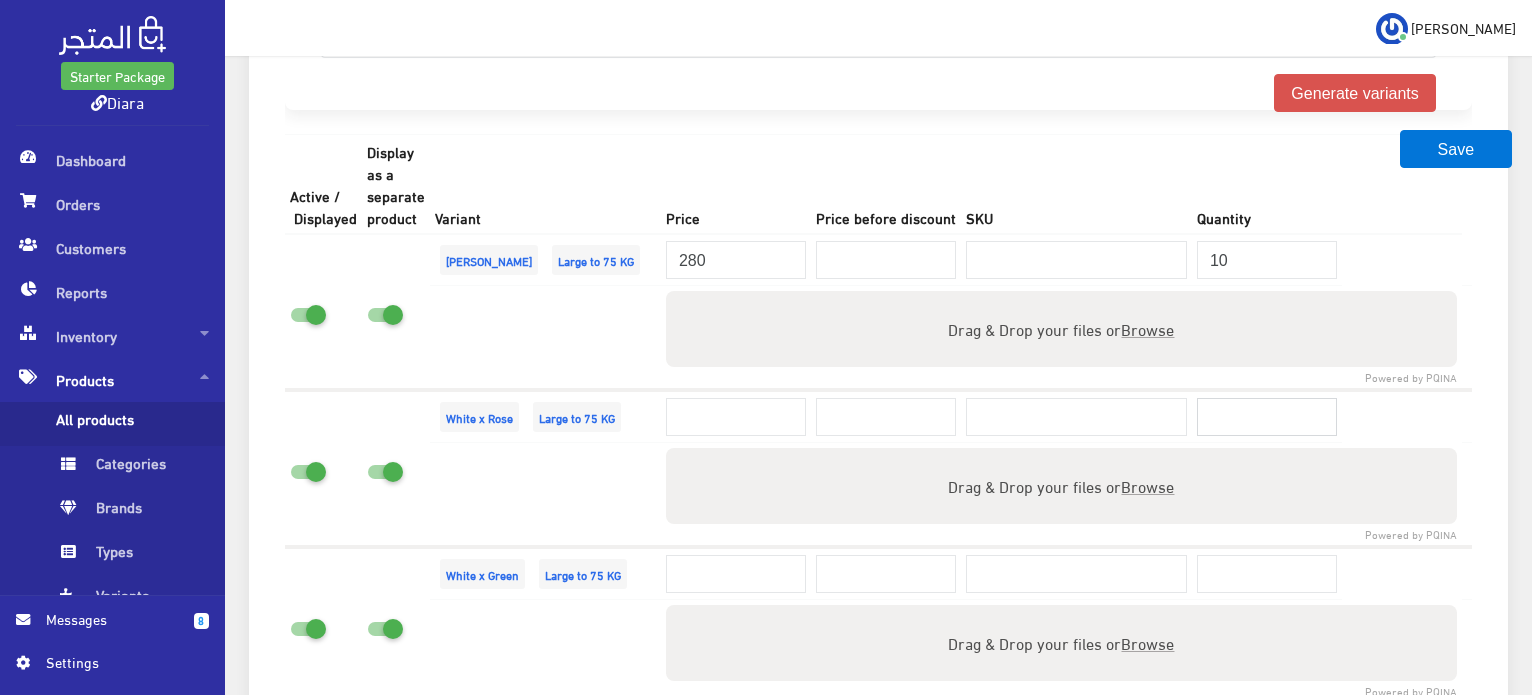 click at bounding box center [1267, 417] 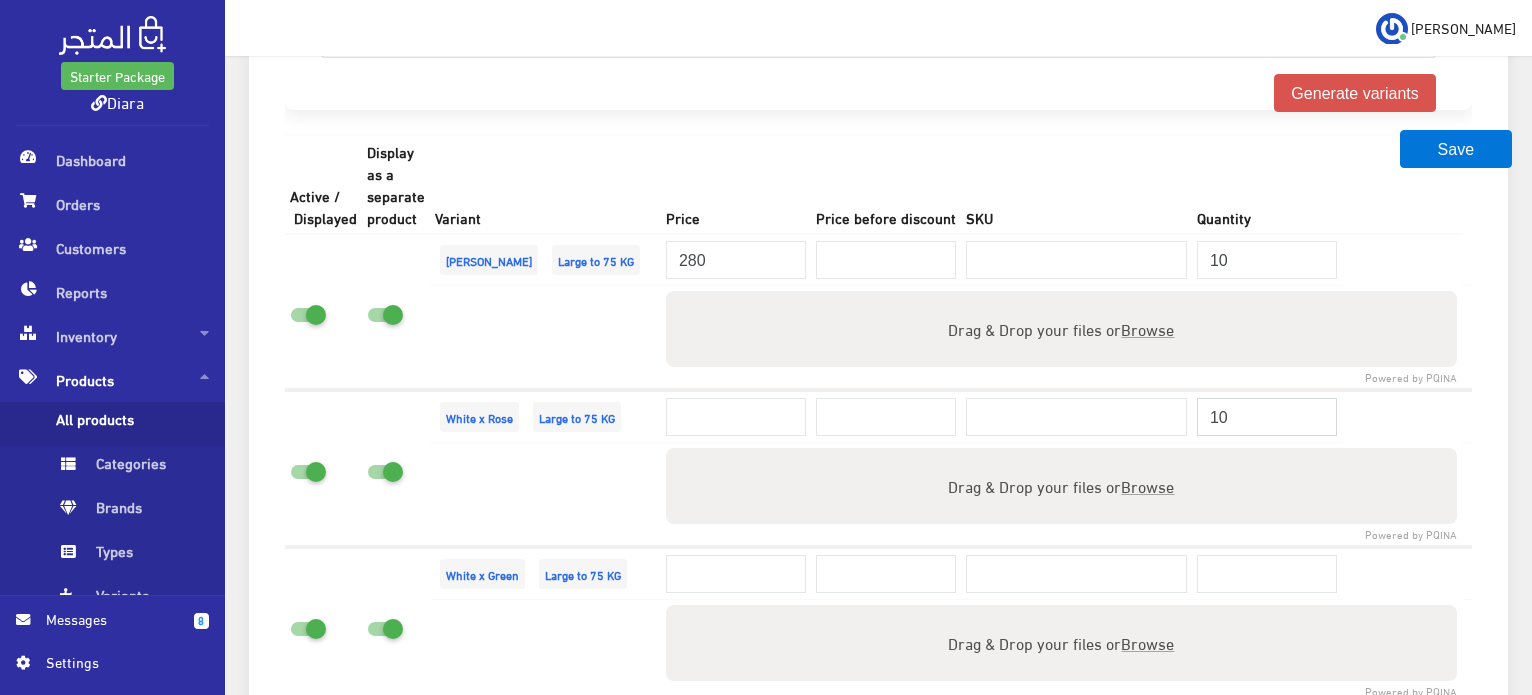 type on "10" 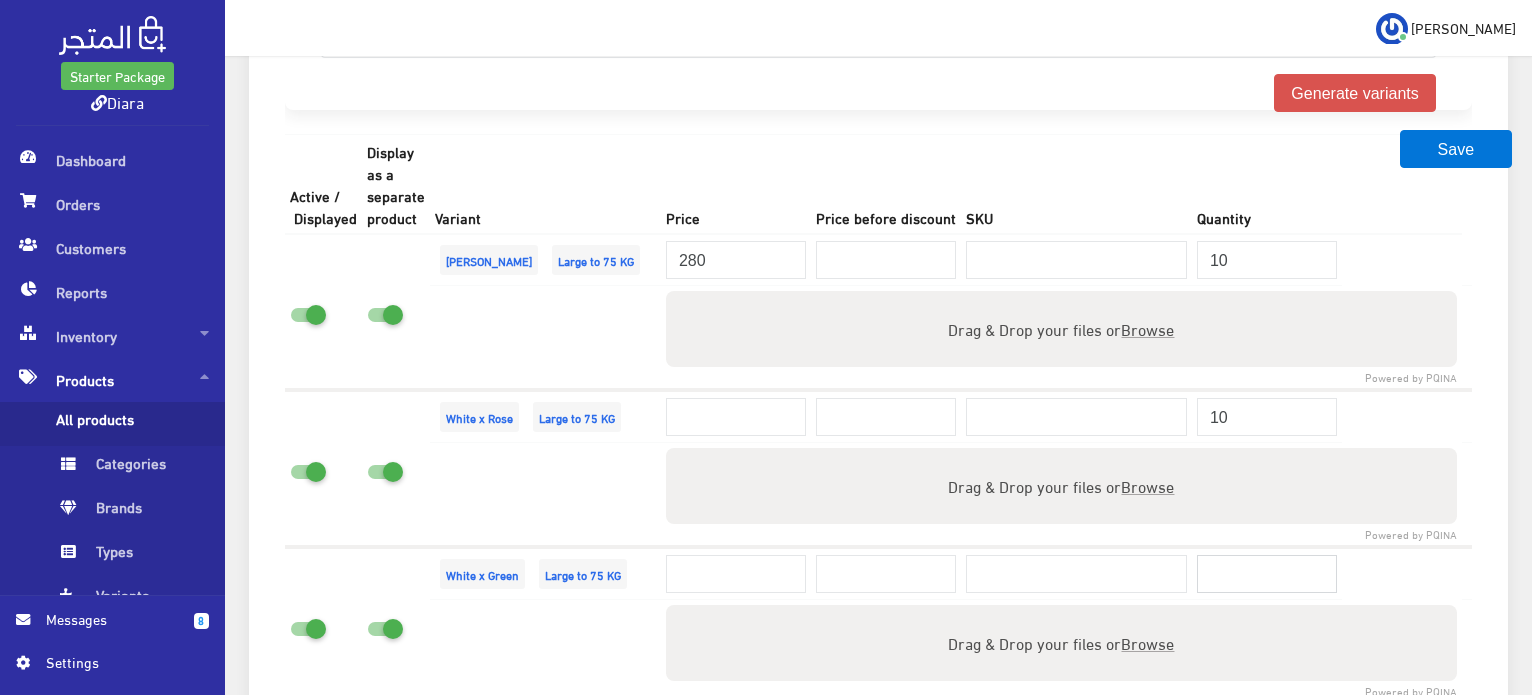 click at bounding box center (1267, 574) 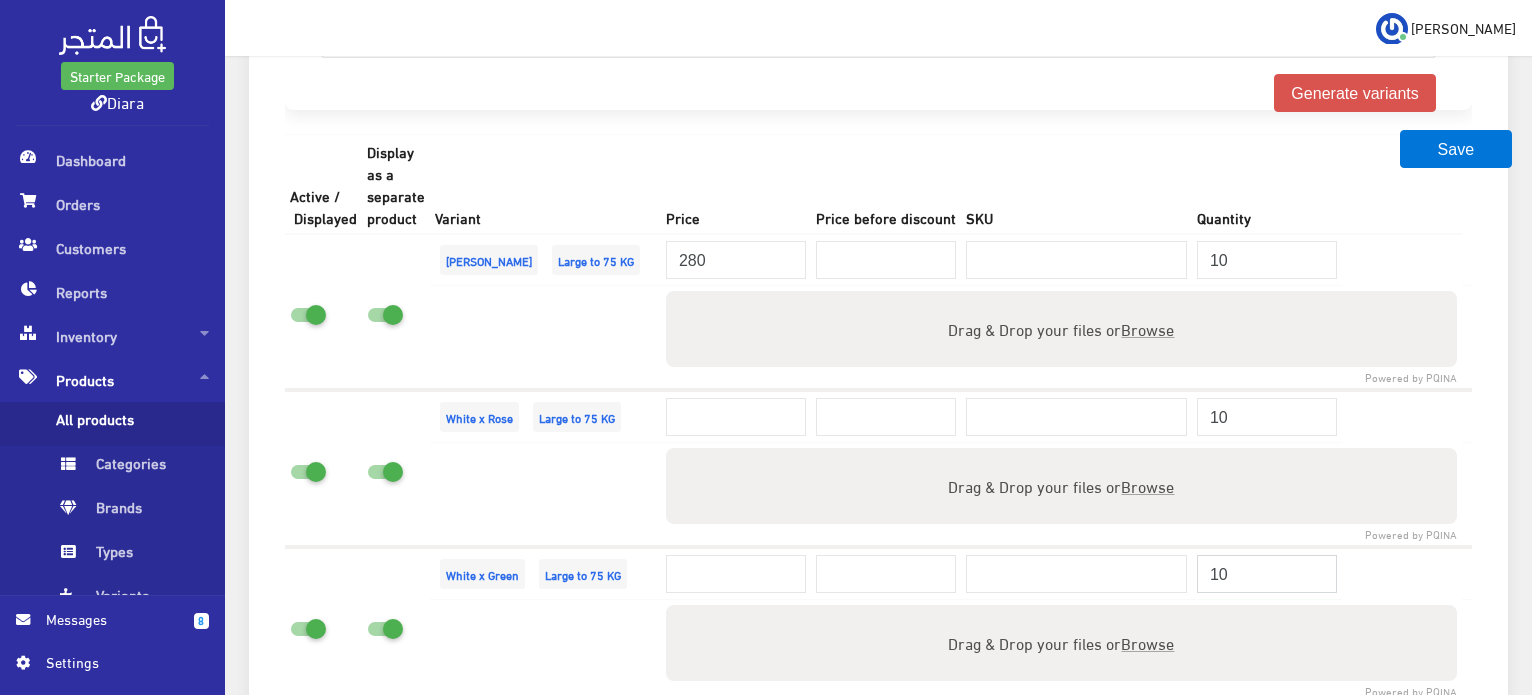 type on "10" 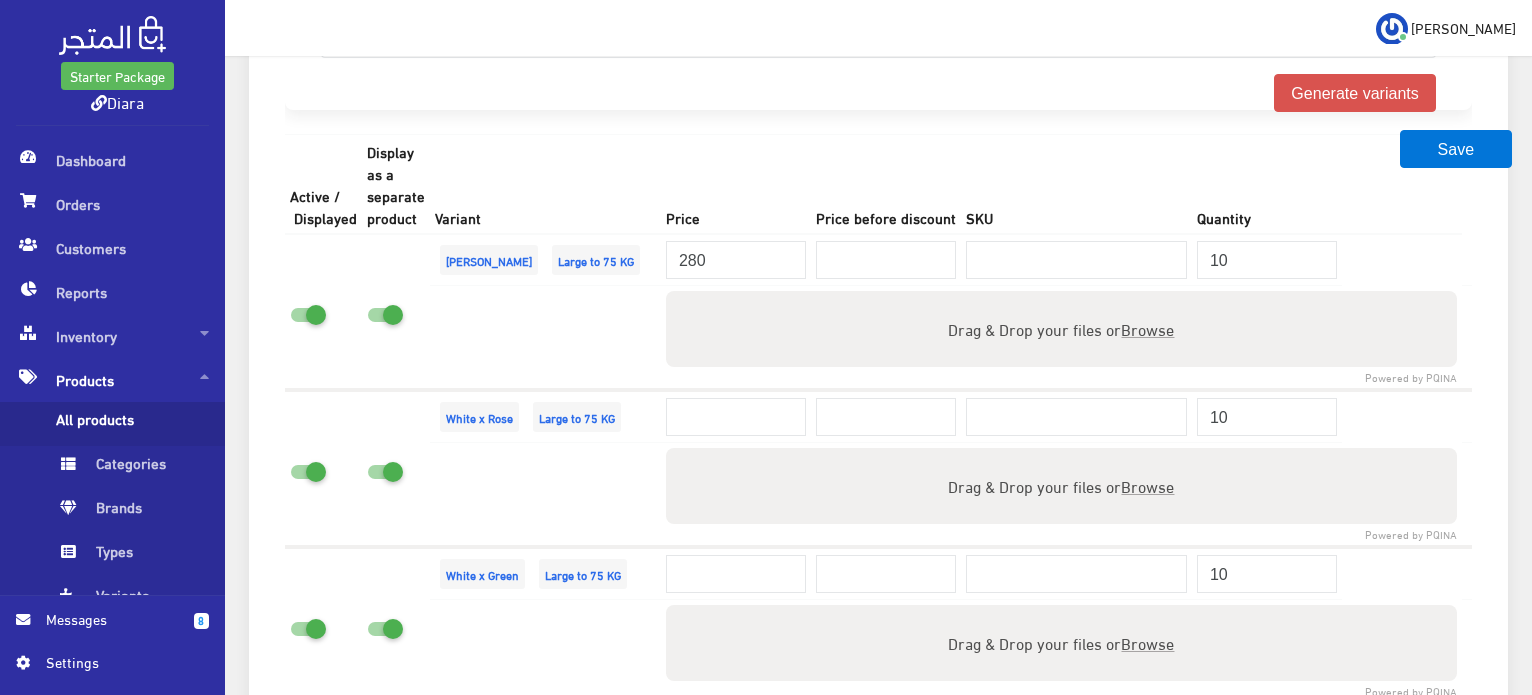click on "Clothes
COLORS
Blue
Black
Brown
Dark Blue [PERSON_NAME] Maroon Rose Pink Green Hot Pink Cream Midnight Blue White Prussion Blue Rose" at bounding box center (878, 1180) 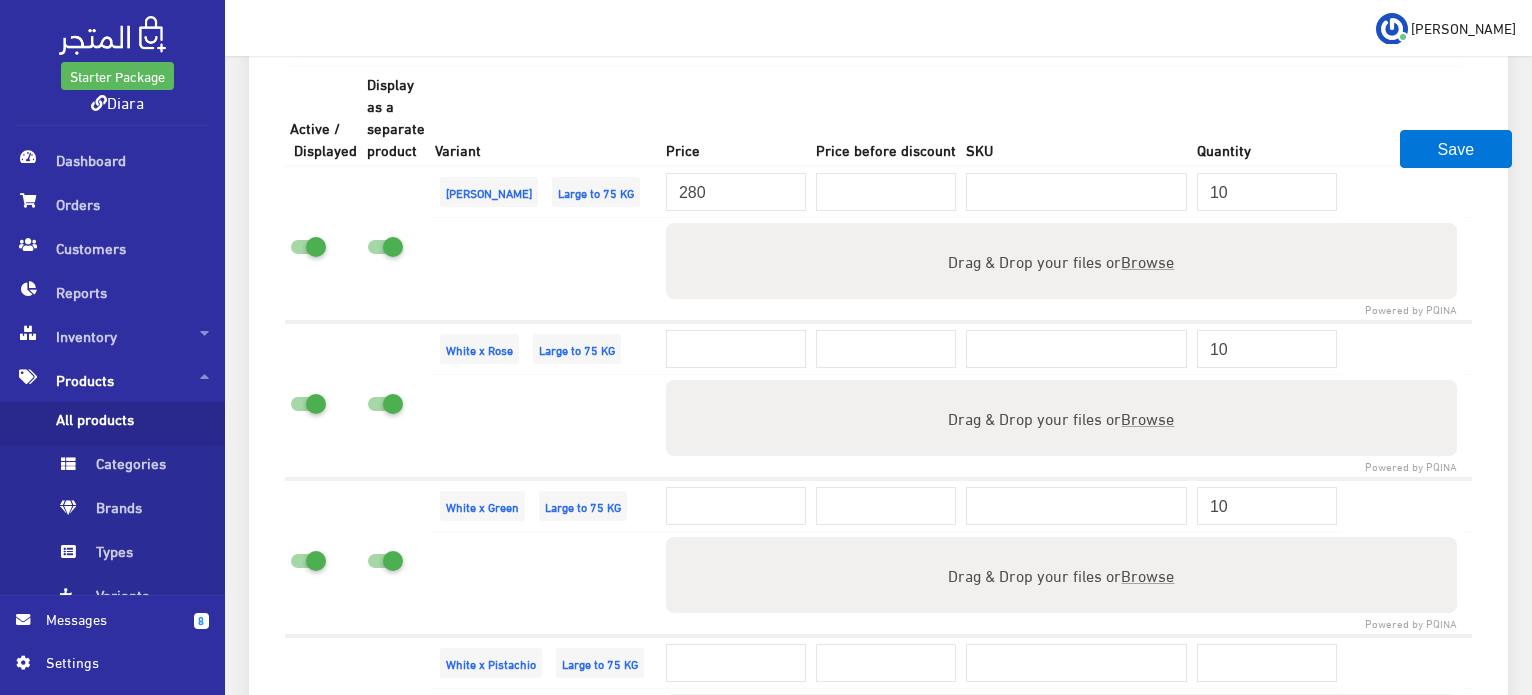 scroll, scrollTop: 1780, scrollLeft: 0, axis: vertical 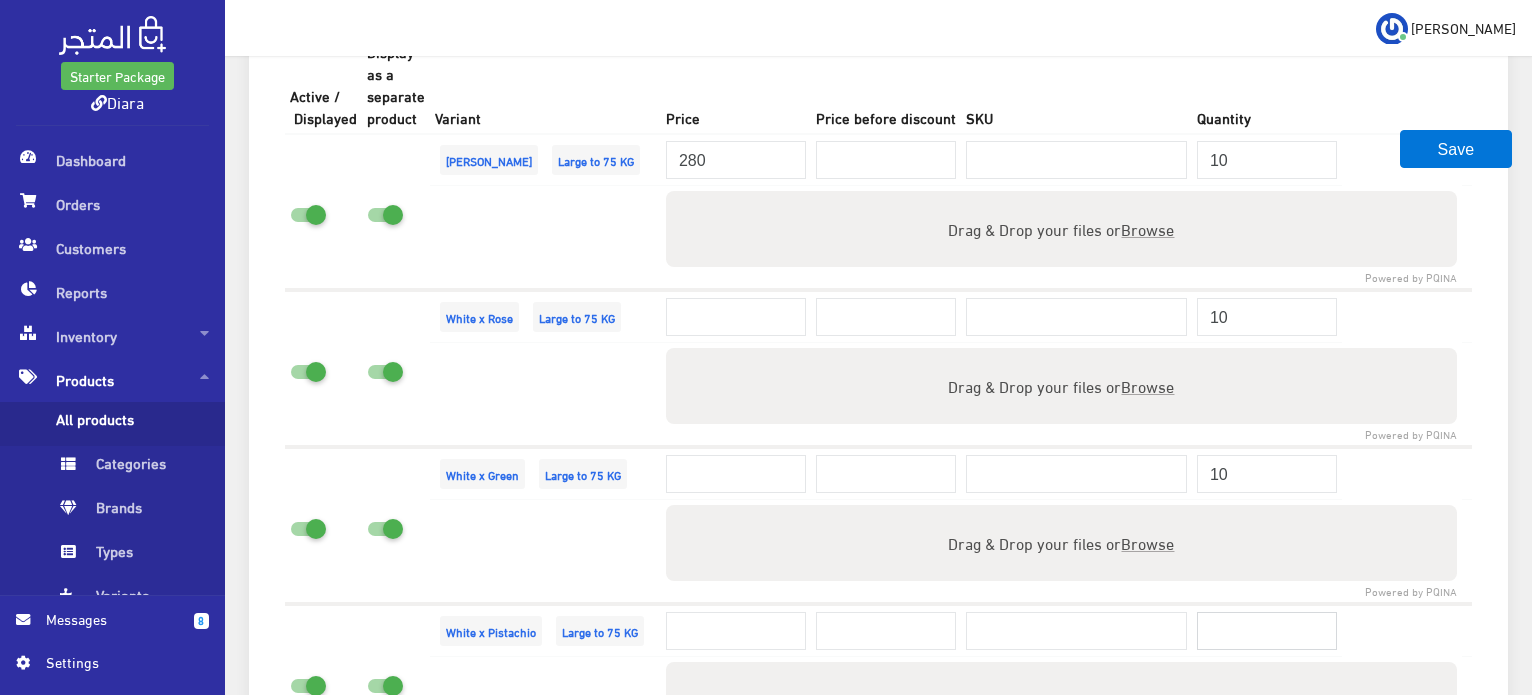 click at bounding box center (1267, 631) 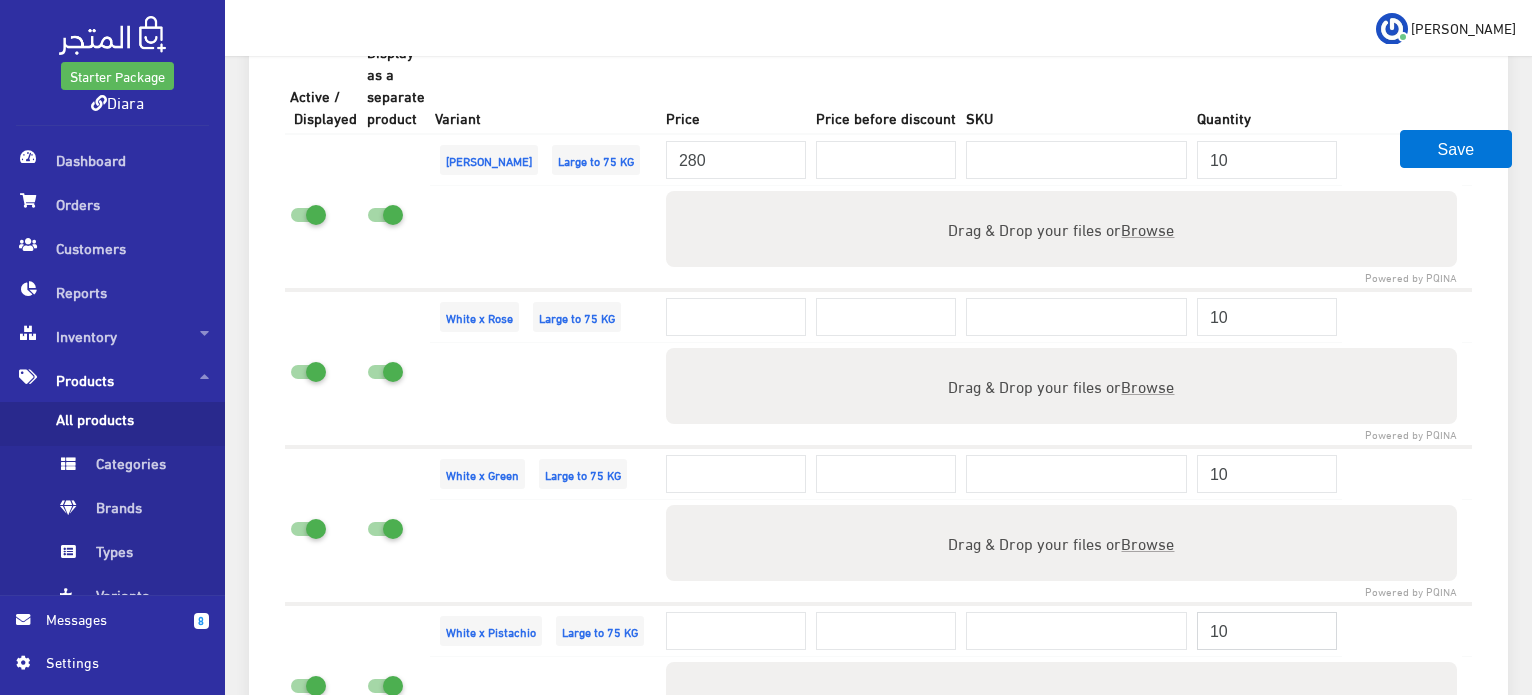 scroll, scrollTop: 2080, scrollLeft: 0, axis: vertical 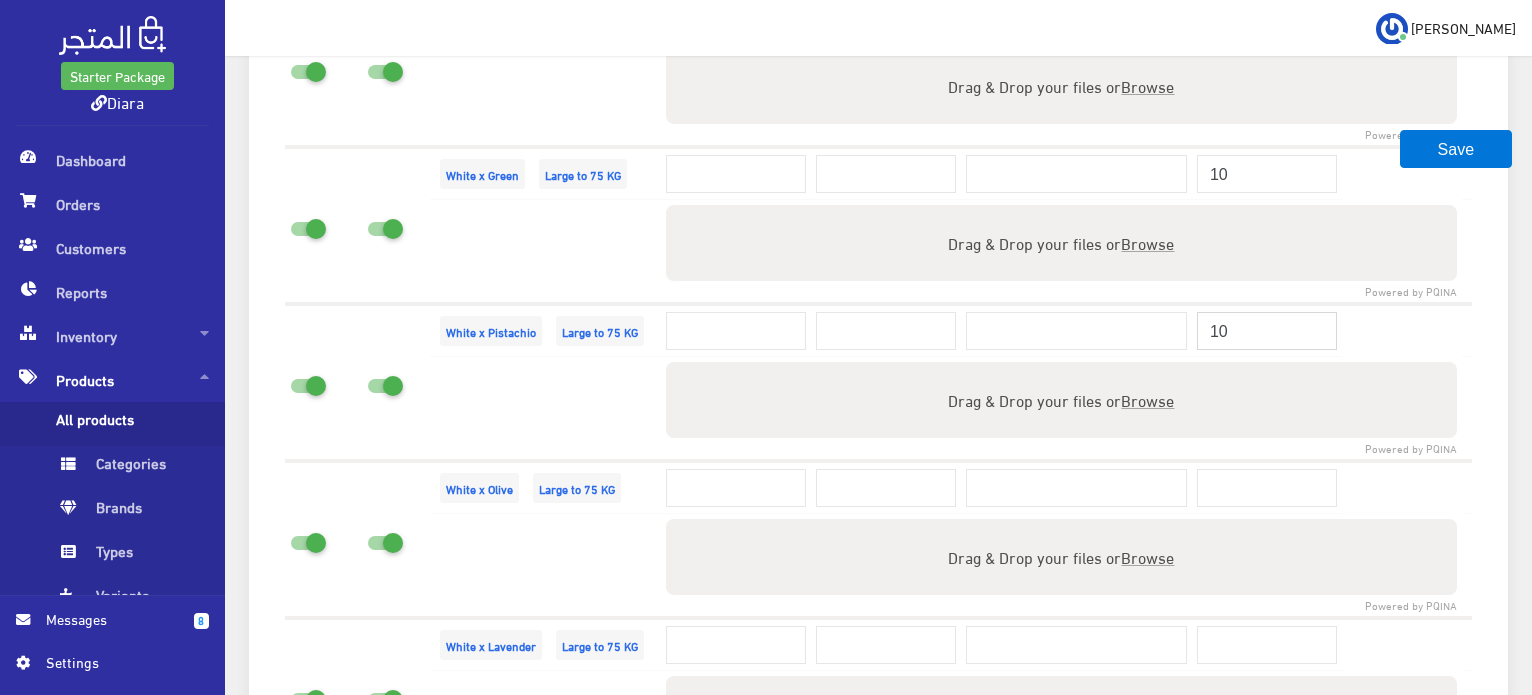 type on "10" 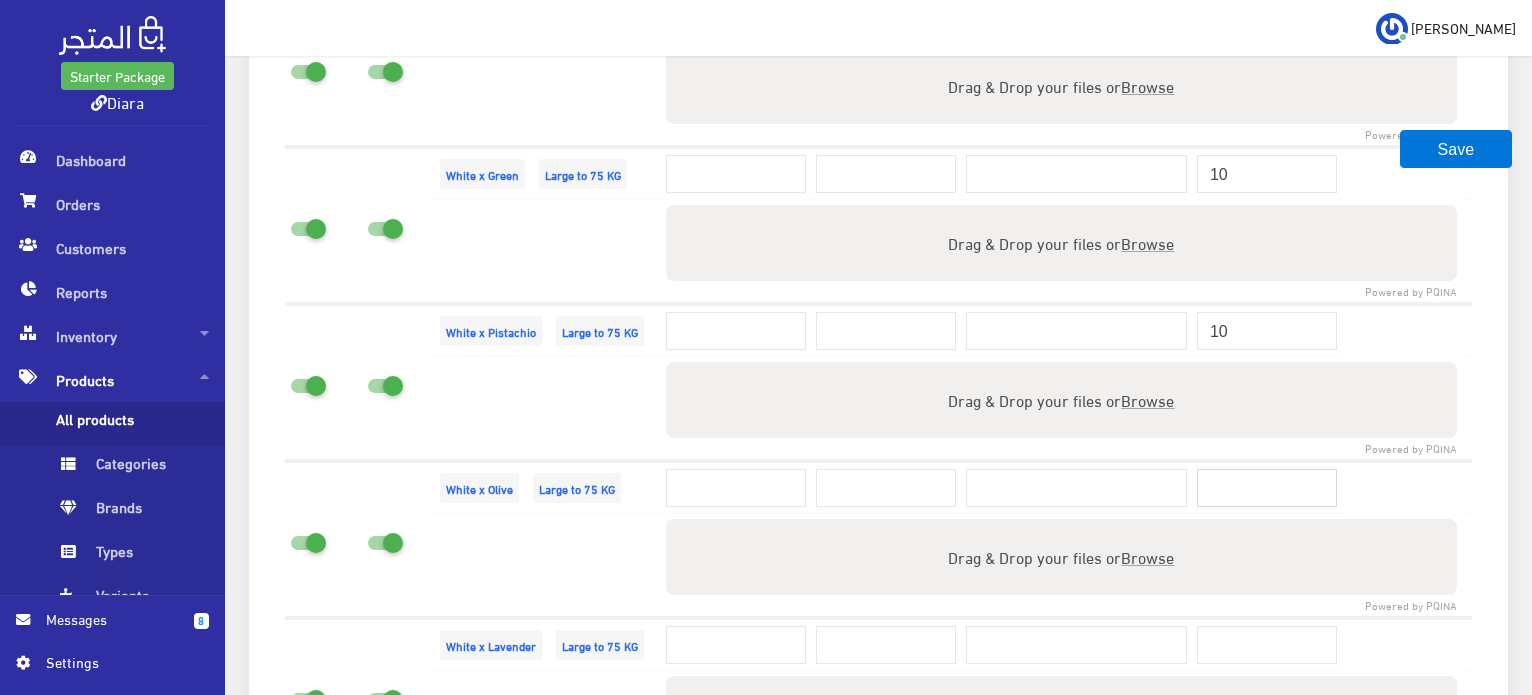 click at bounding box center [1267, 488] 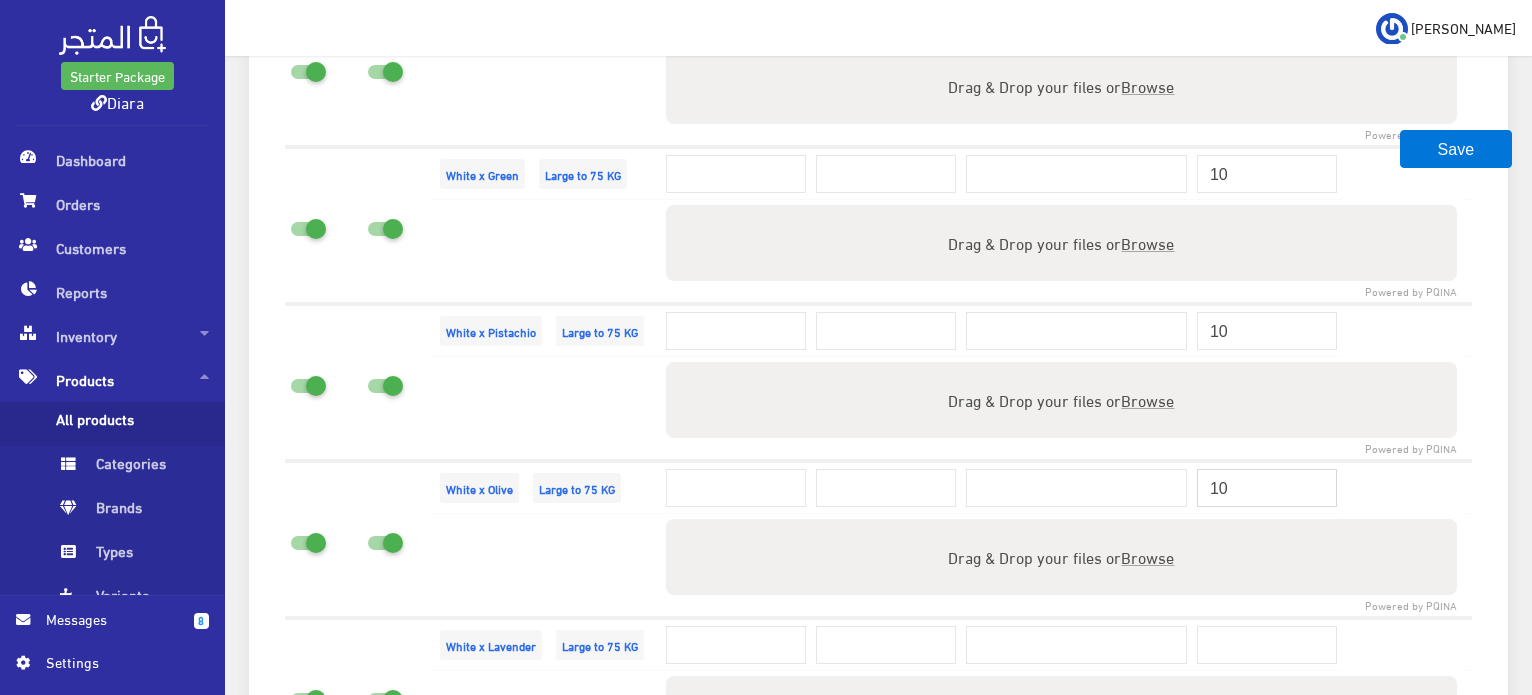 type on "10" 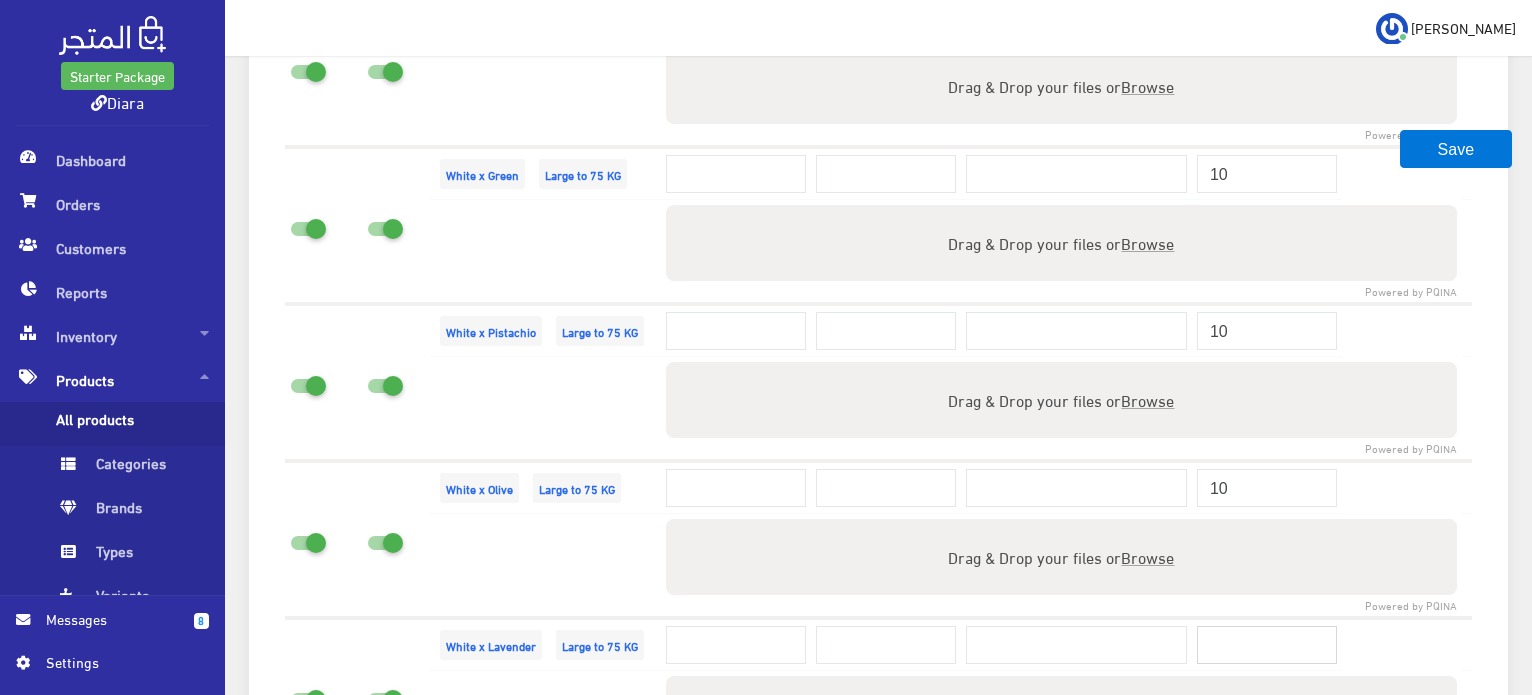 click at bounding box center (1267, 645) 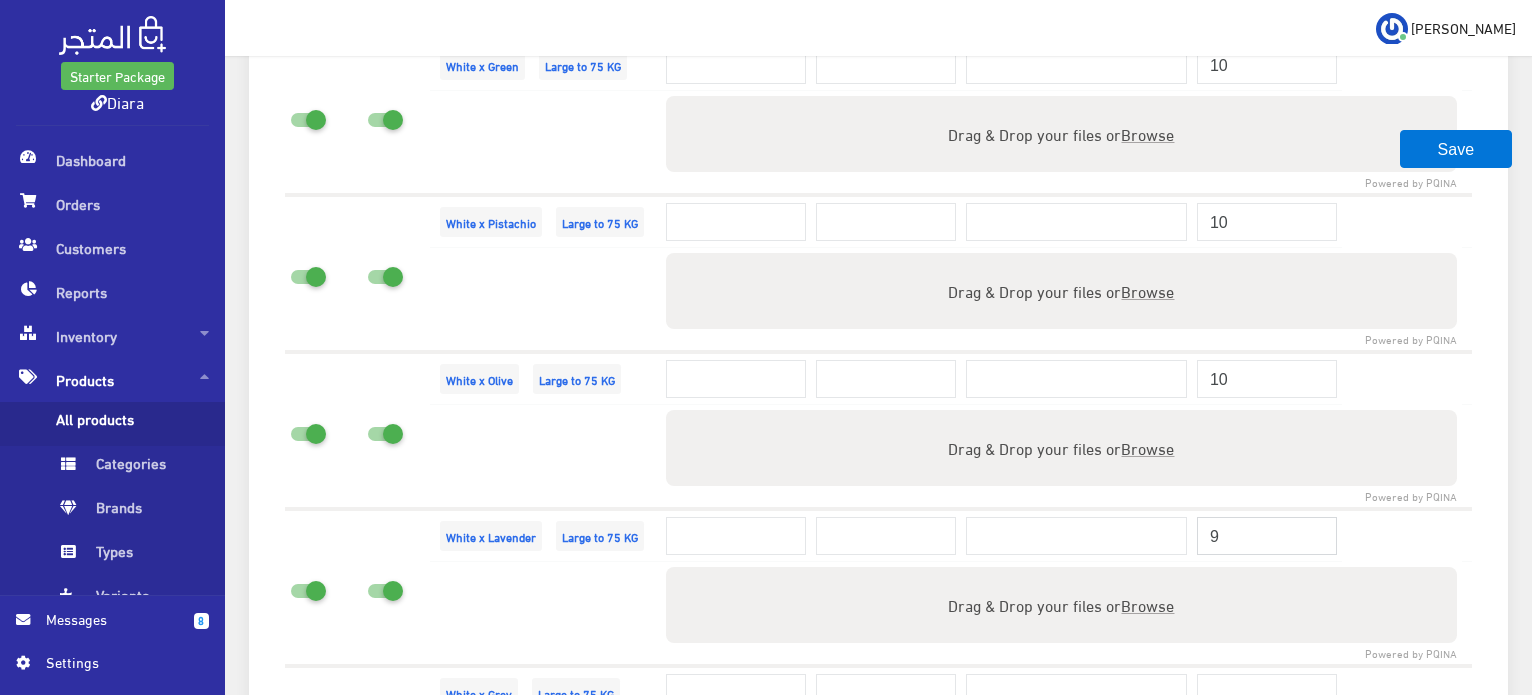 scroll, scrollTop: 2380, scrollLeft: 0, axis: vertical 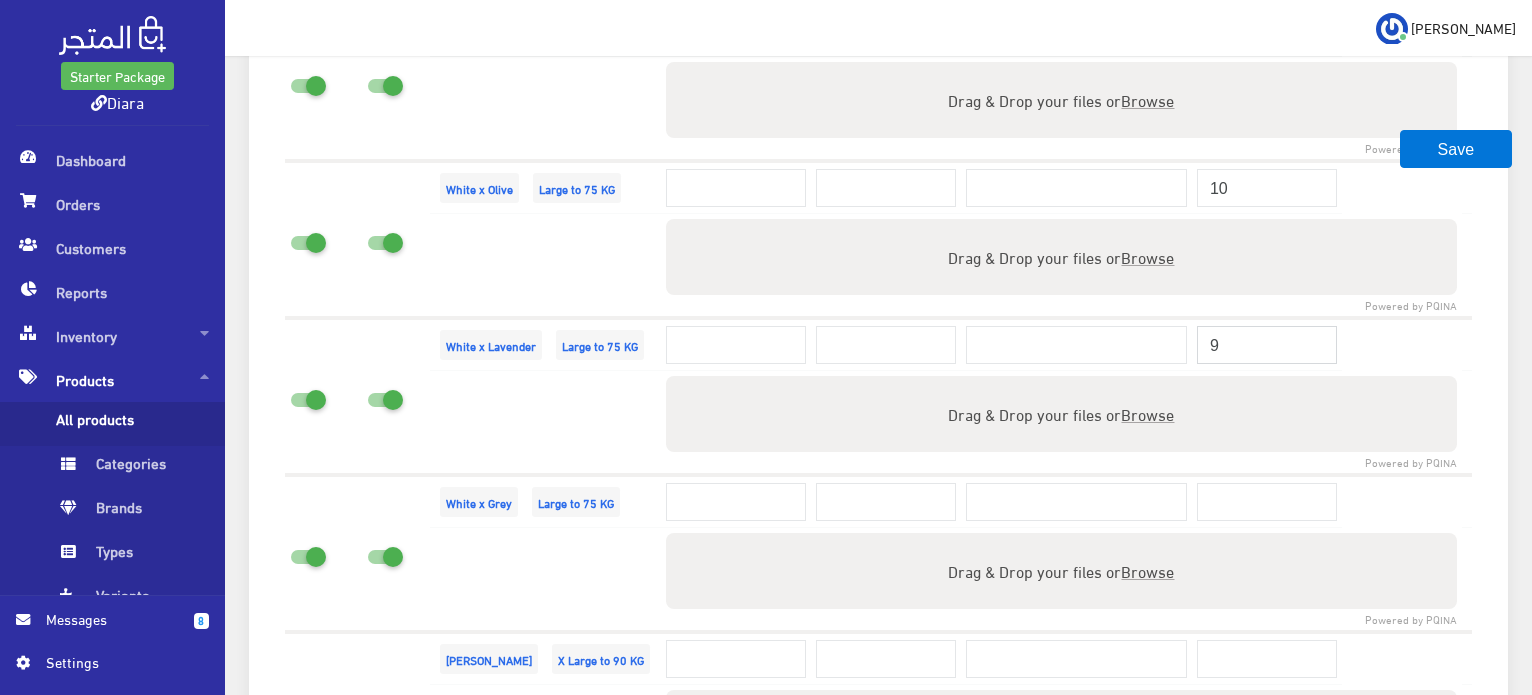 drag, startPoint x: 1220, startPoint y: 328, endPoint x: 1154, endPoint y: 343, distance: 67.68308 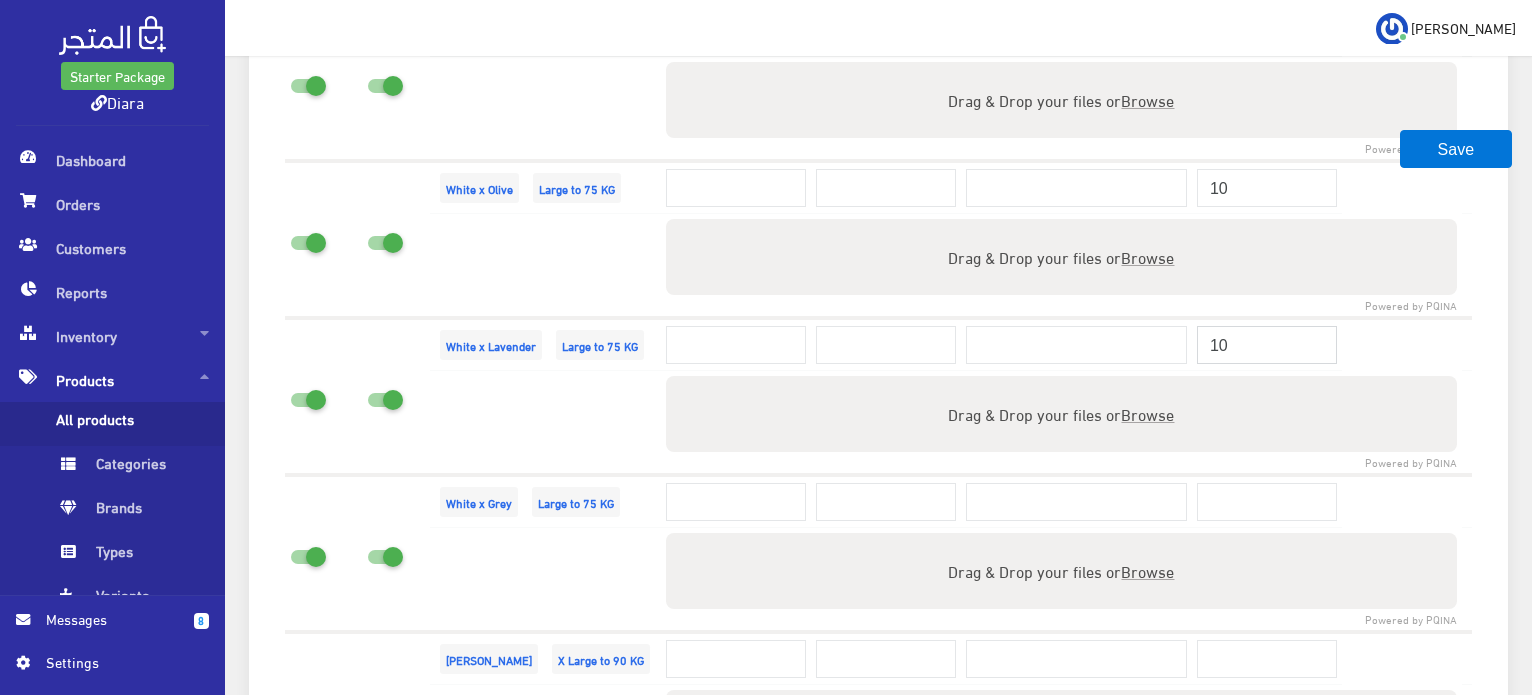 type on "10" 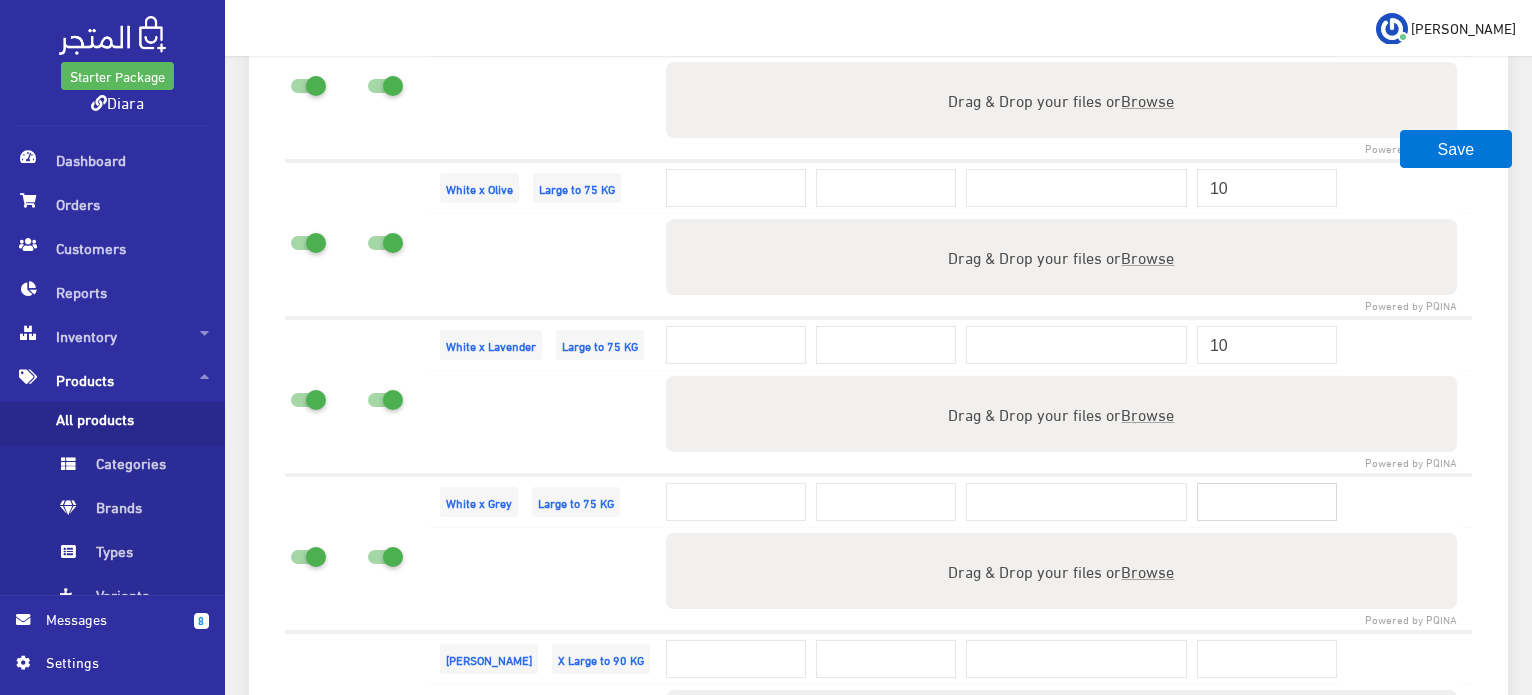 click at bounding box center [1267, 502] 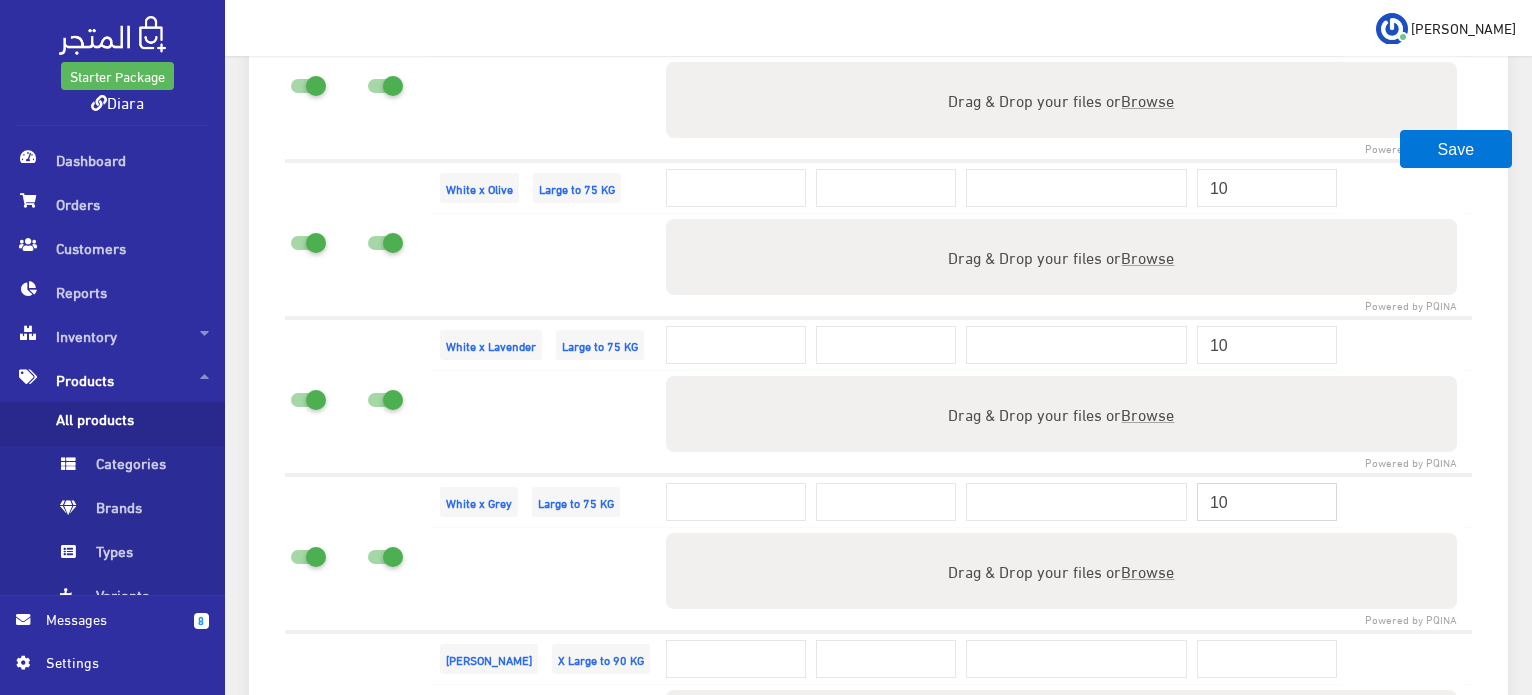 type on "10" 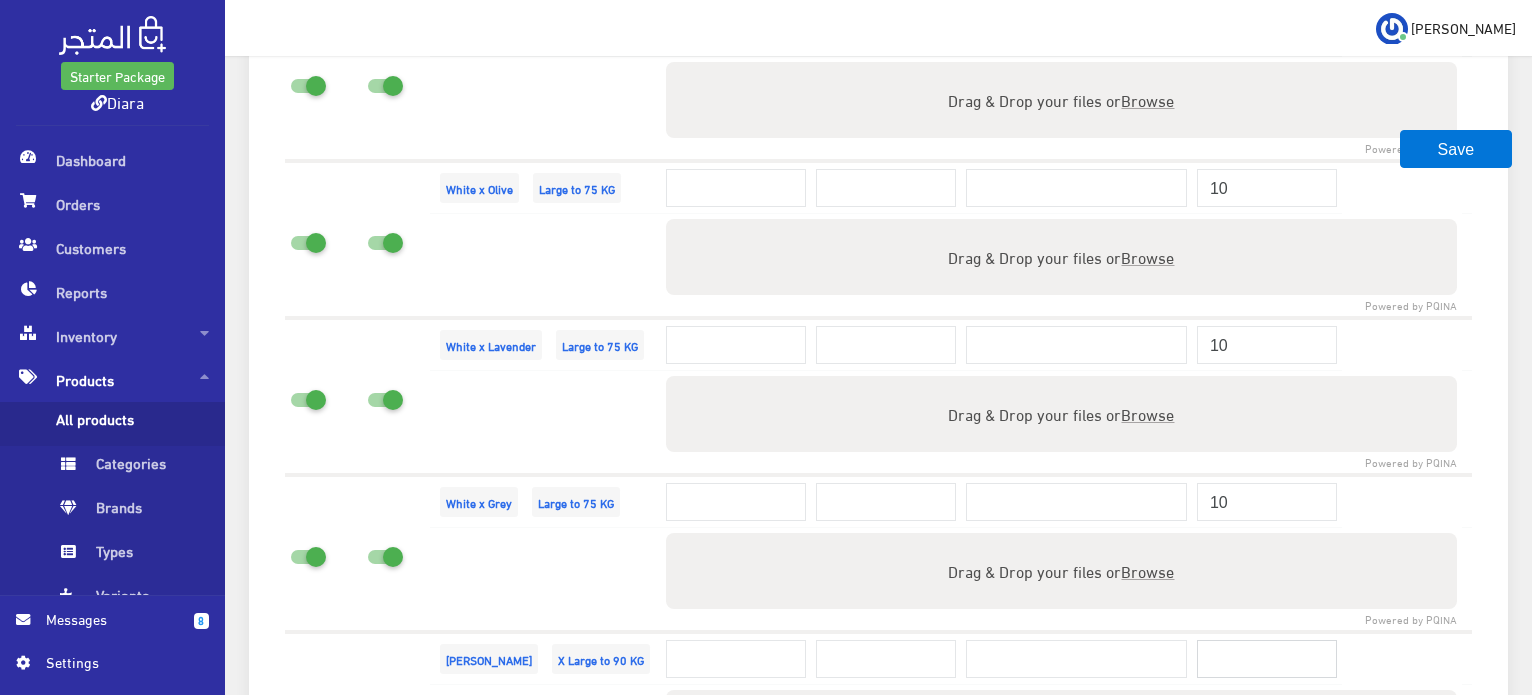 click at bounding box center (1267, 659) 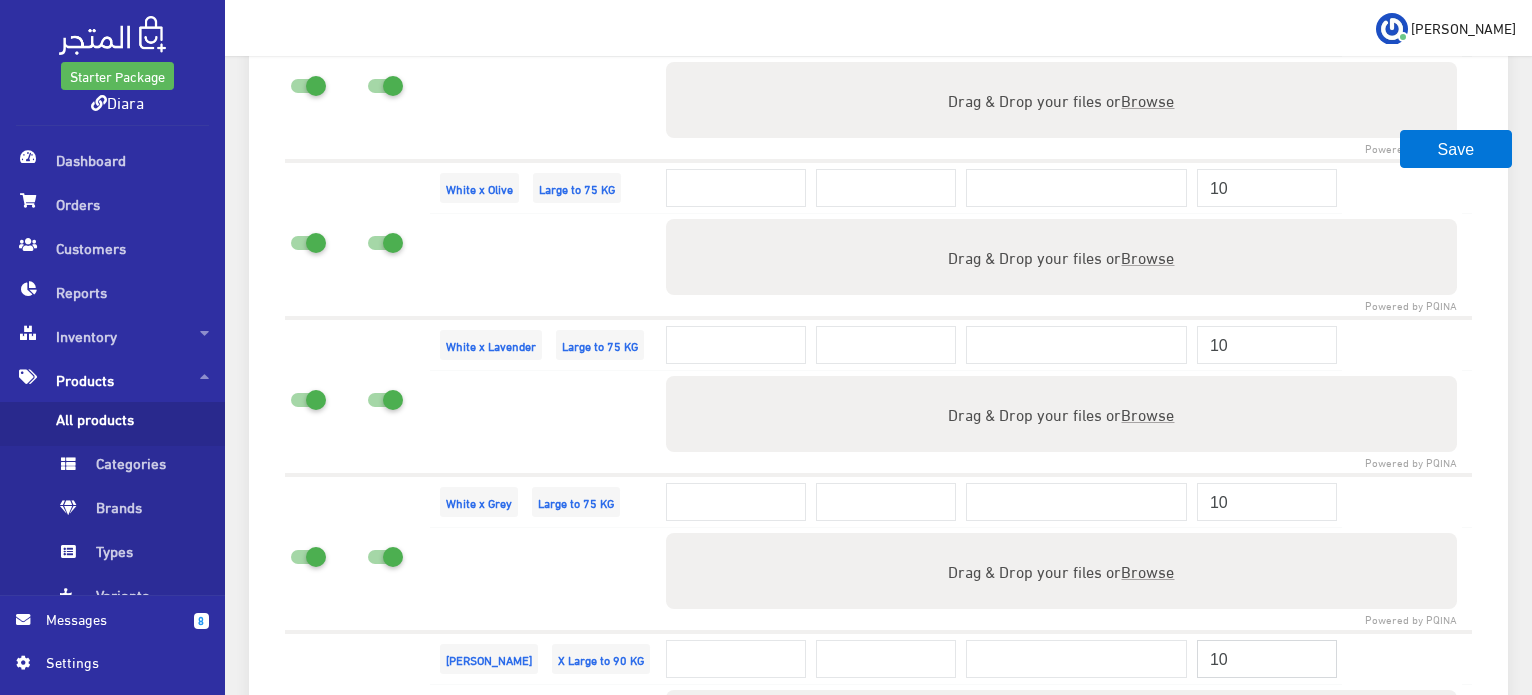 type on "10" 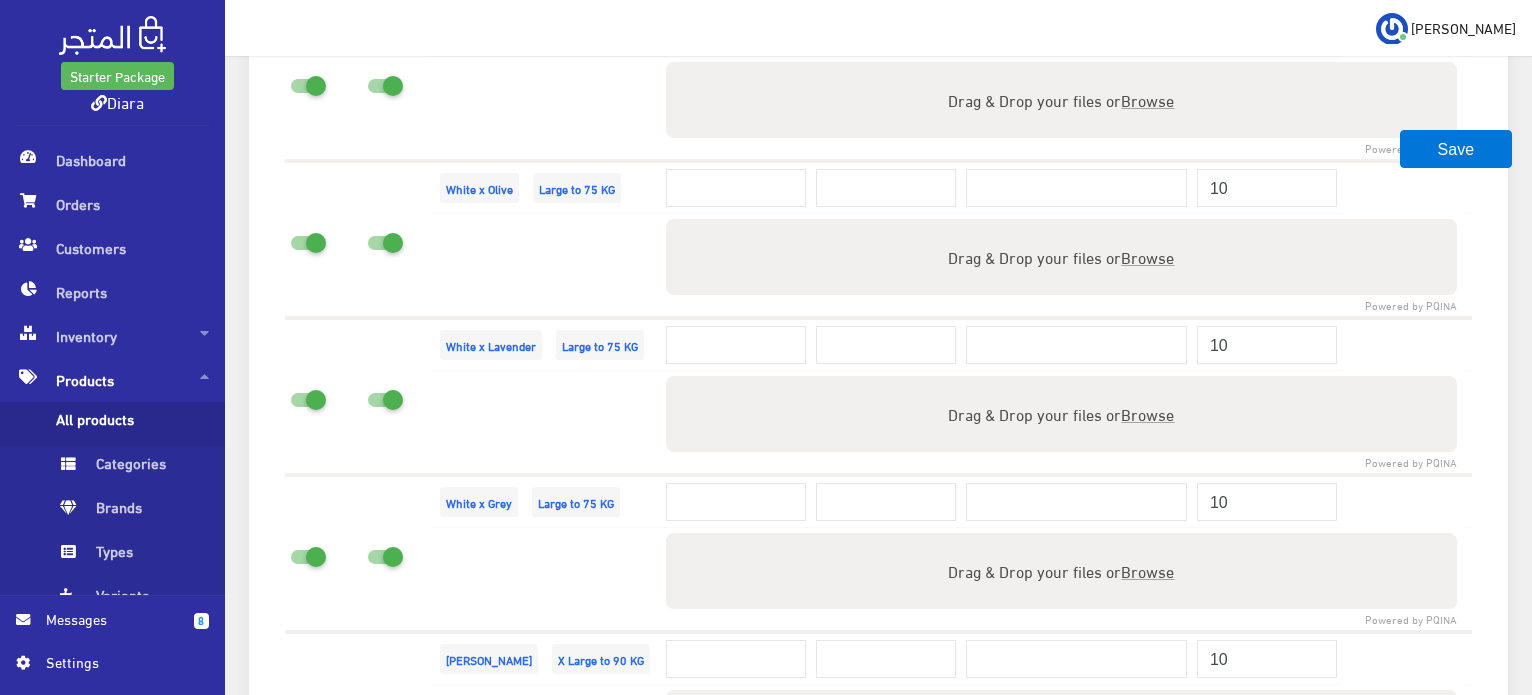 click at bounding box center (1402, 553) 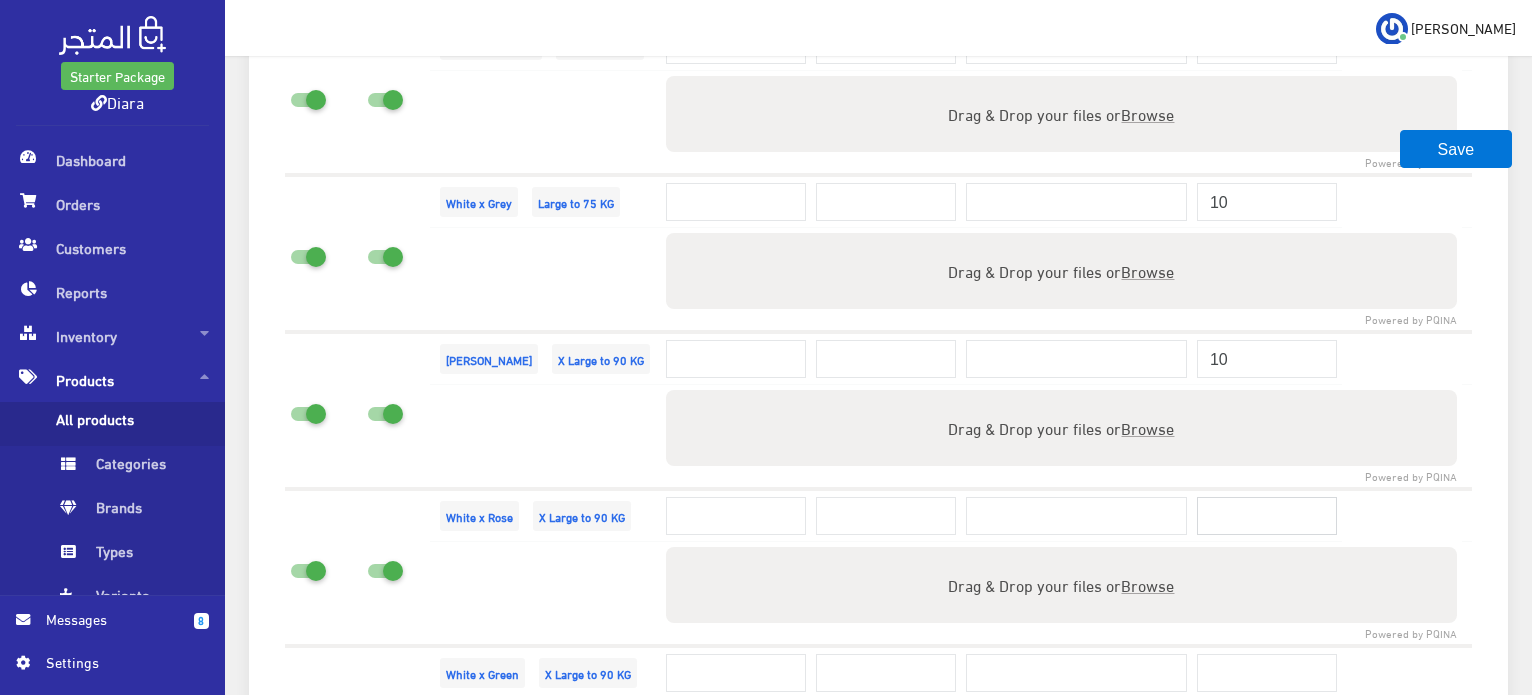 click at bounding box center [1267, 516] 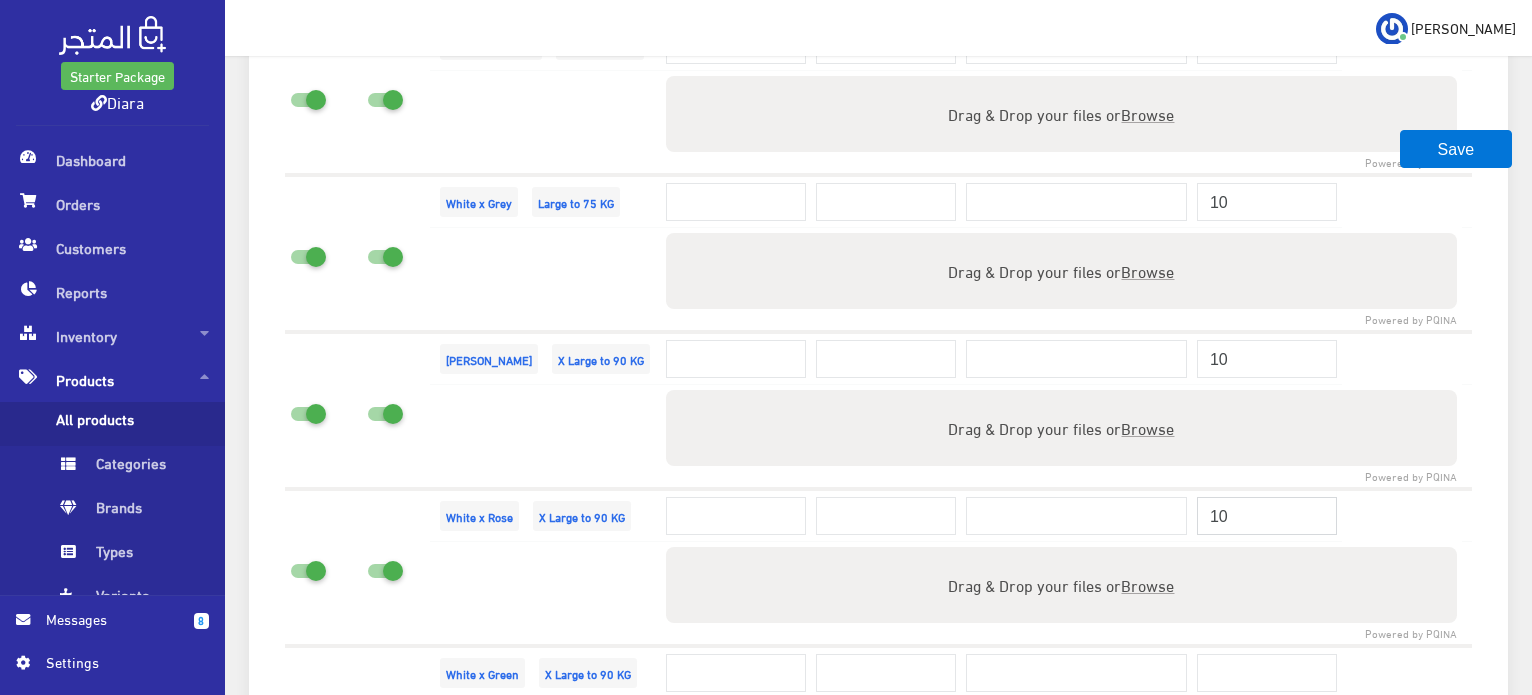 type on "10" 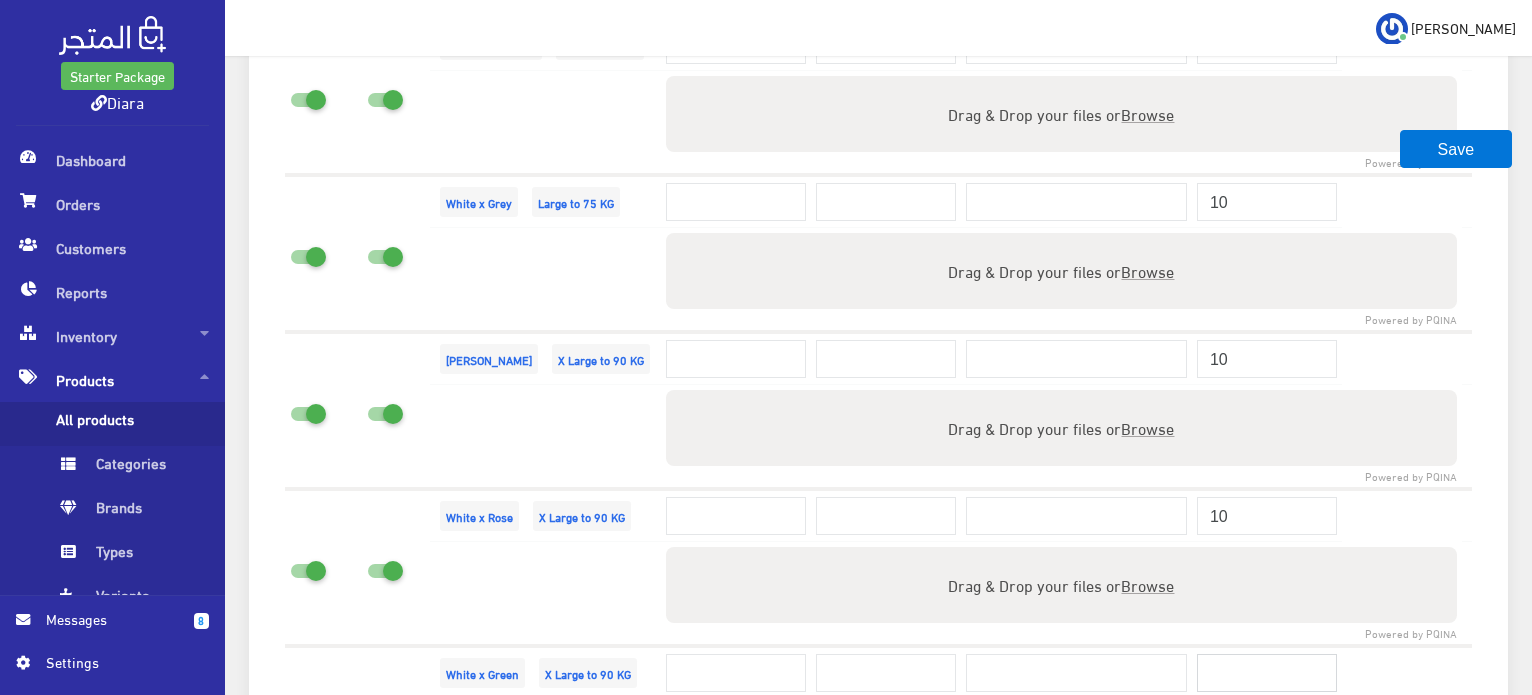 click at bounding box center (1267, 673) 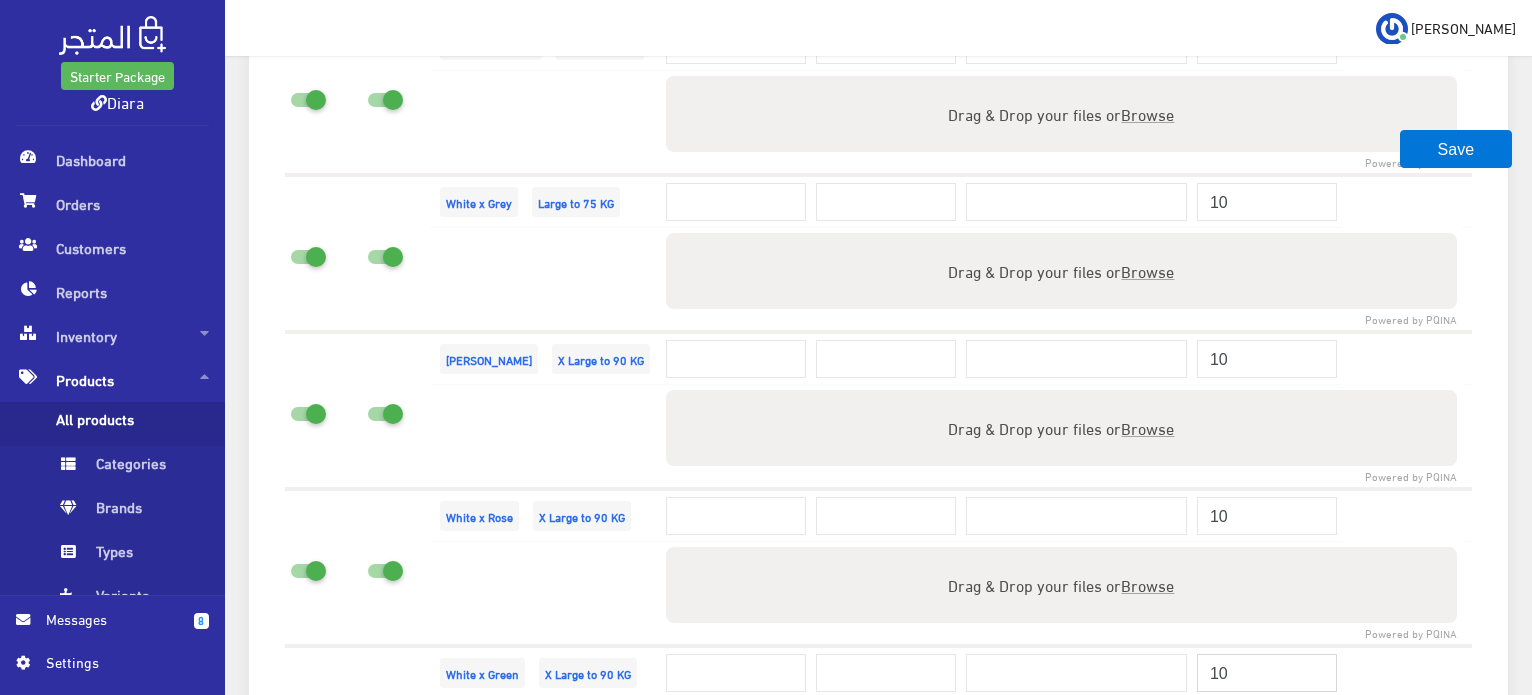 type on "10" 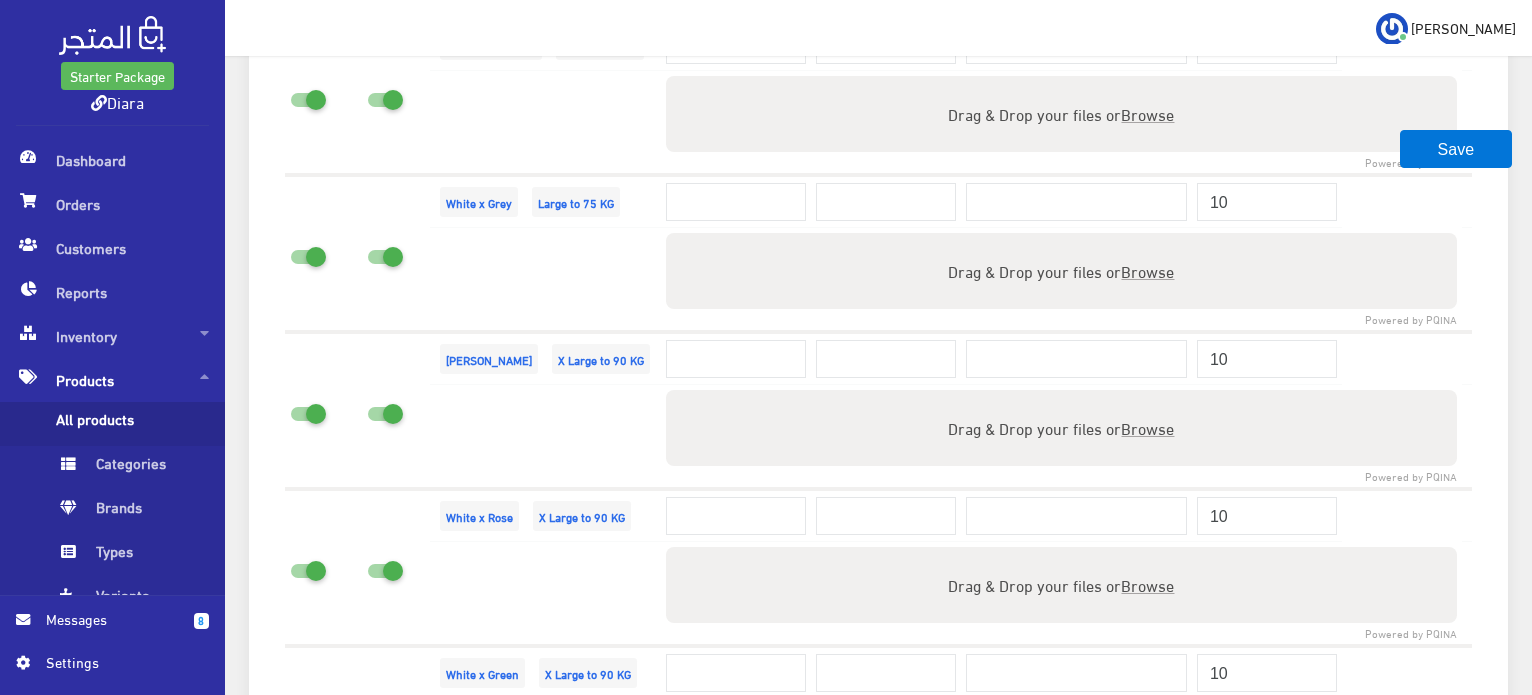 click at bounding box center [1402, 724] 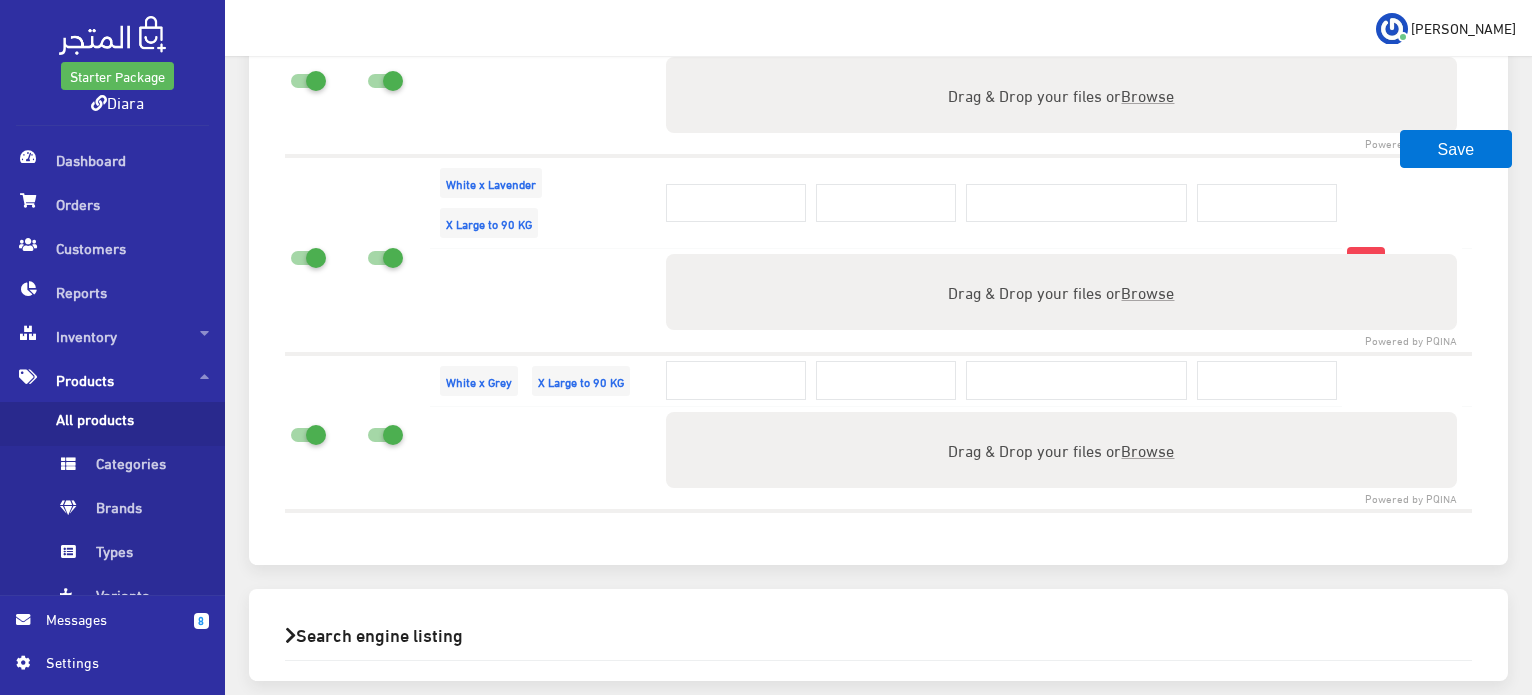 scroll, scrollTop: 3692, scrollLeft: 0, axis: vertical 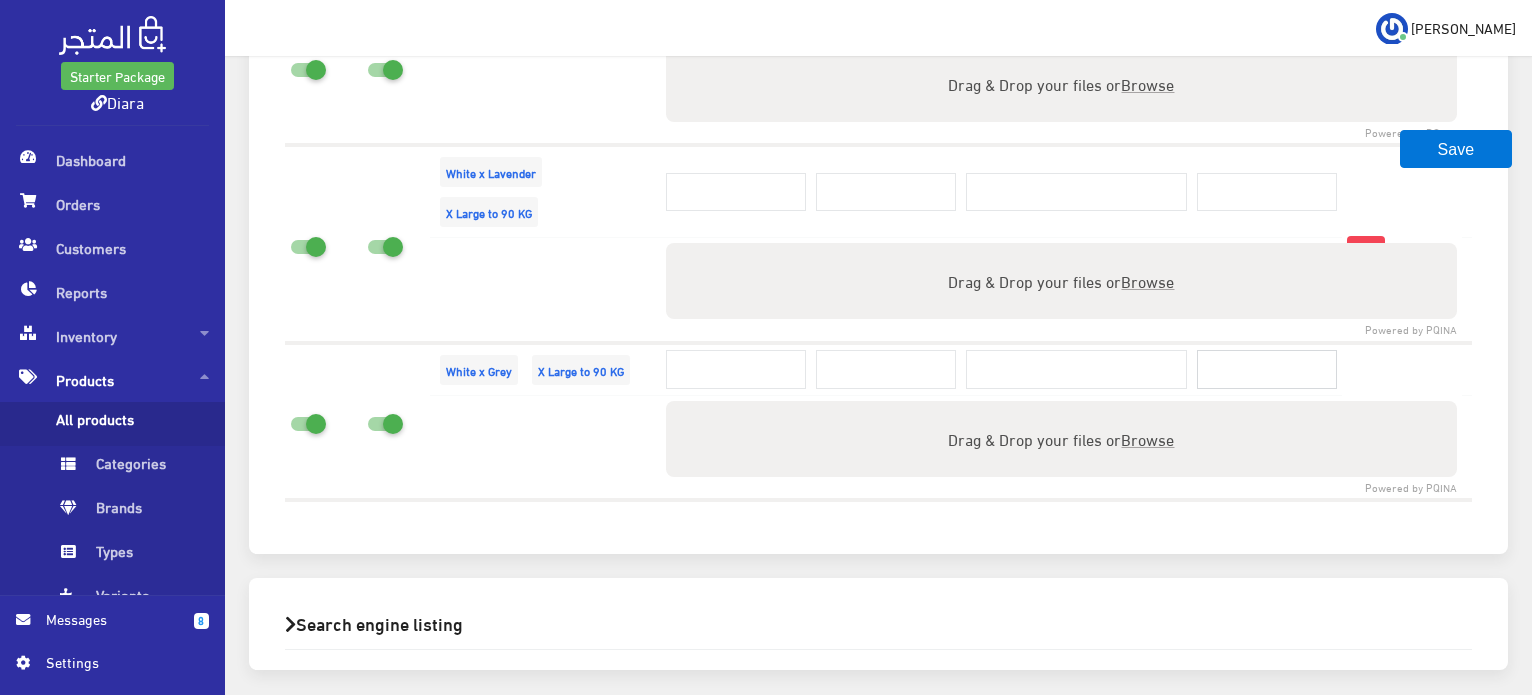 click at bounding box center (1267, 369) 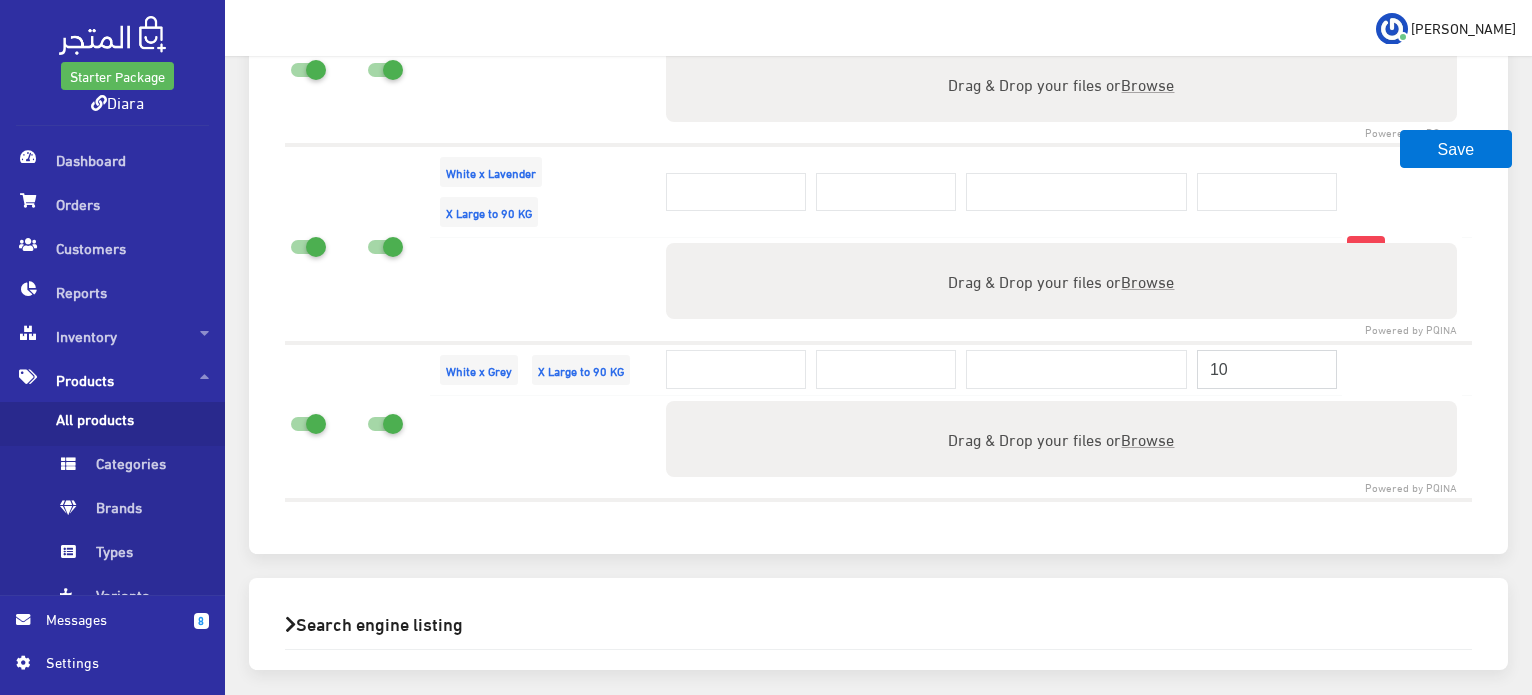 type on "10" 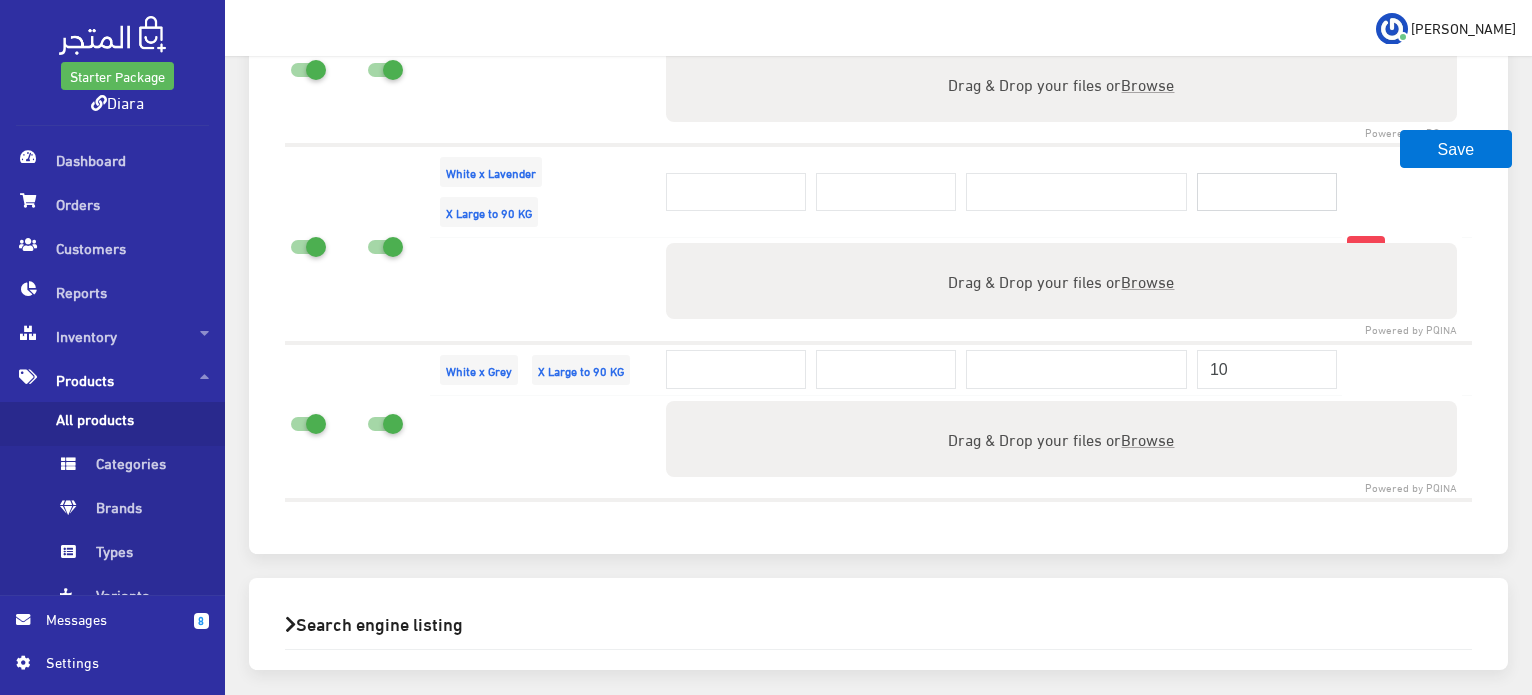 click at bounding box center [1267, 192] 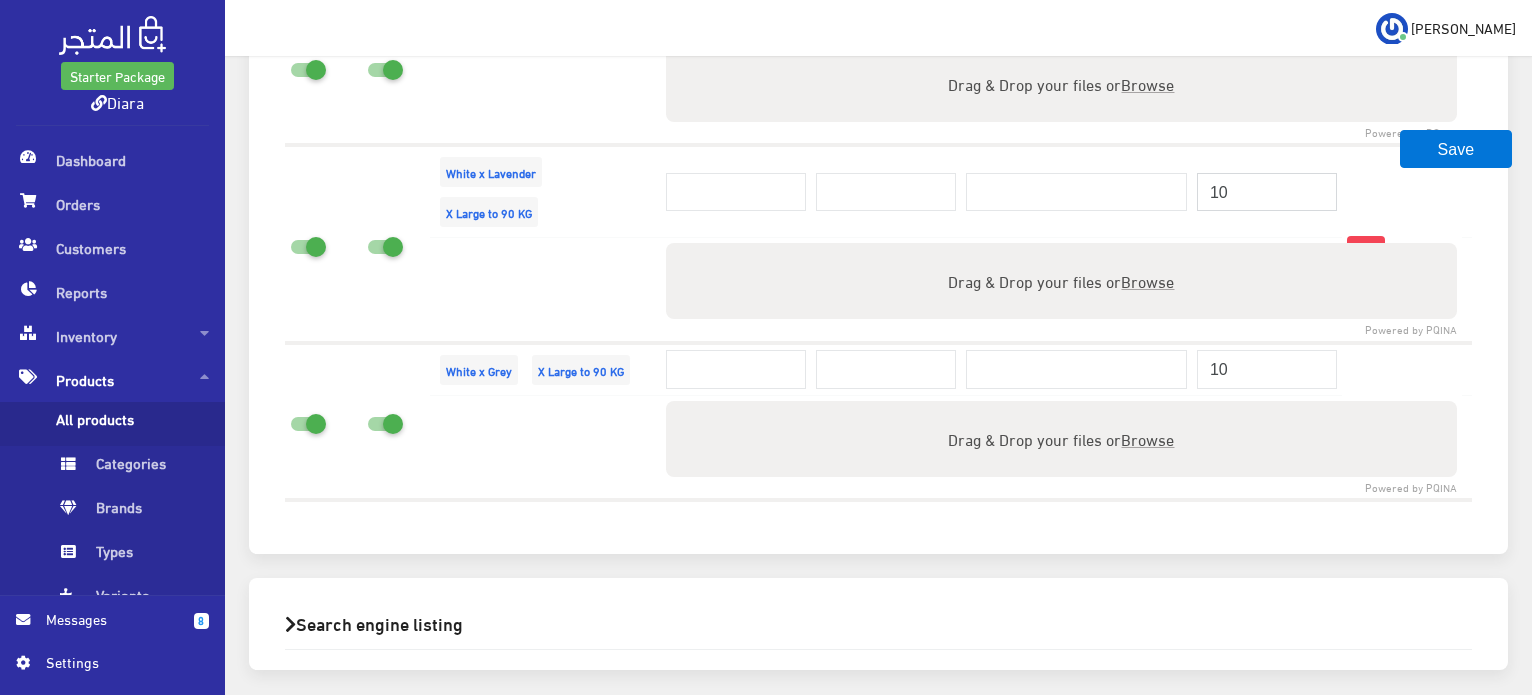 type on "10" 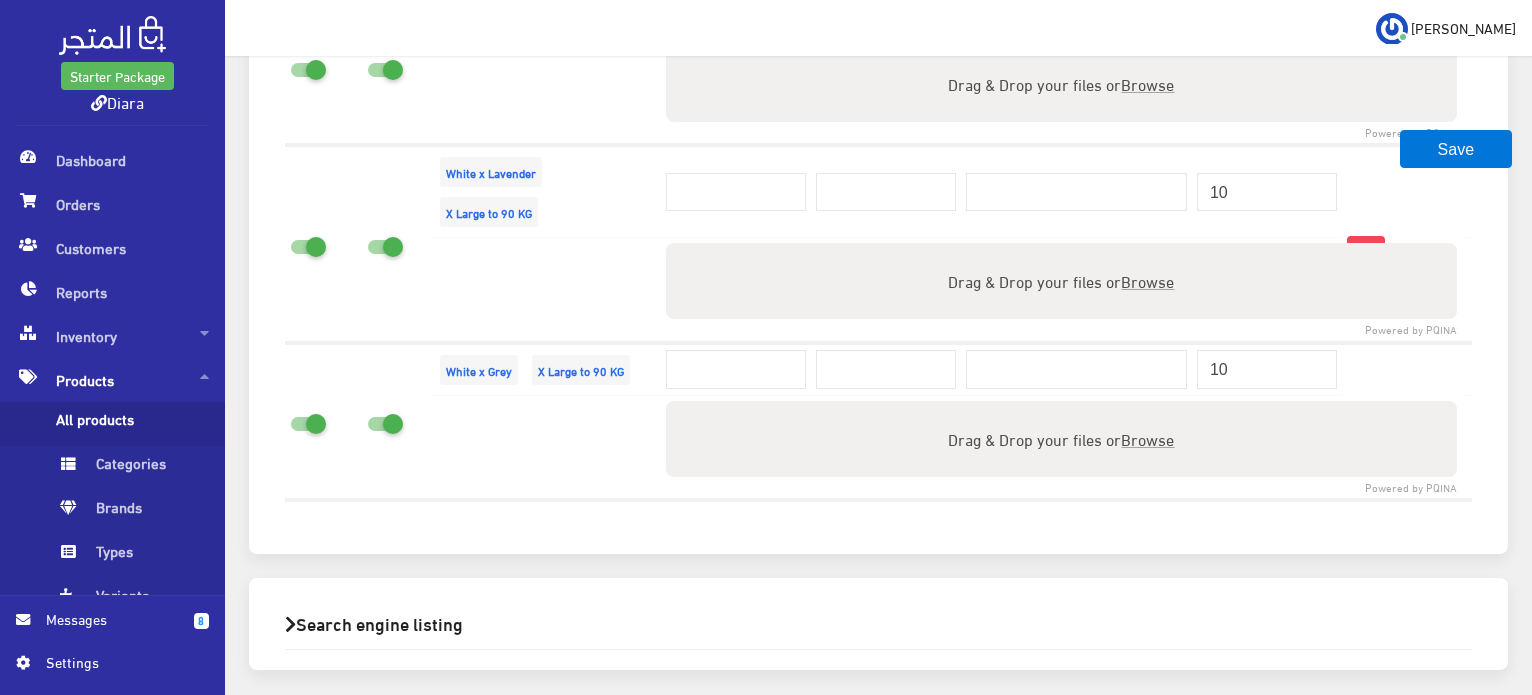 click on "Powered by PQINA Drag & Drop your files or  Browse Files" at bounding box center [1061, 290] 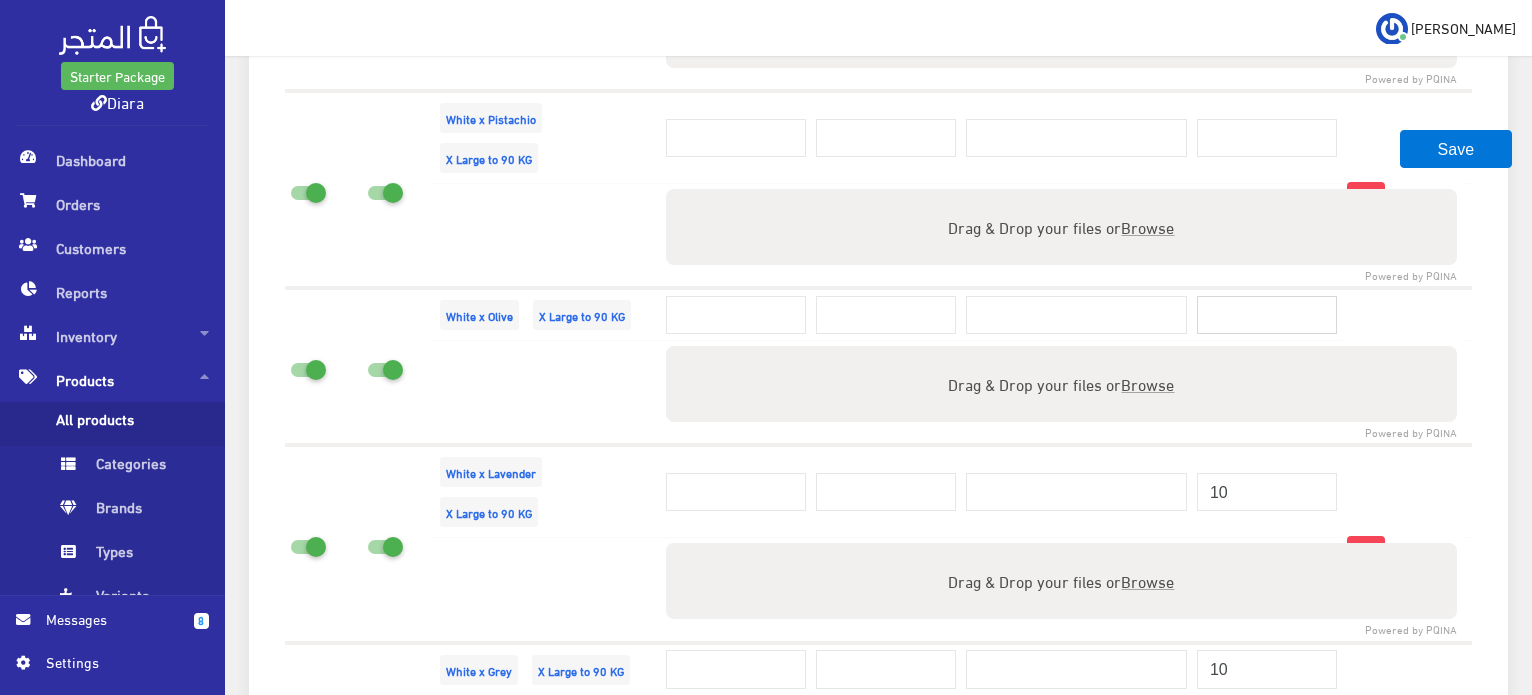 click at bounding box center [1267, 315] 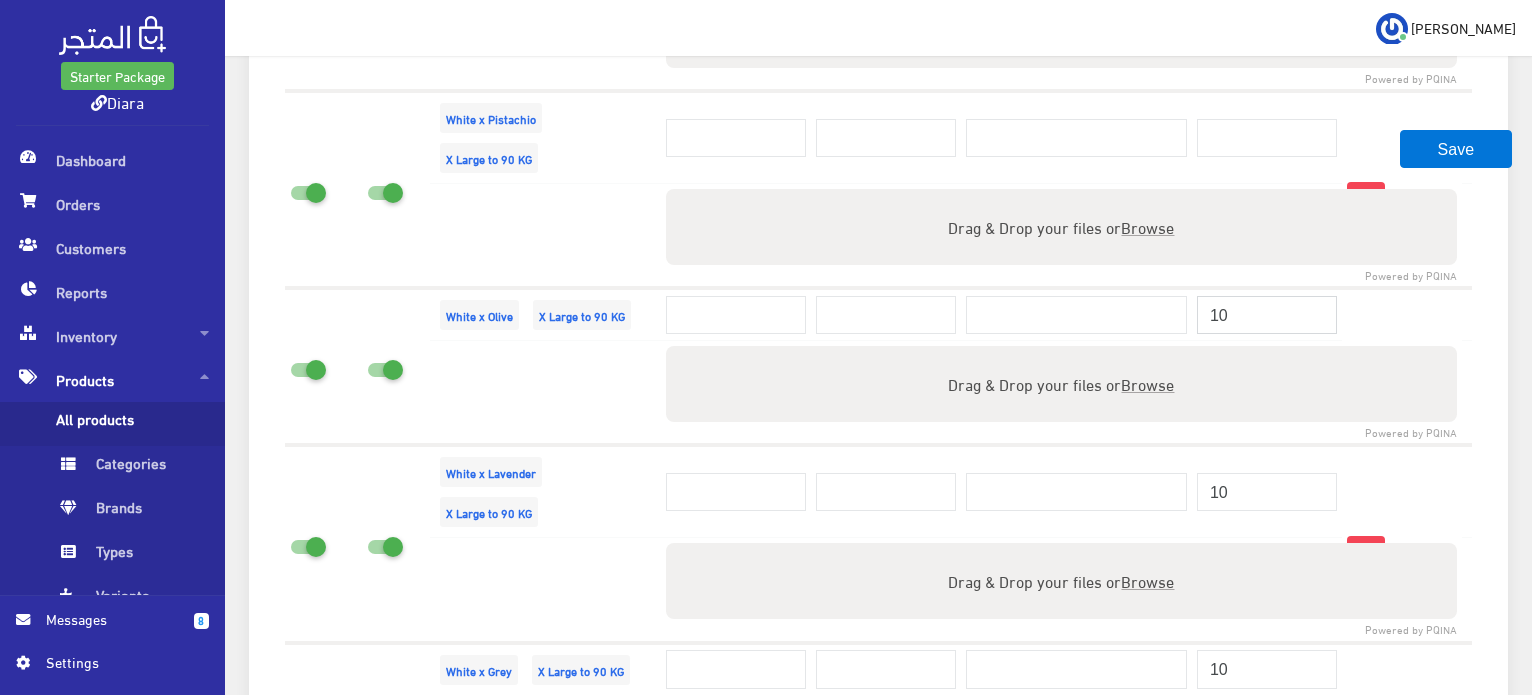 type on "10" 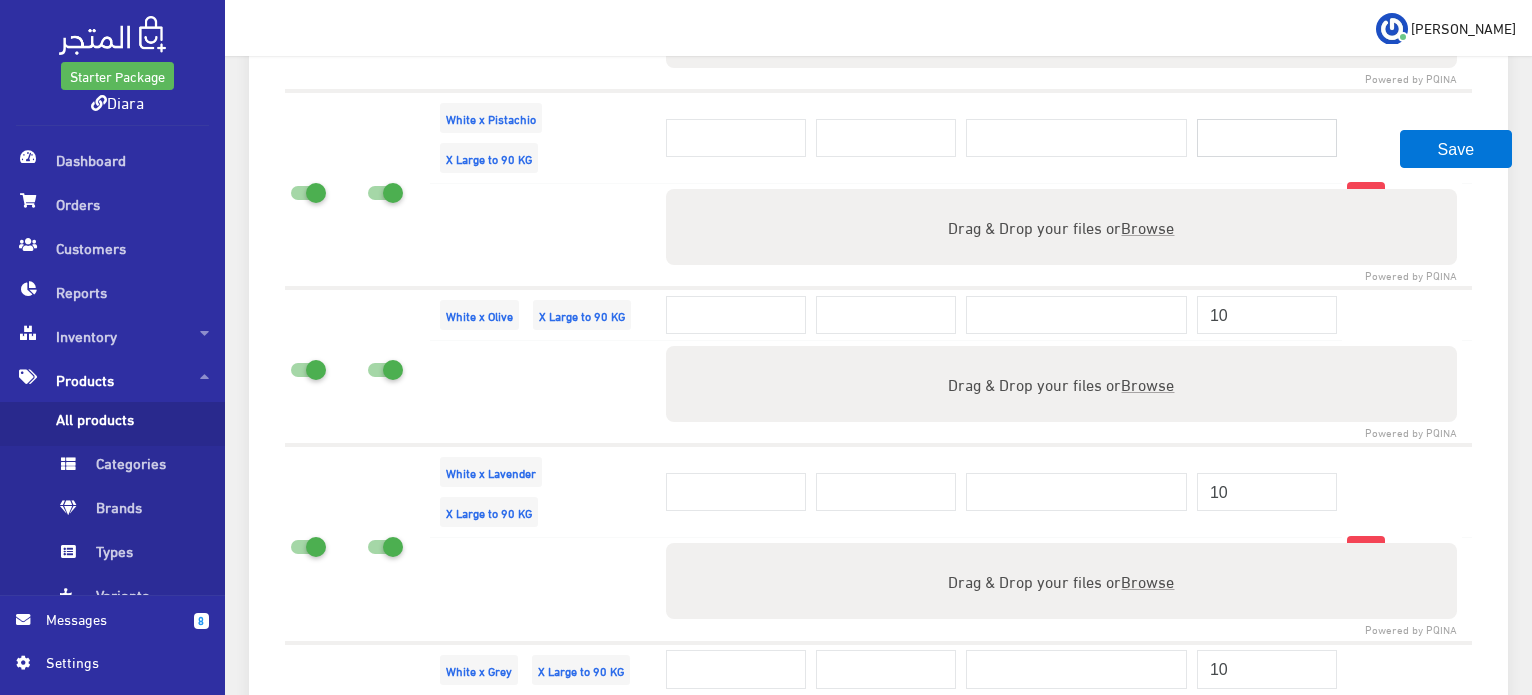 click at bounding box center (1267, 138) 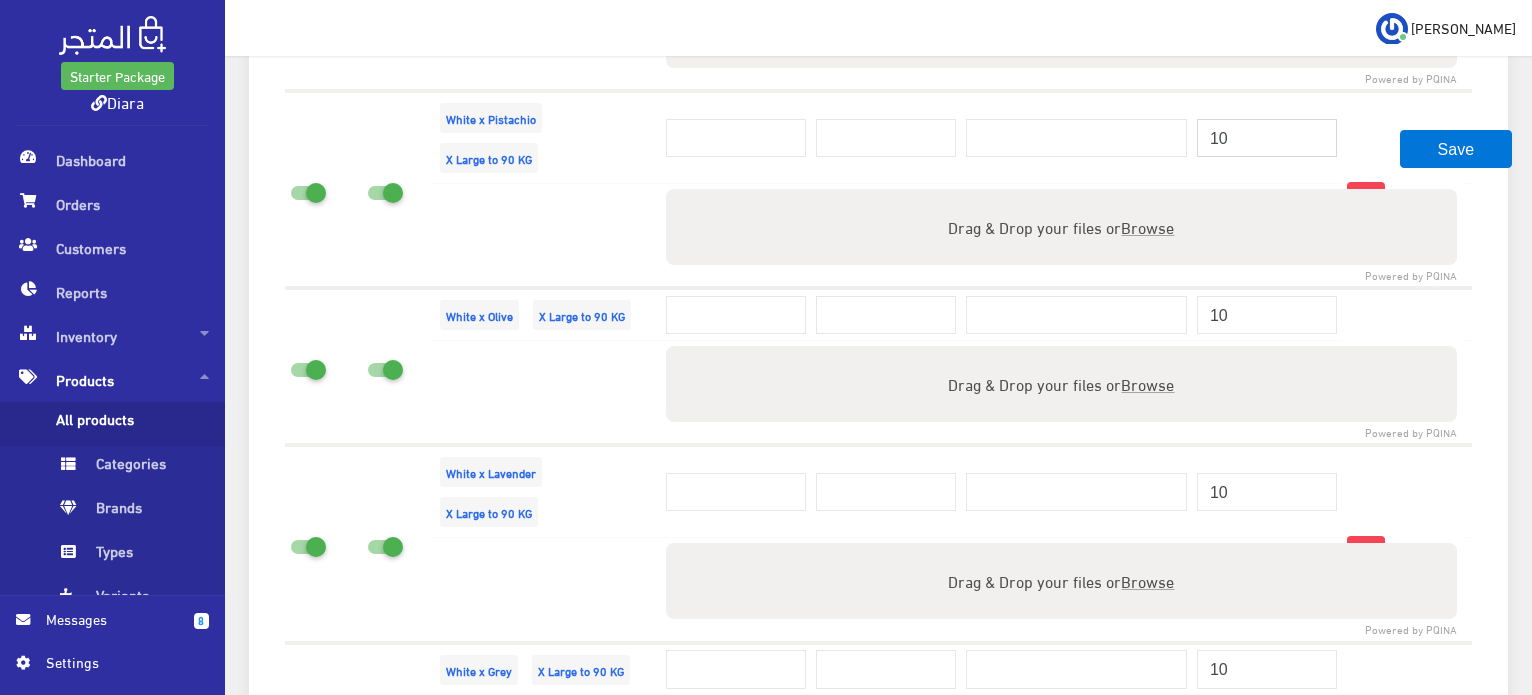 type on "10" 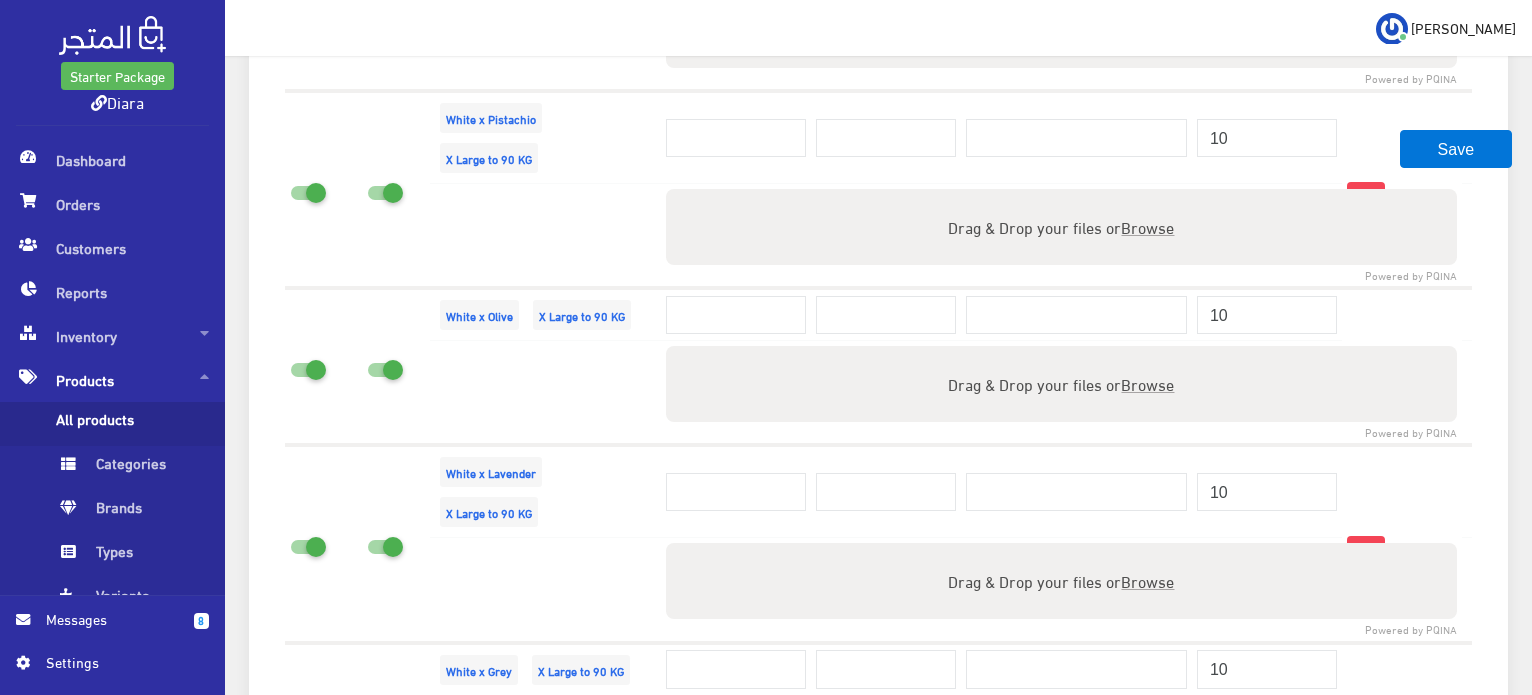 click at bounding box center (1402, 366) 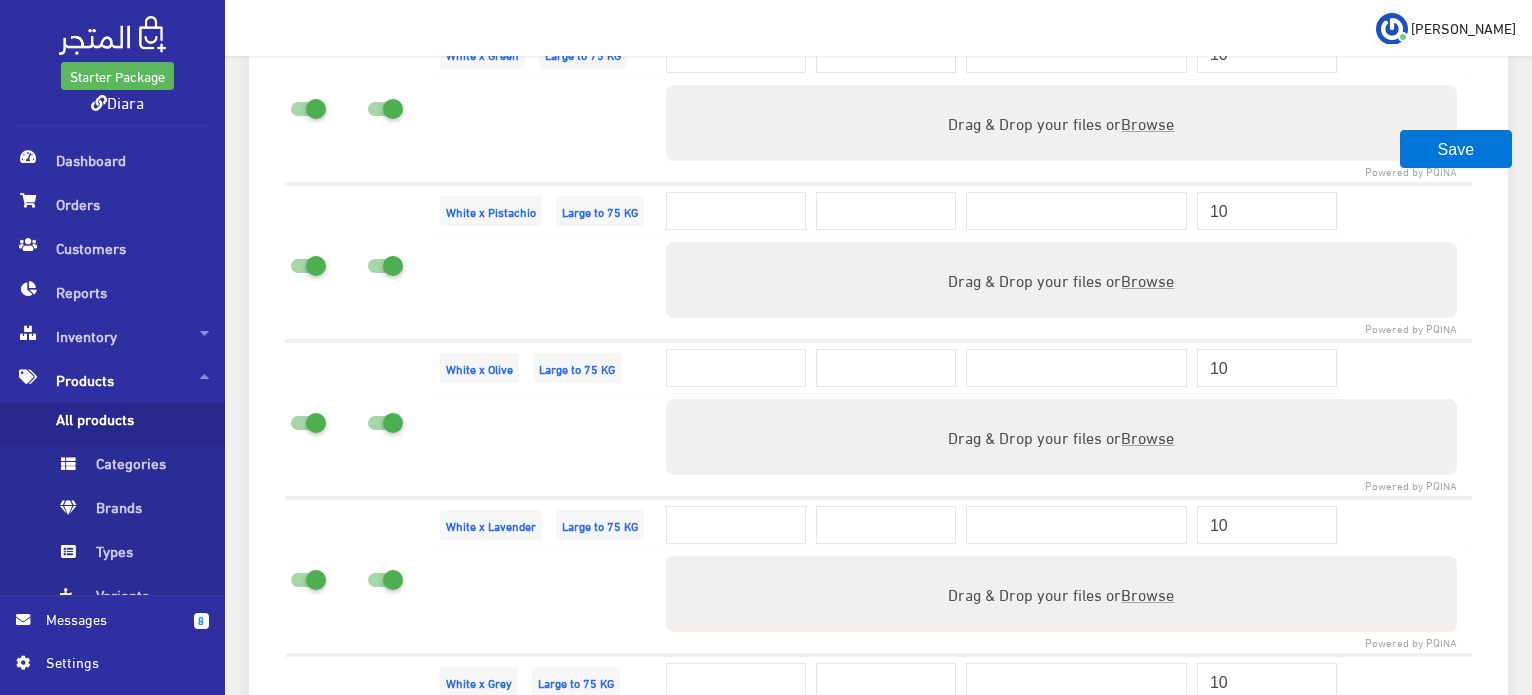 scroll, scrollTop: 1500, scrollLeft: 0, axis: vertical 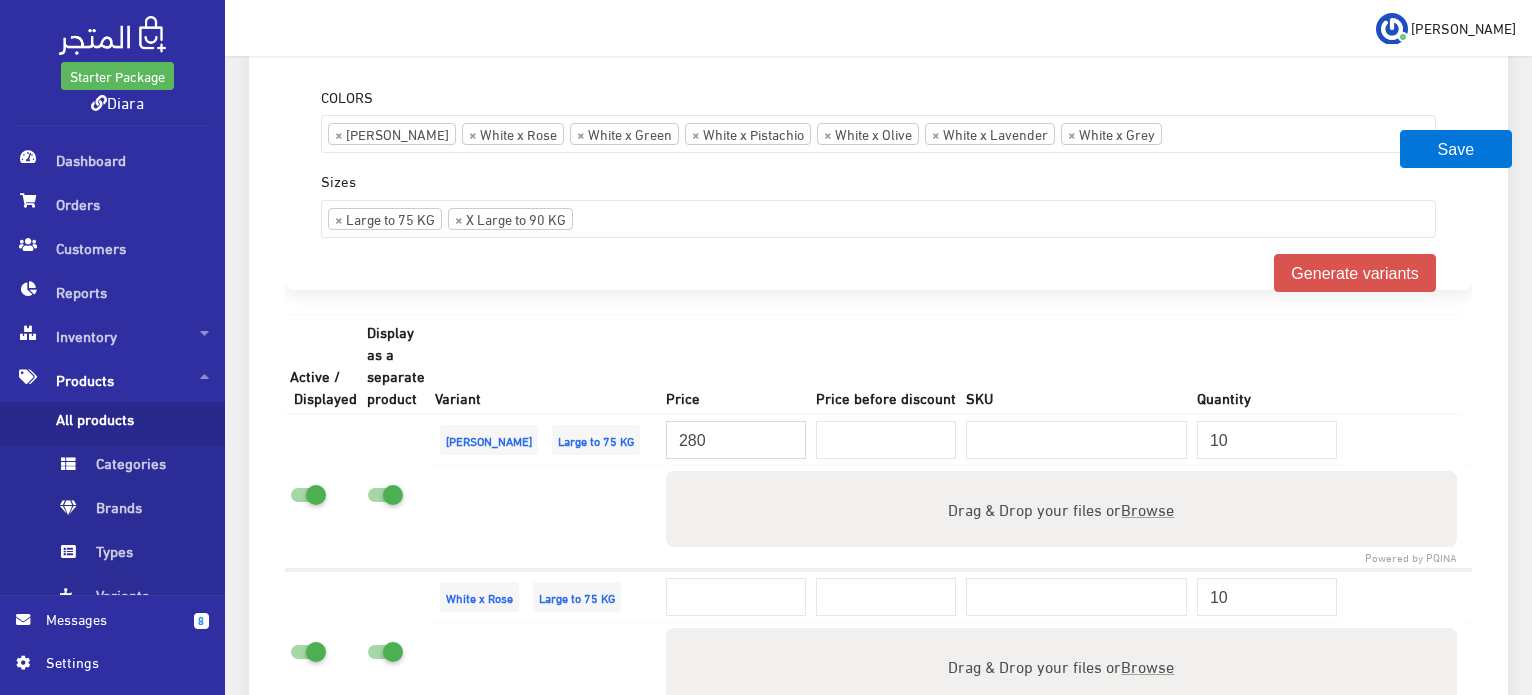 drag, startPoint x: 723, startPoint y: 443, endPoint x: 544, endPoint y: 433, distance: 179.27911 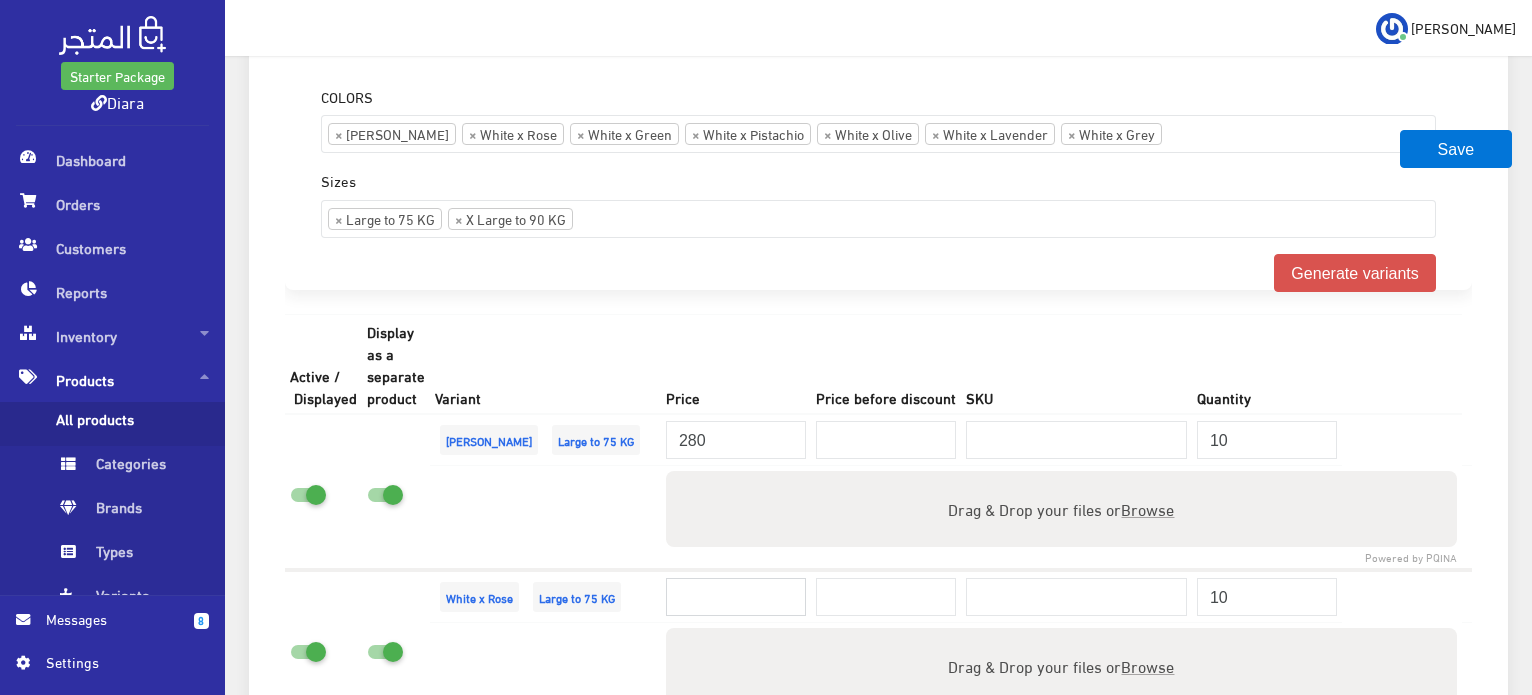 click at bounding box center [736, 597] 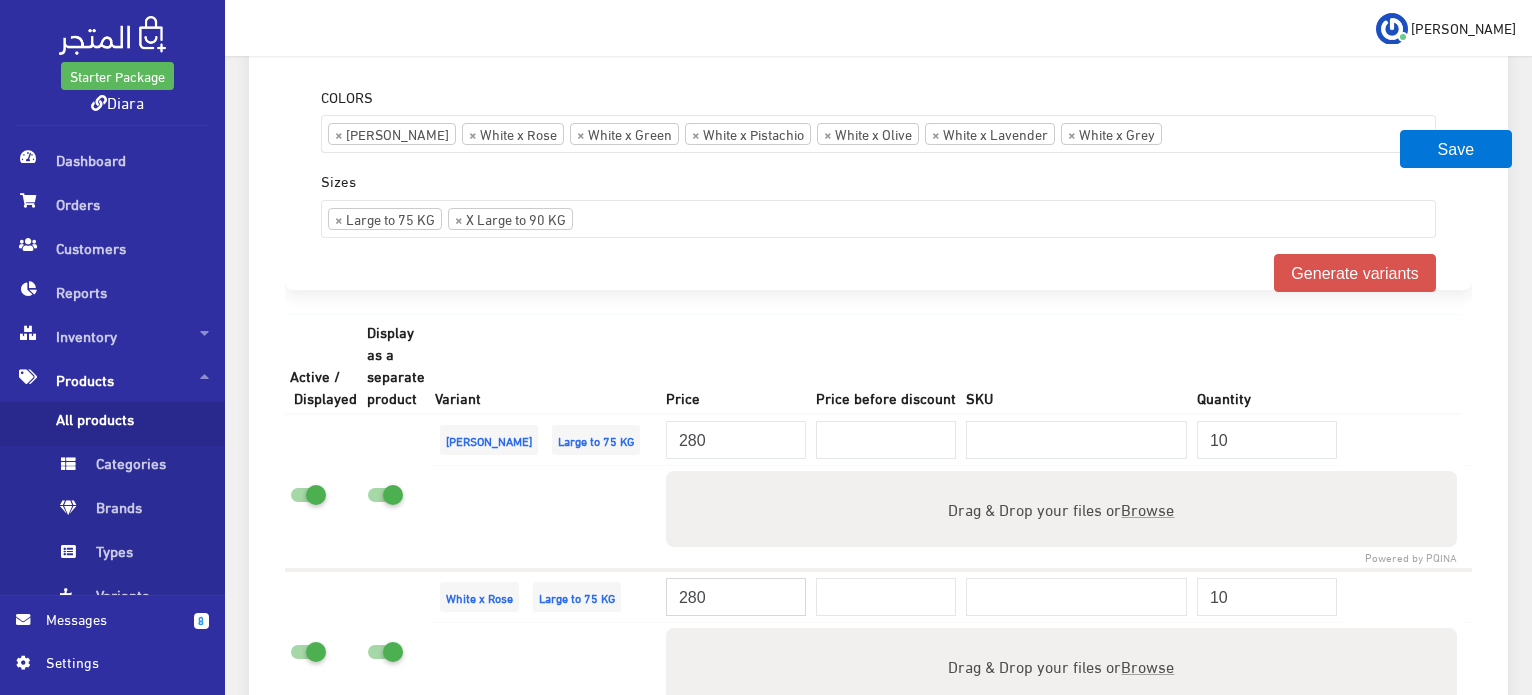 type on "280" 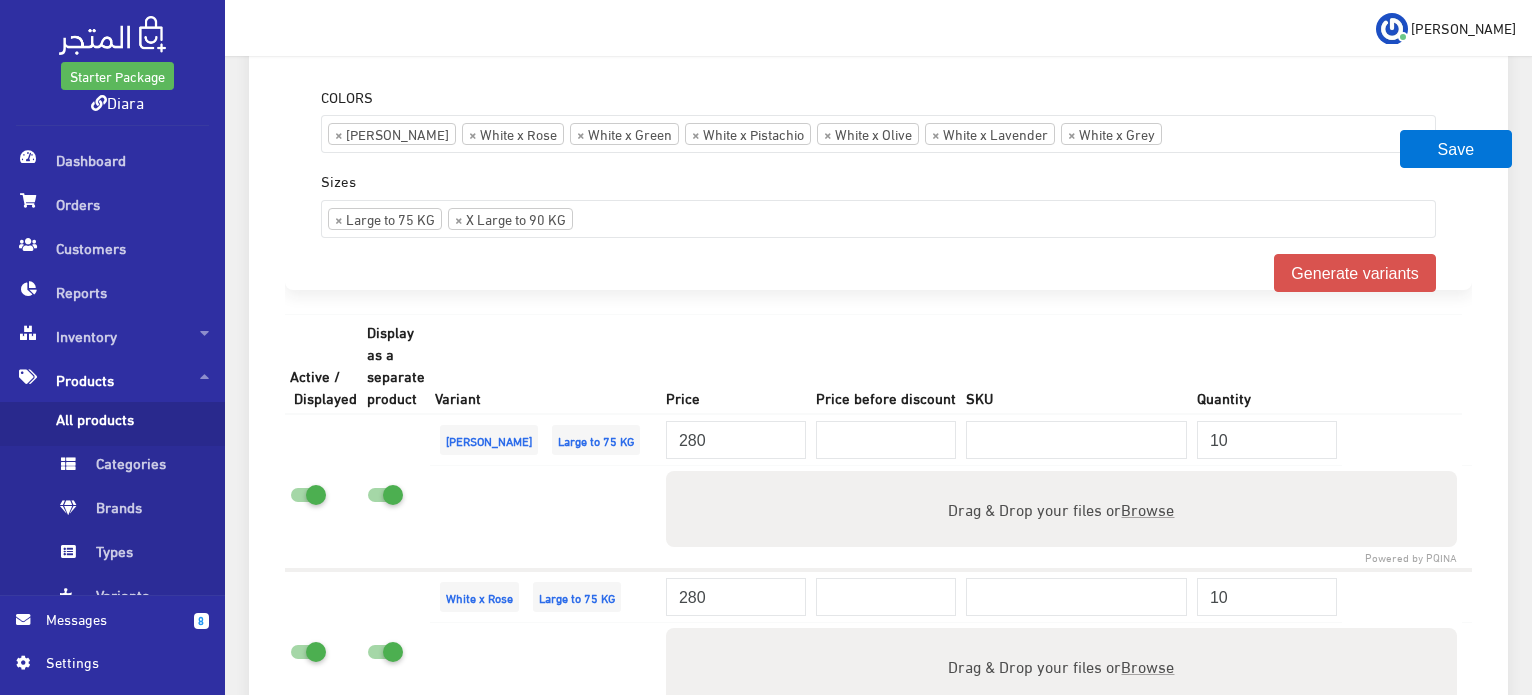 click on "Price" at bounding box center [736, 364] 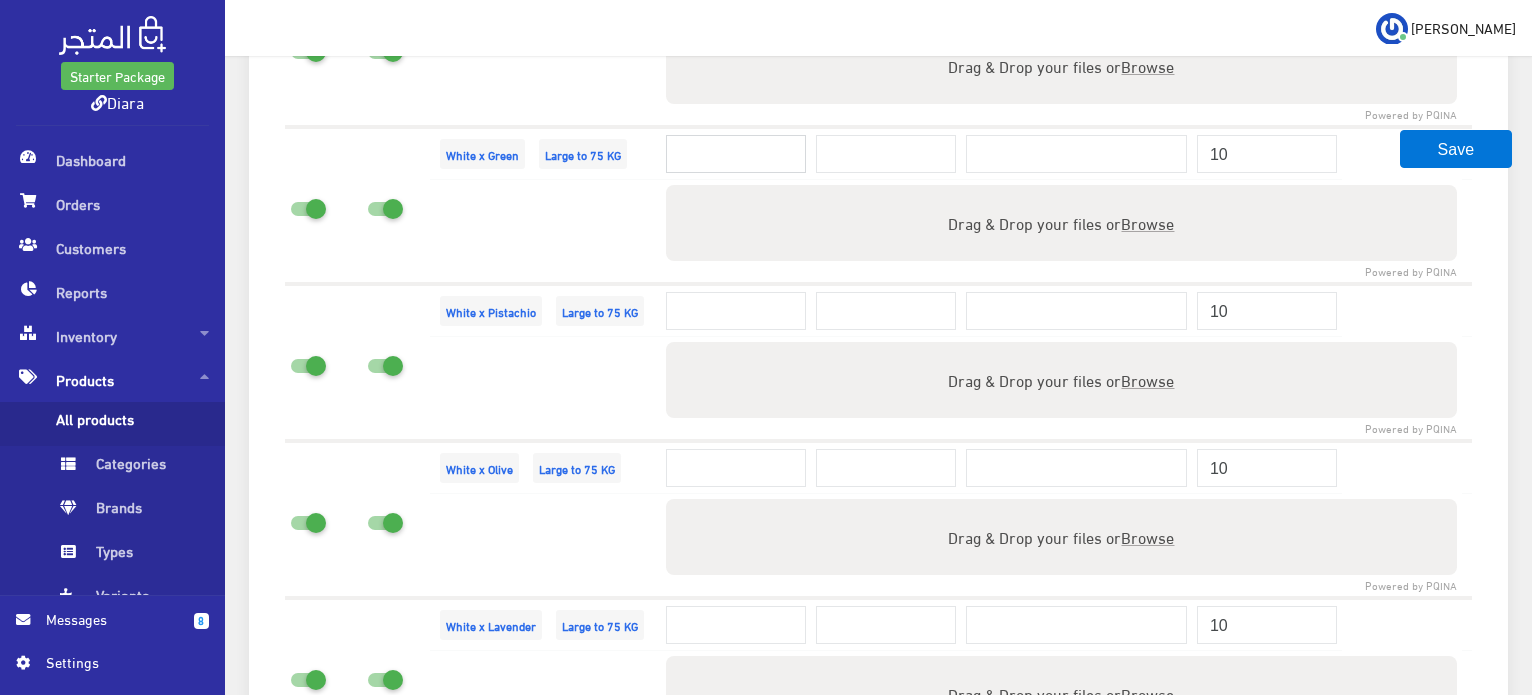 click at bounding box center [736, 154] 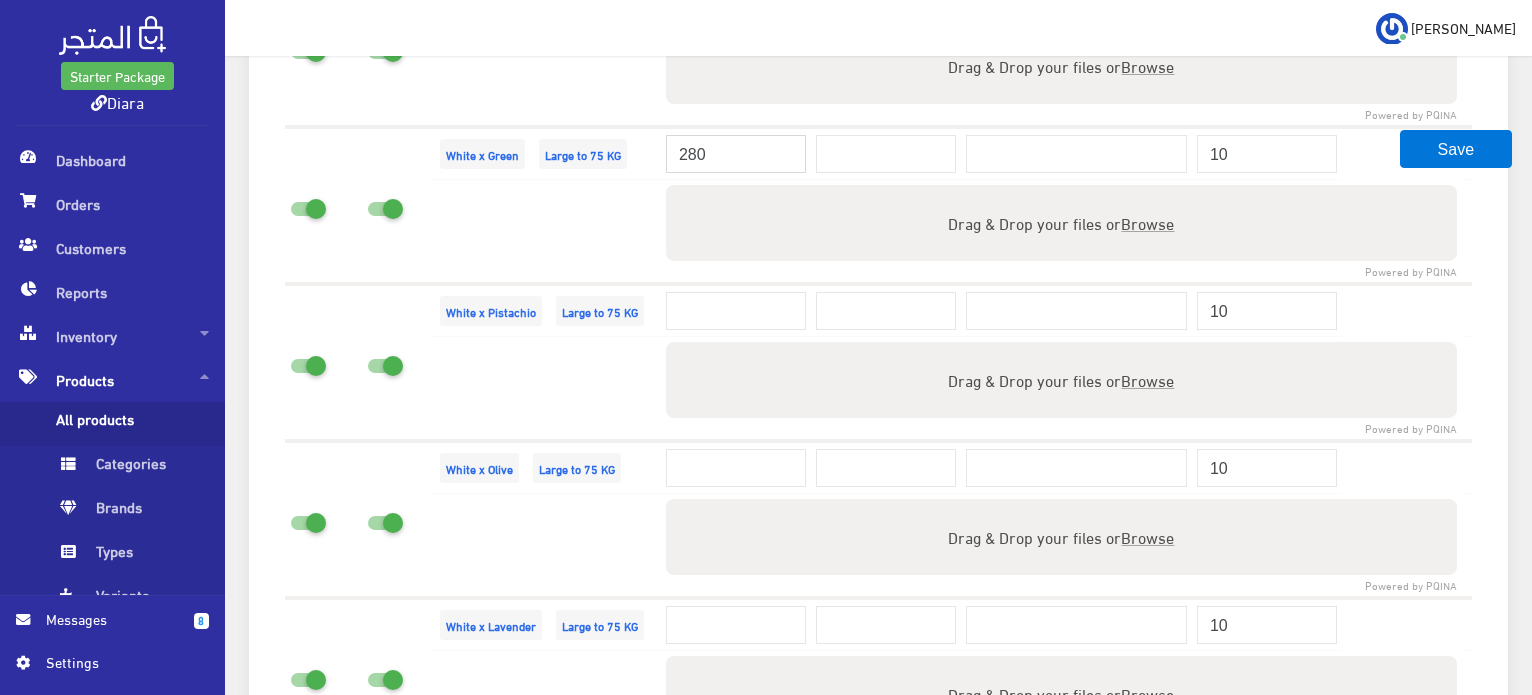 type on "280" 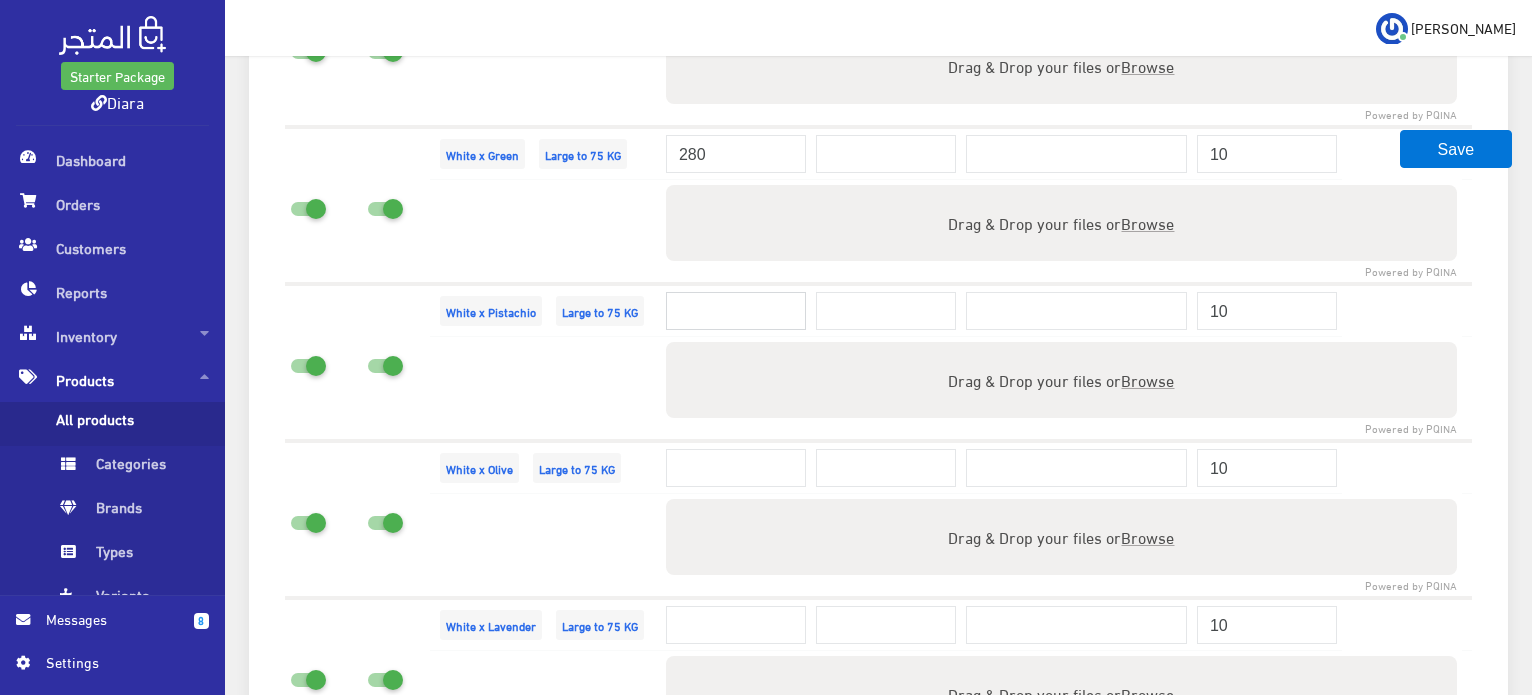 click at bounding box center (736, 311) 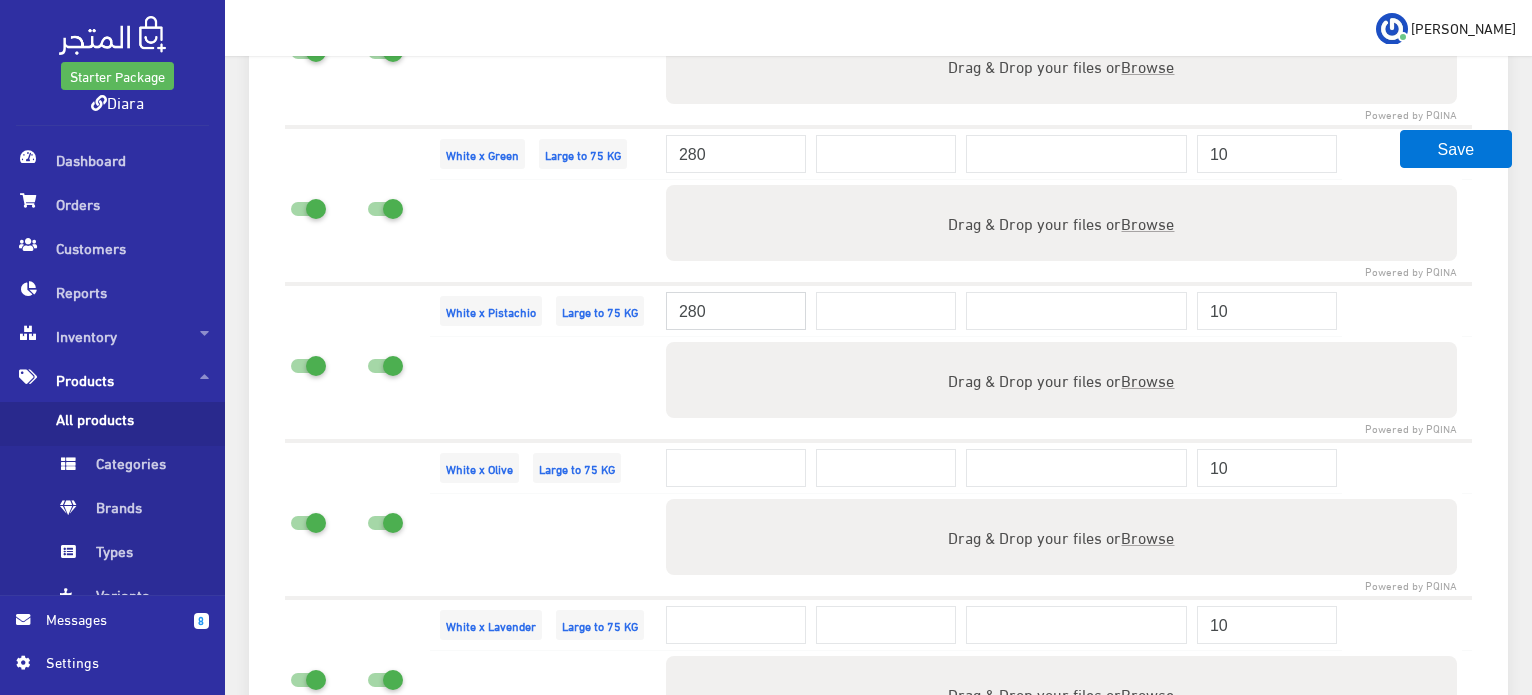 type on "280" 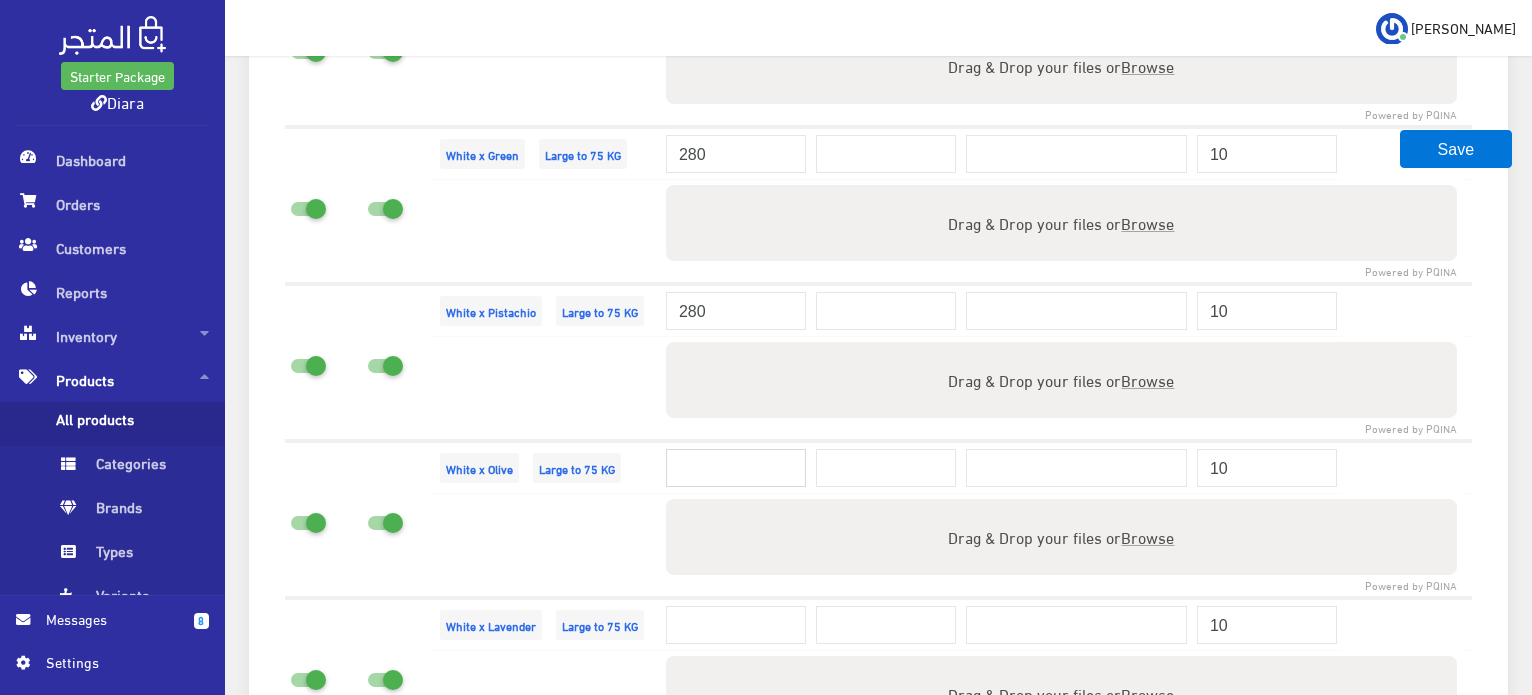 click at bounding box center (736, 468) 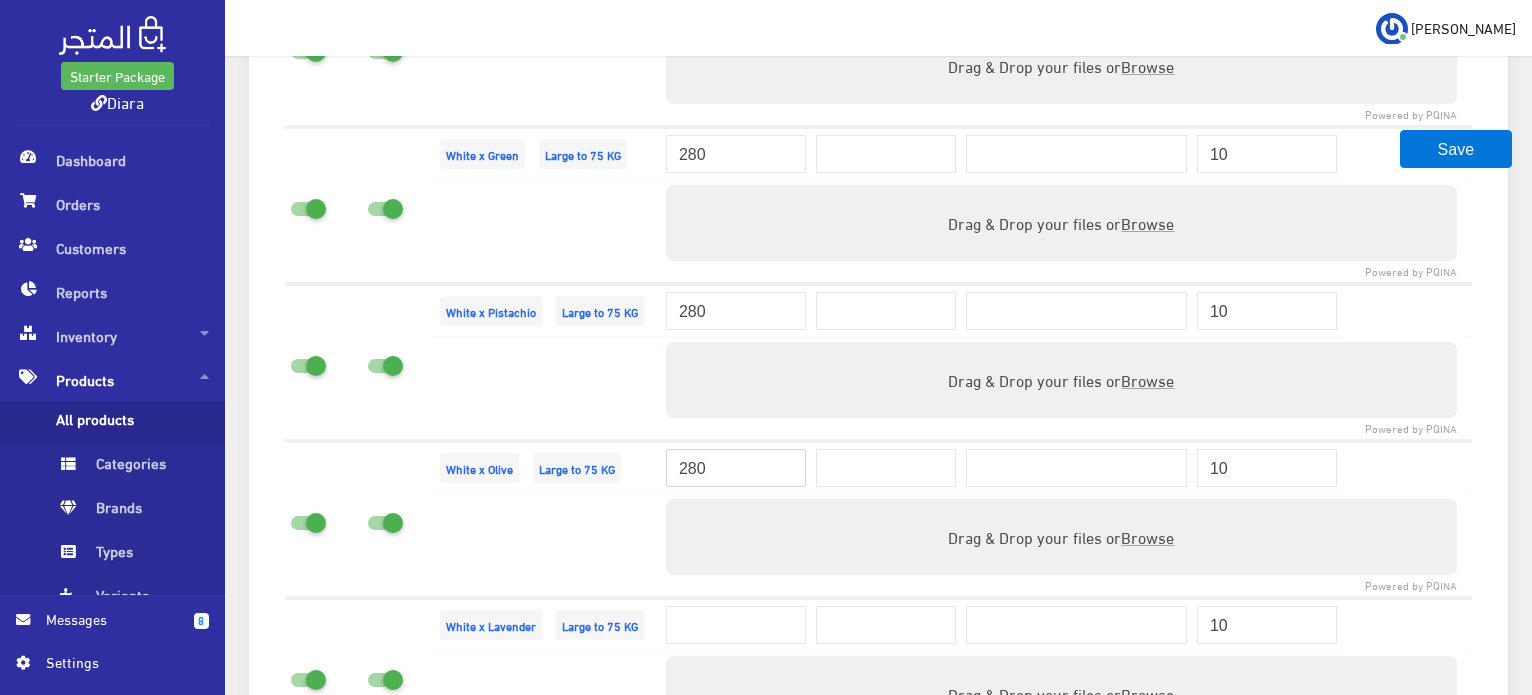type on "280" 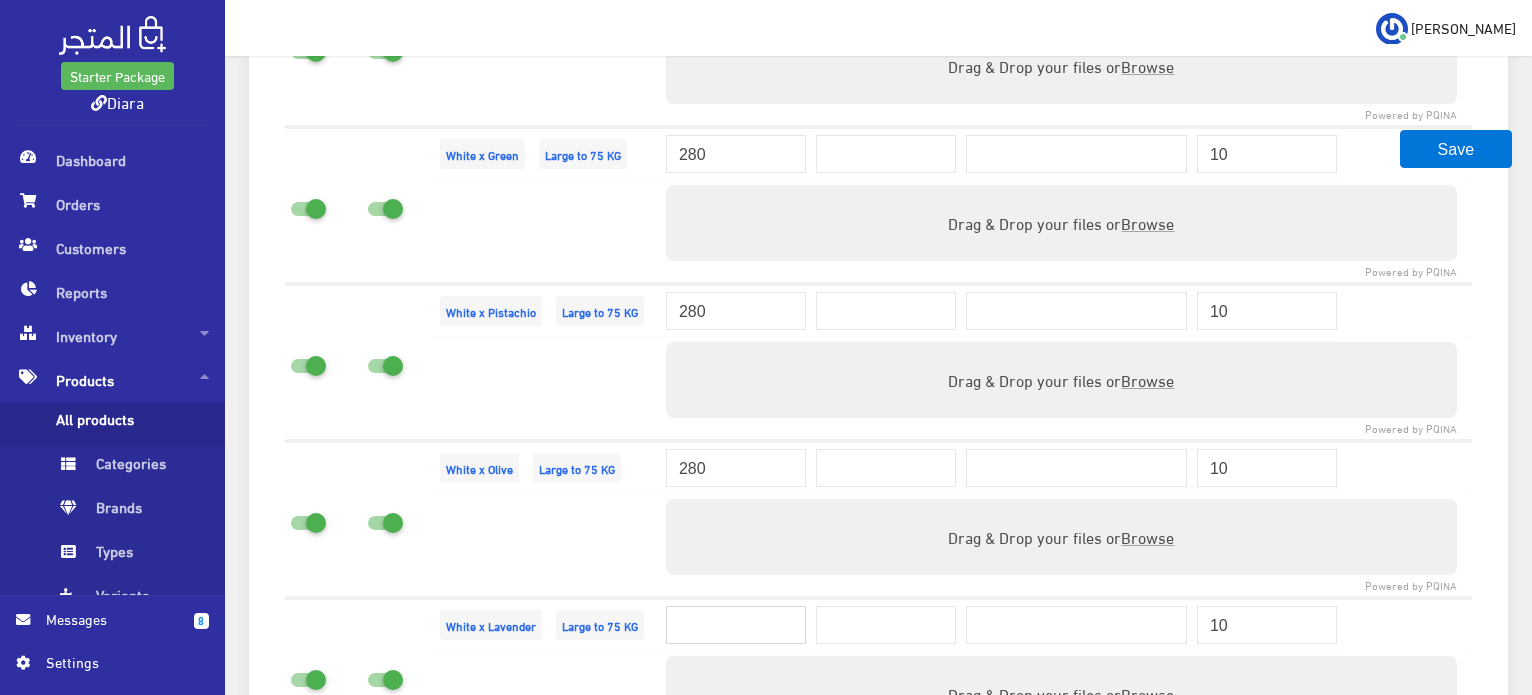 click at bounding box center [736, 625] 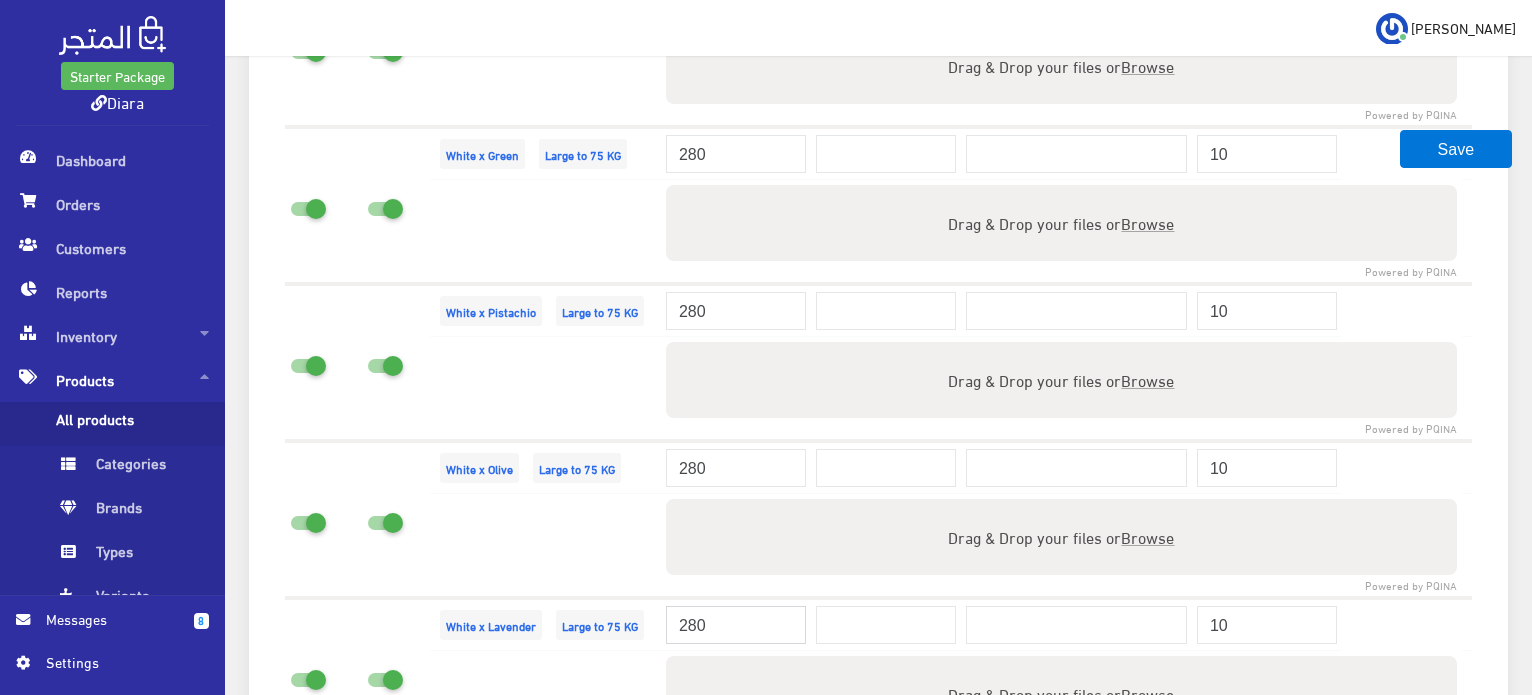 type on "280" 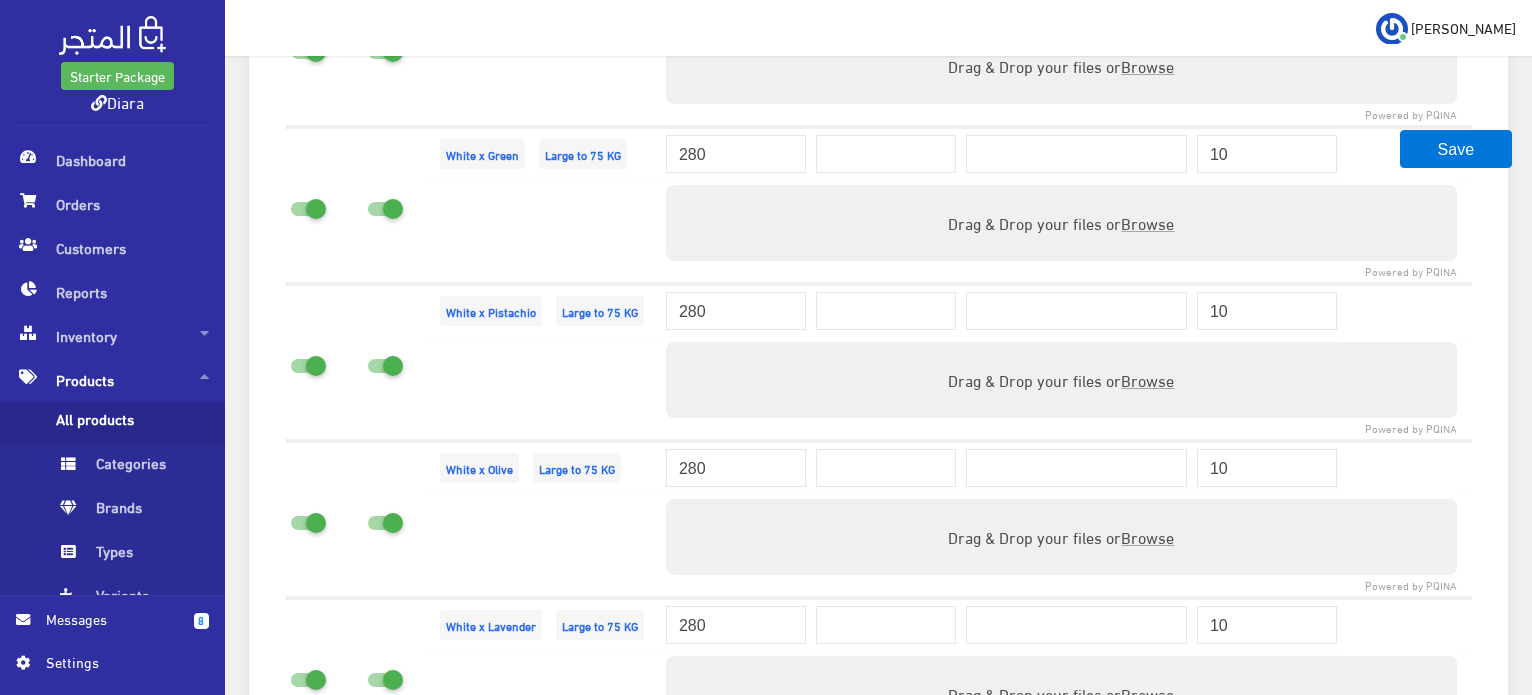 click at bounding box center (545, 546) 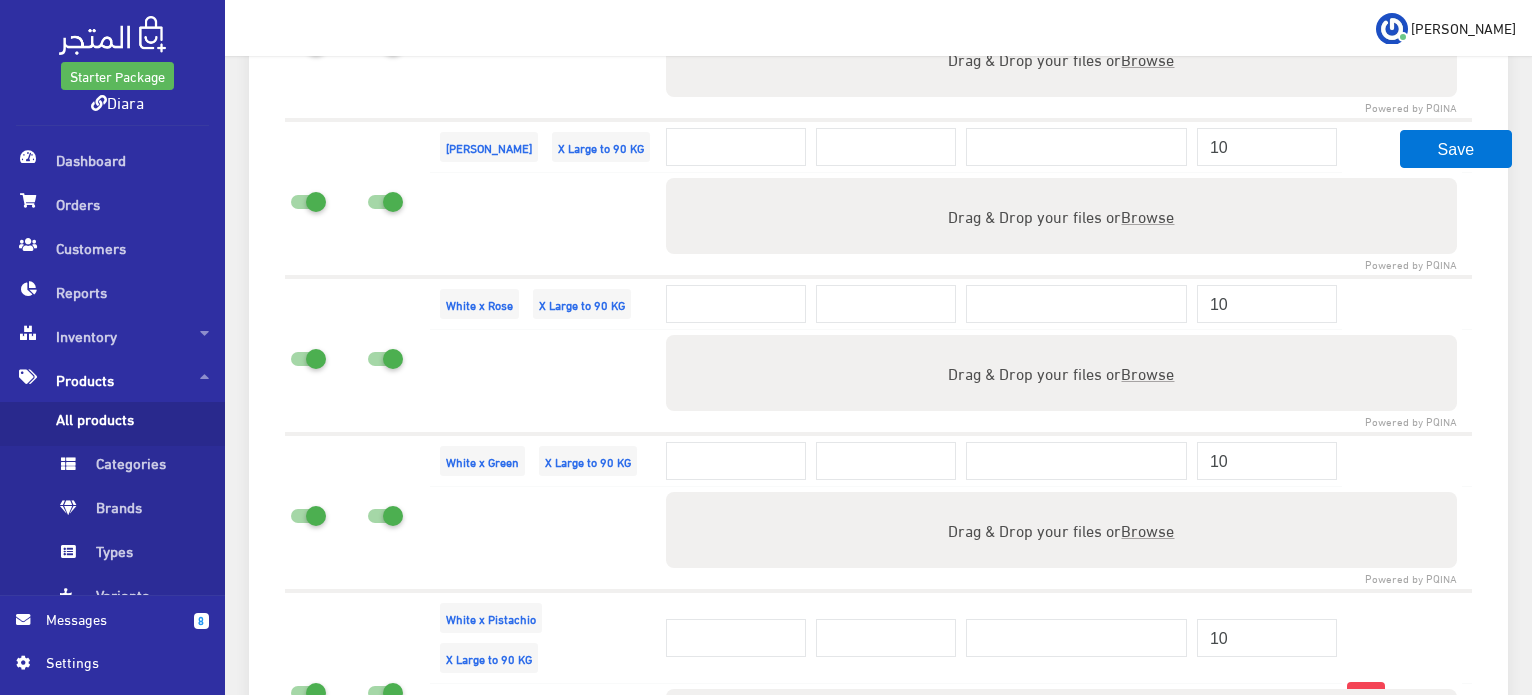 scroll, scrollTop: 2900, scrollLeft: 0, axis: vertical 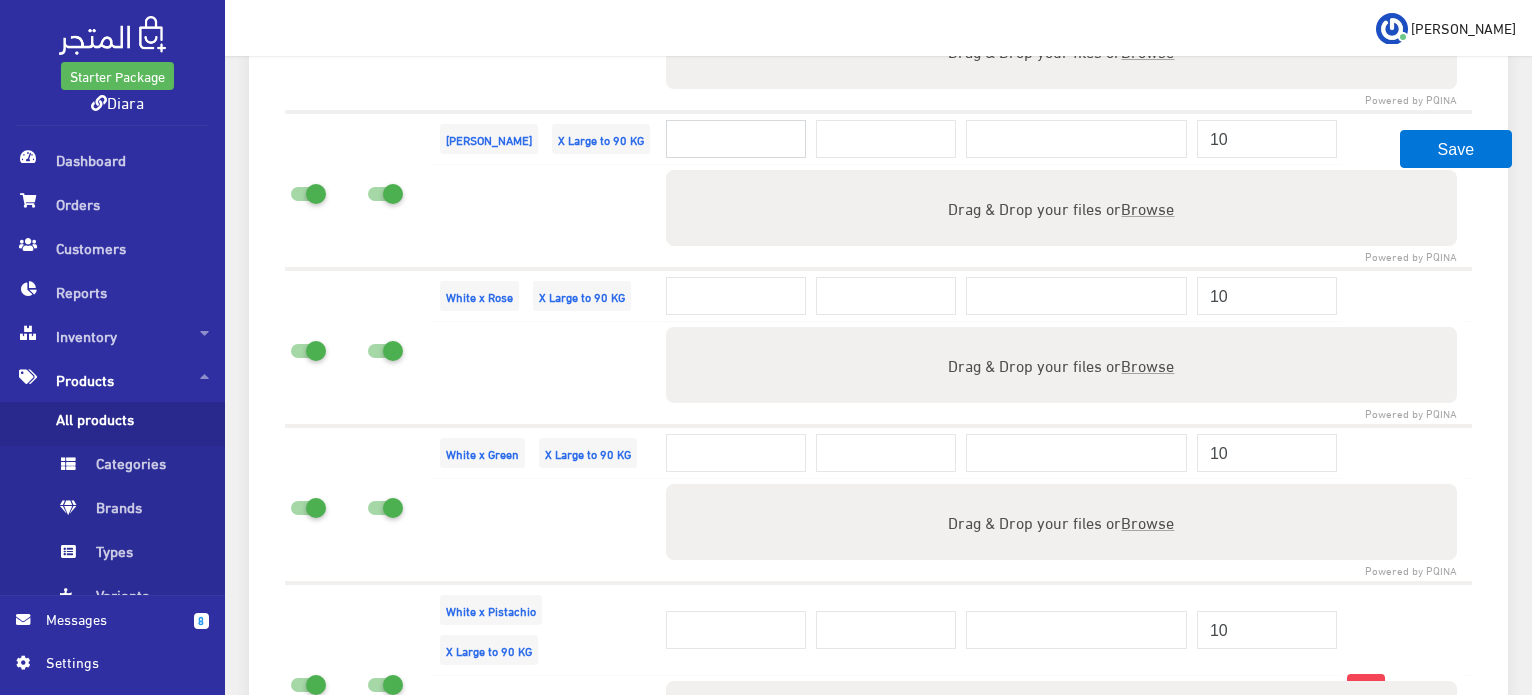 click at bounding box center [736, 139] 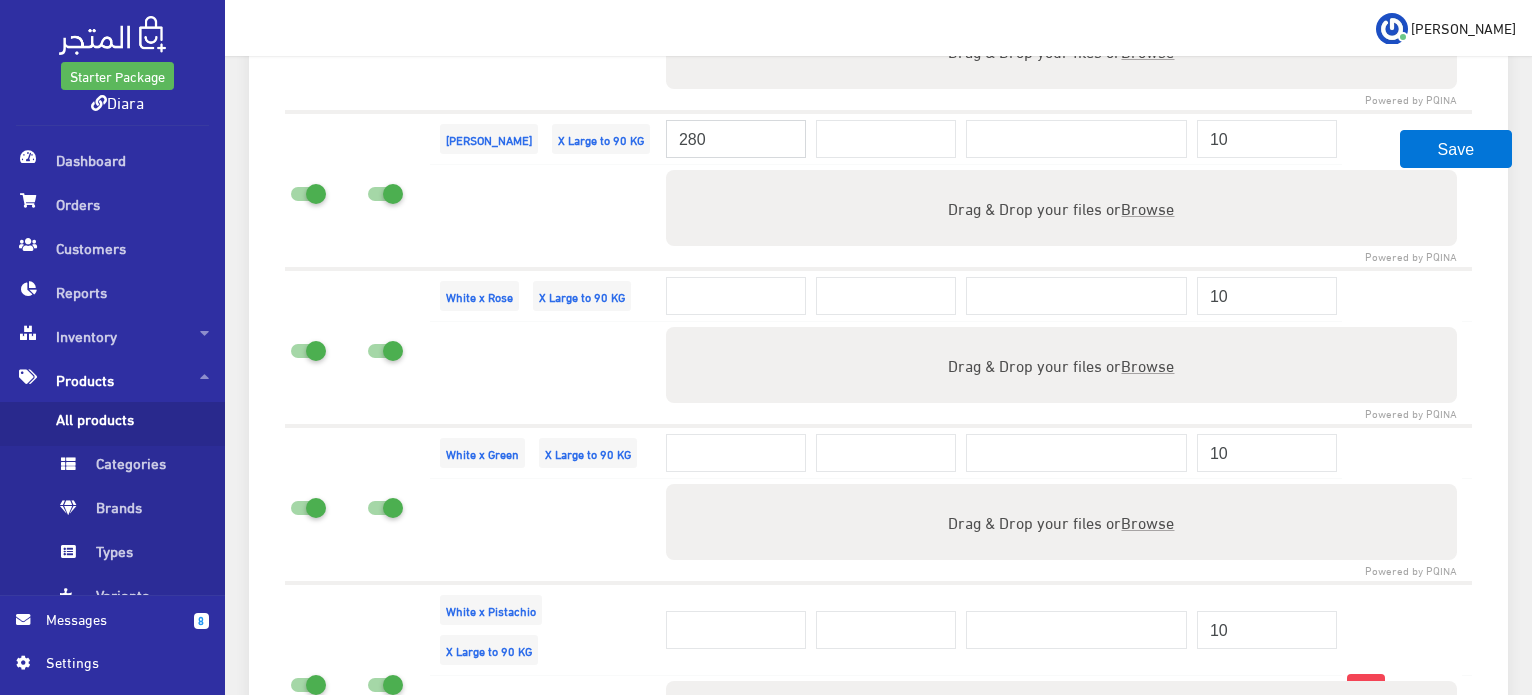 type on "280" 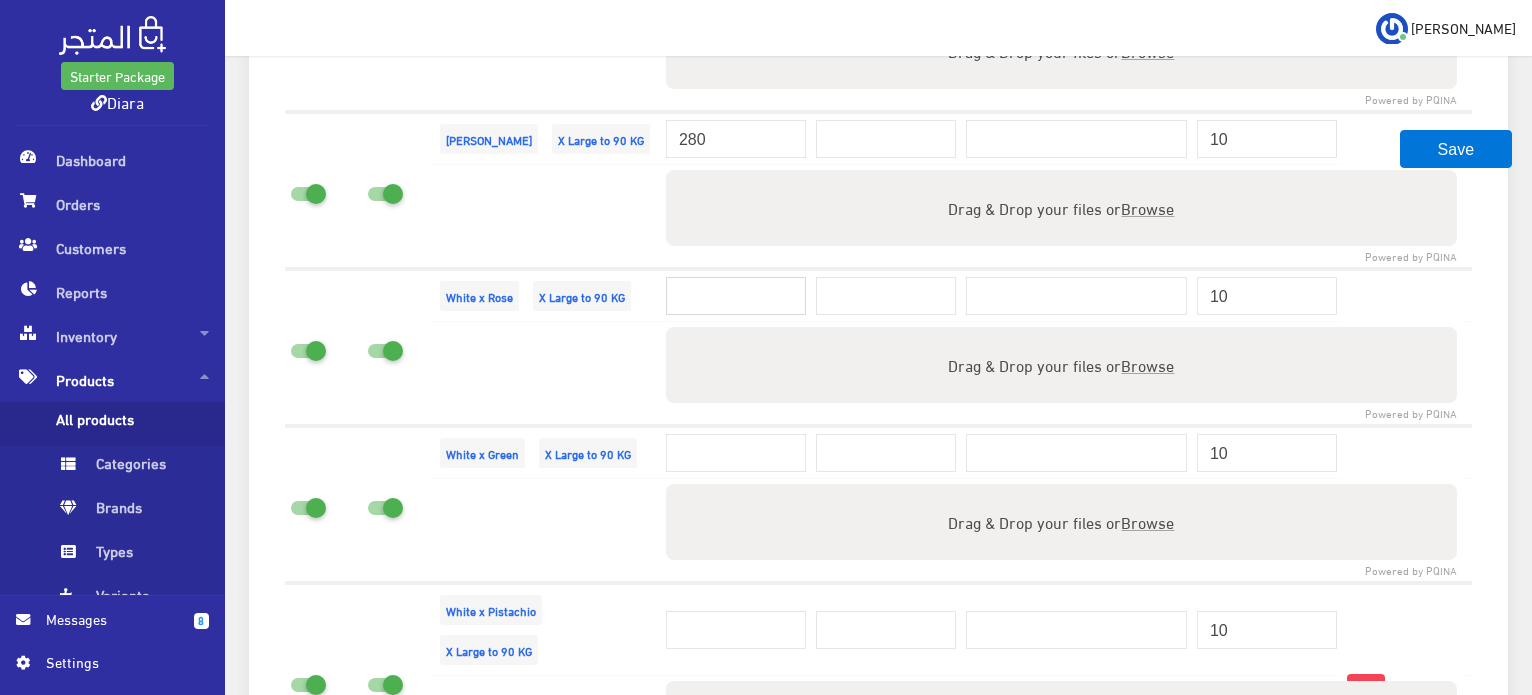 click at bounding box center (736, 296) 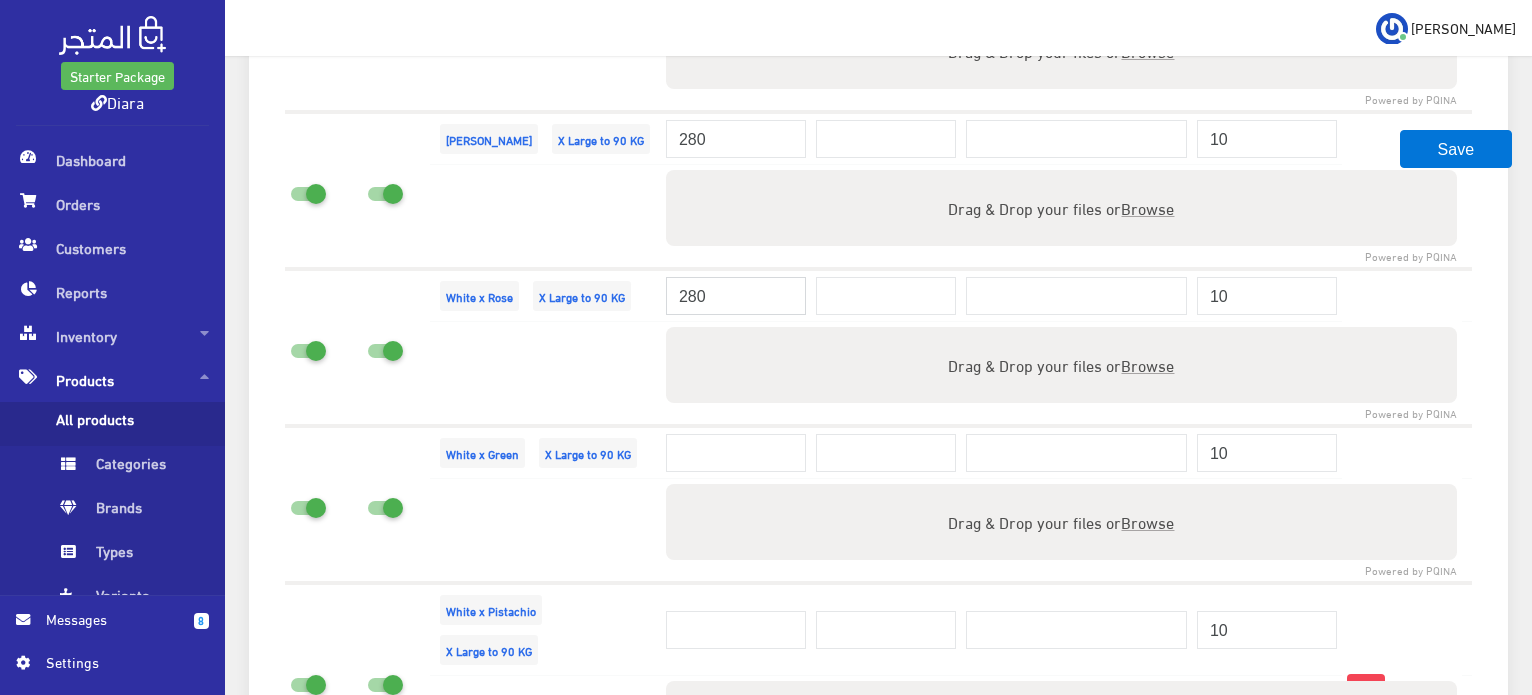 type on "280" 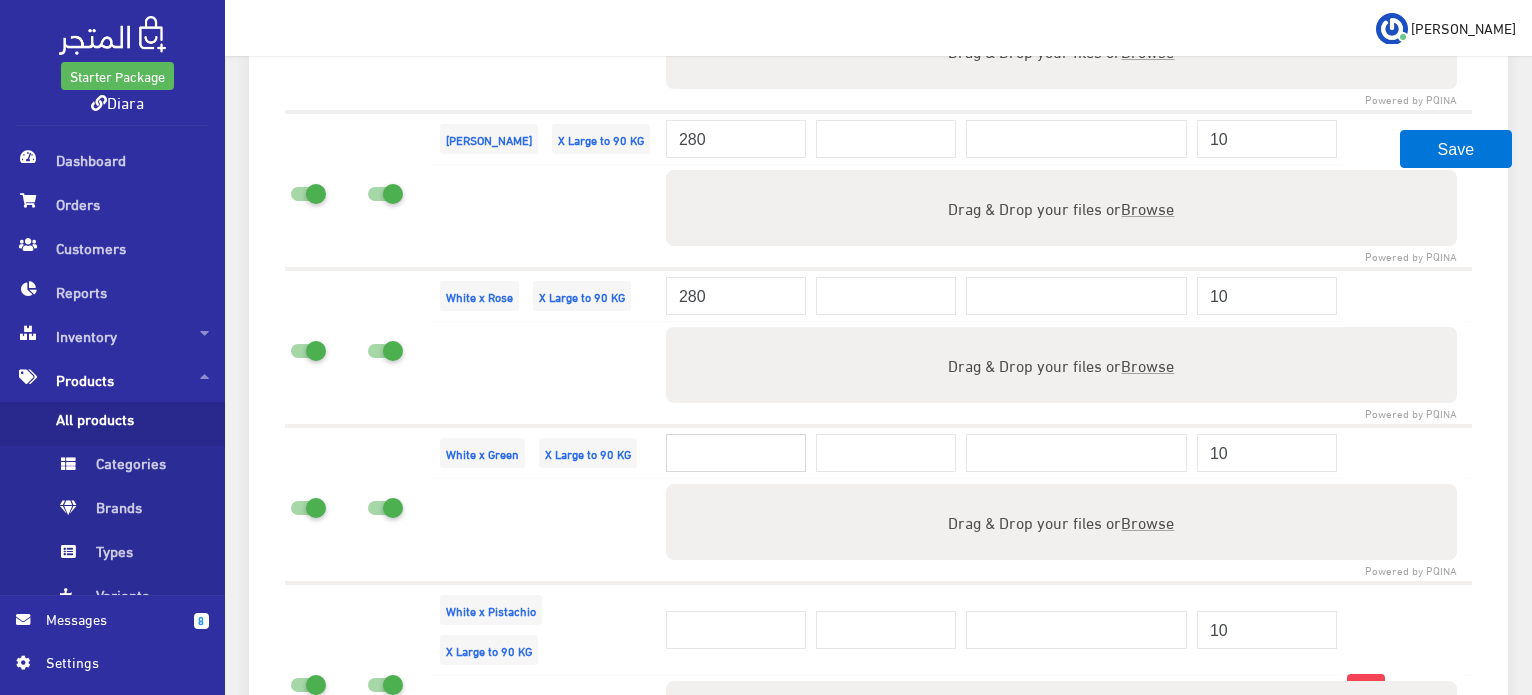 click at bounding box center [736, 453] 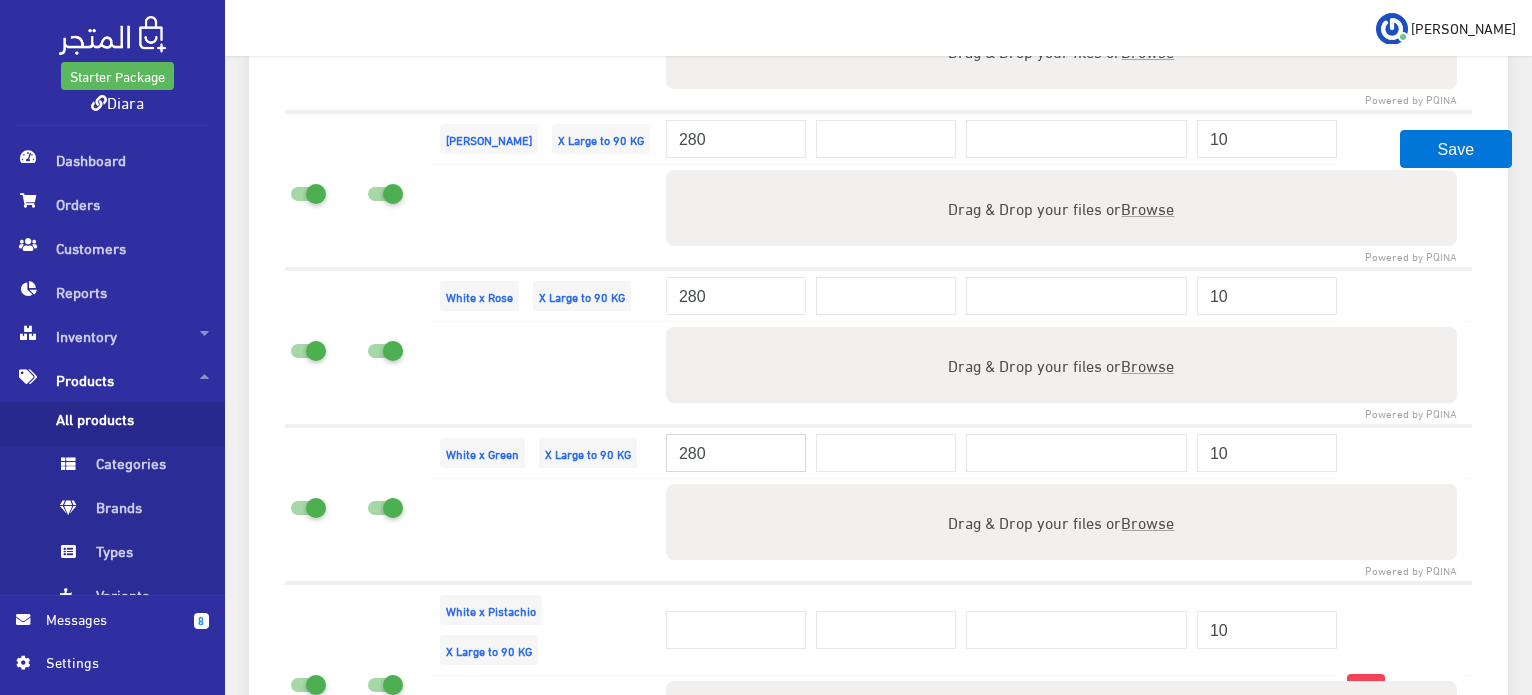 type on "280" 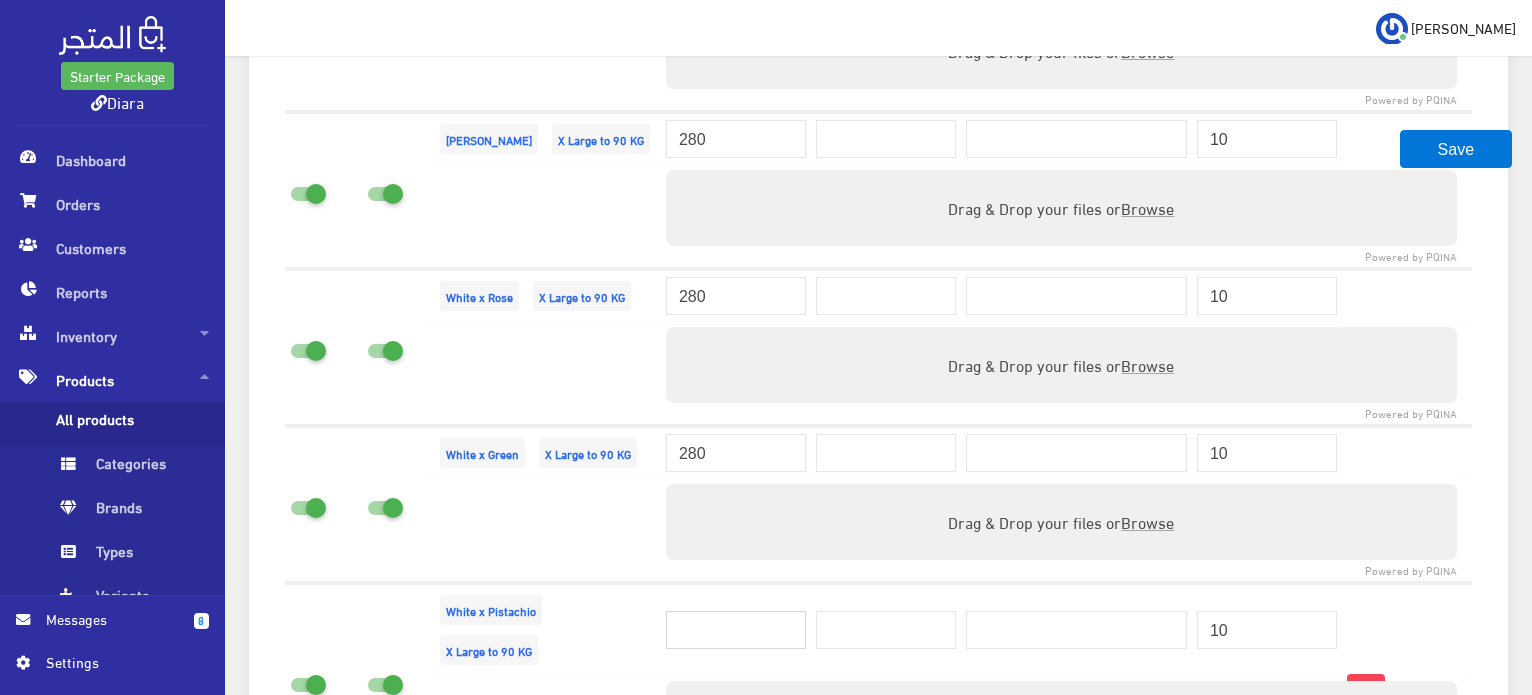 click at bounding box center [736, 630] 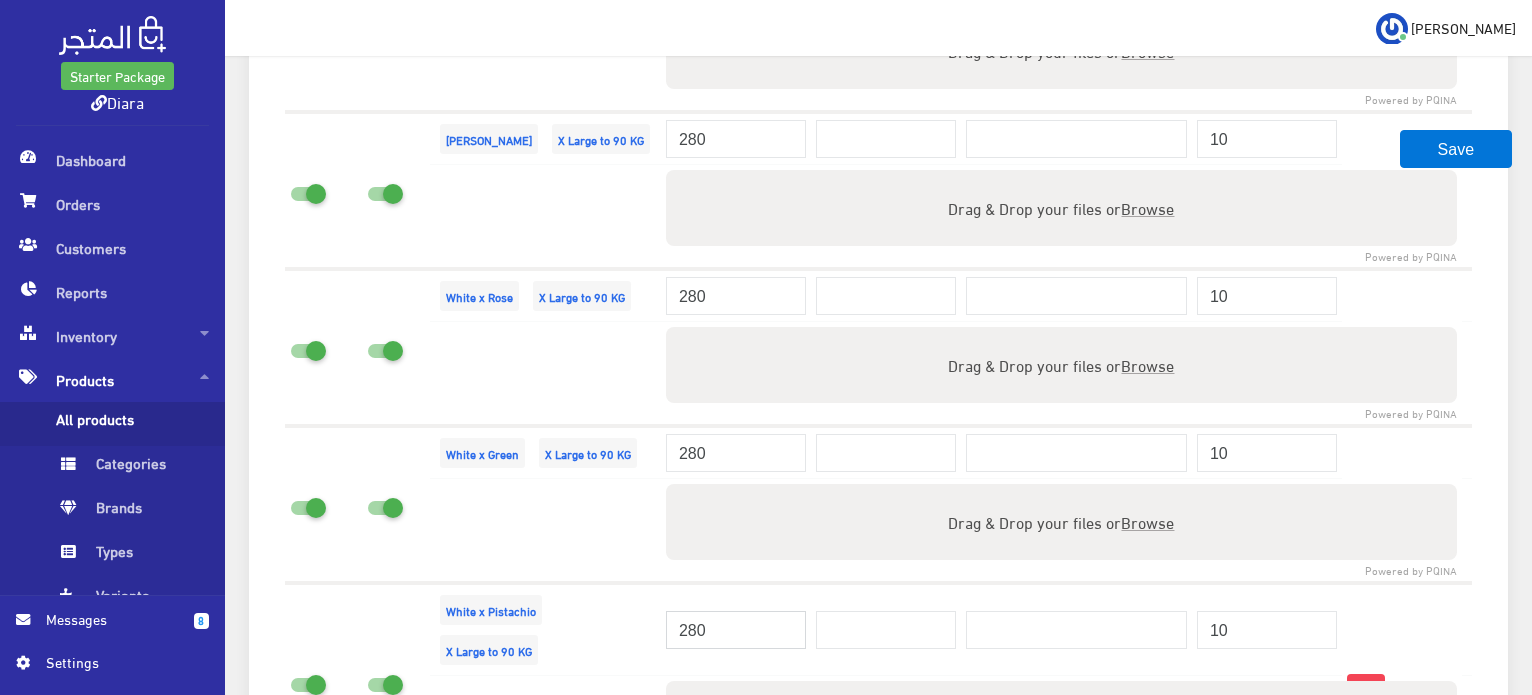 type on "280" 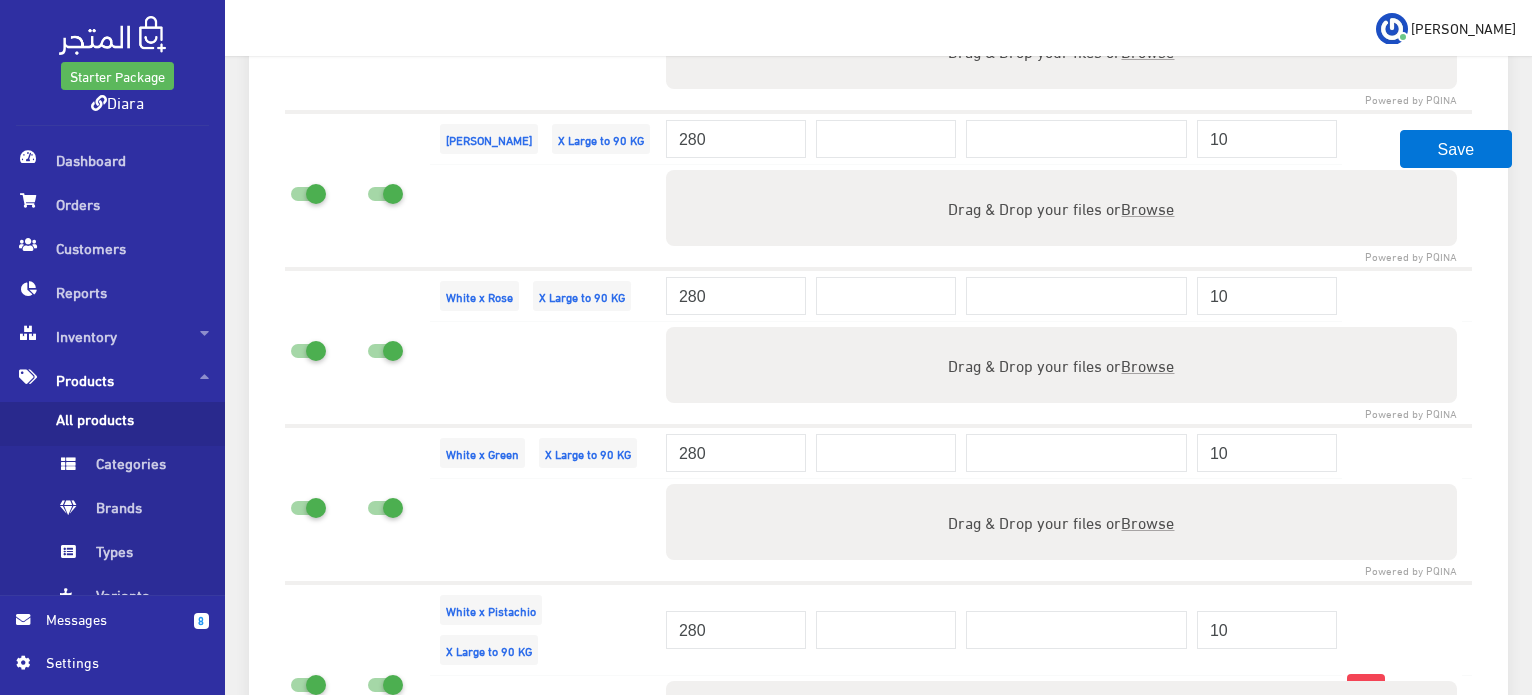 click at bounding box center (545, 531) 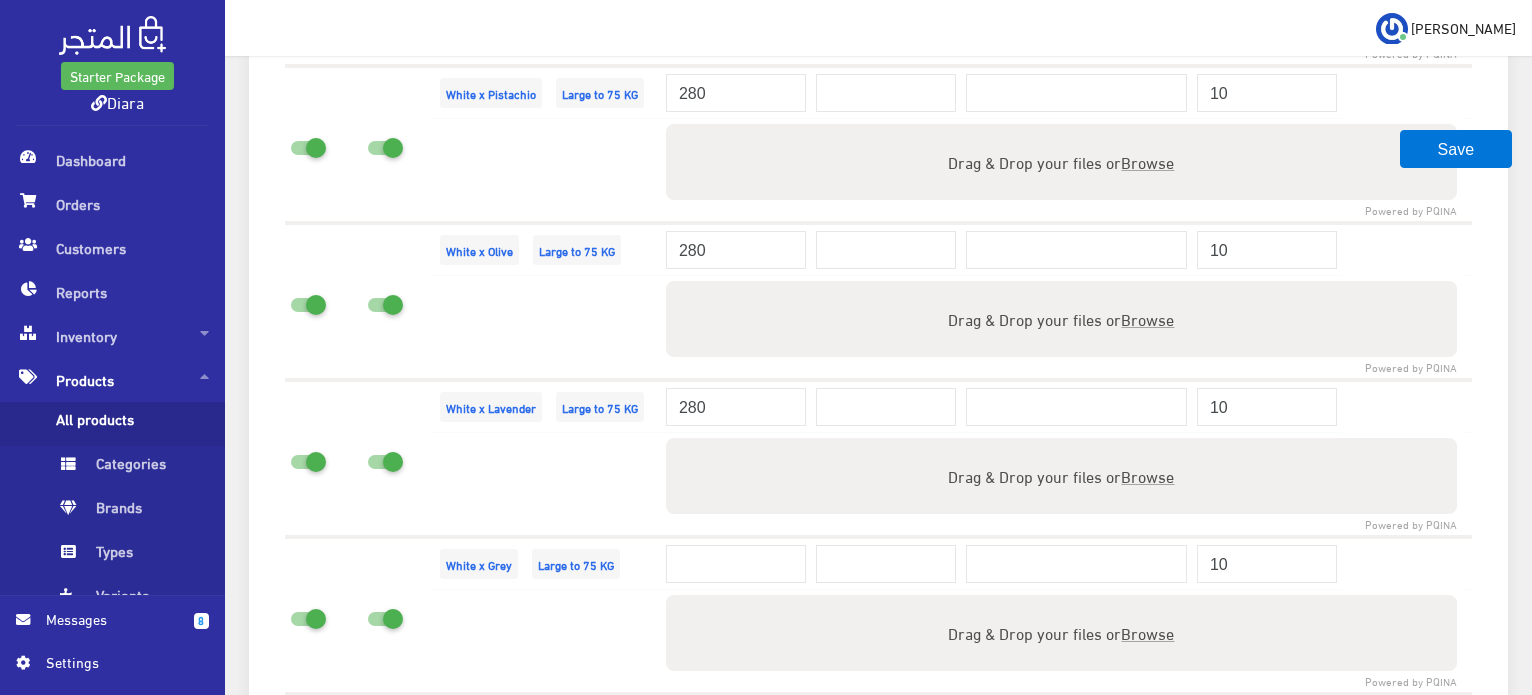 scroll, scrollTop: 2700, scrollLeft: 0, axis: vertical 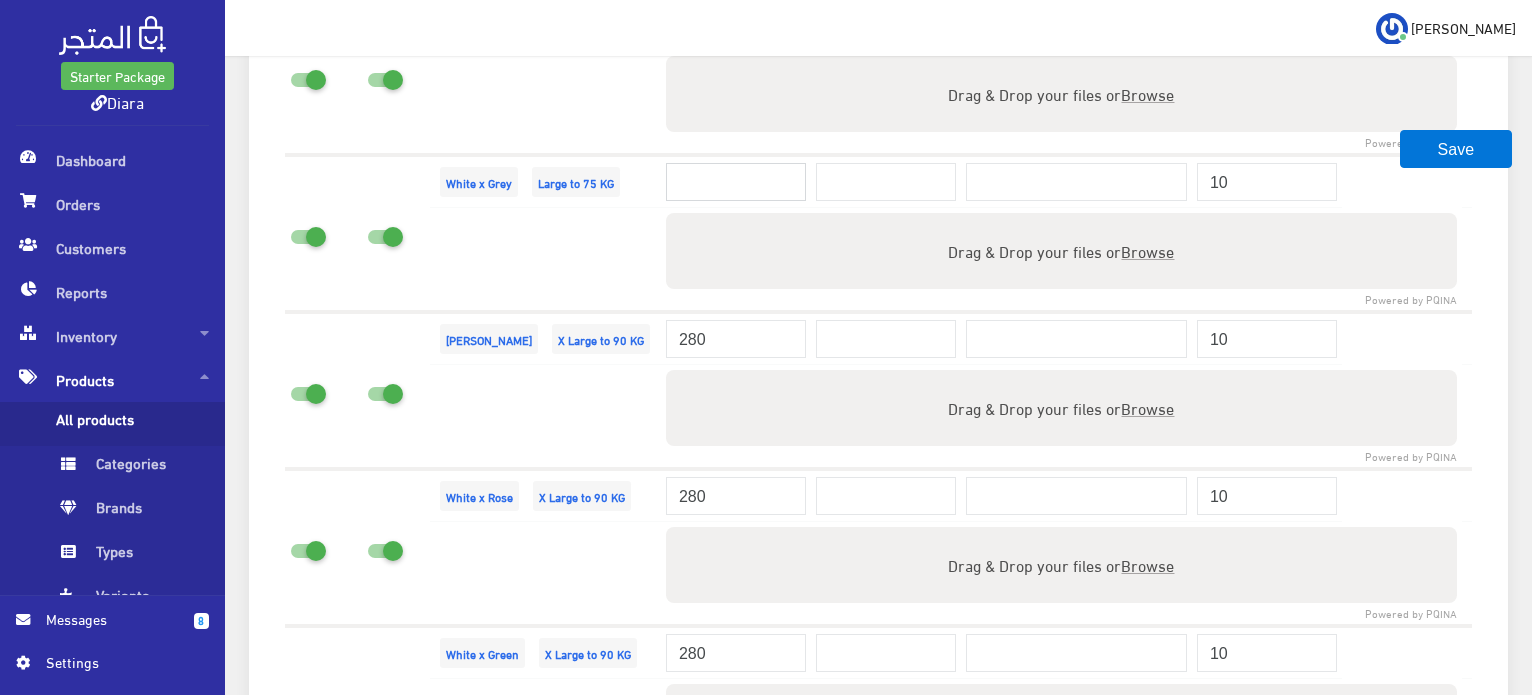 click at bounding box center [736, 182] 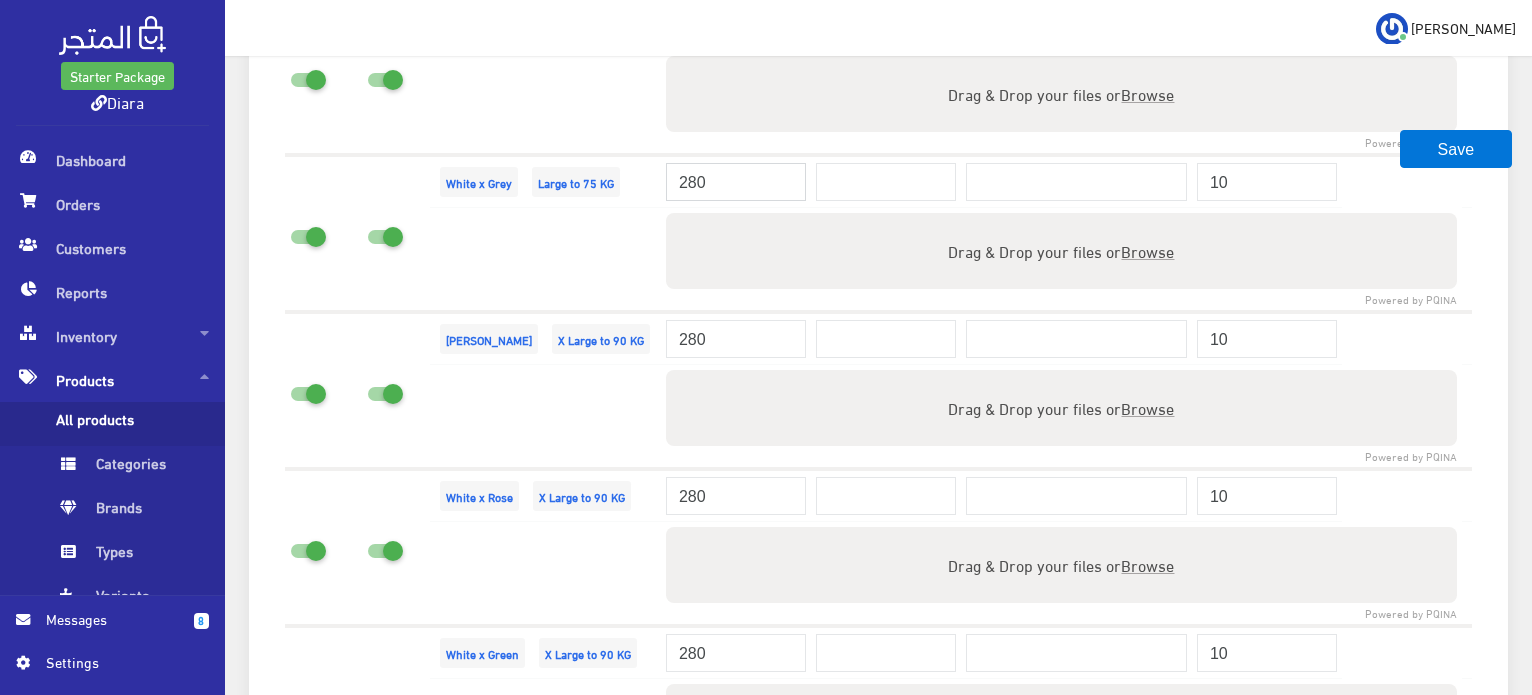 type on "280" 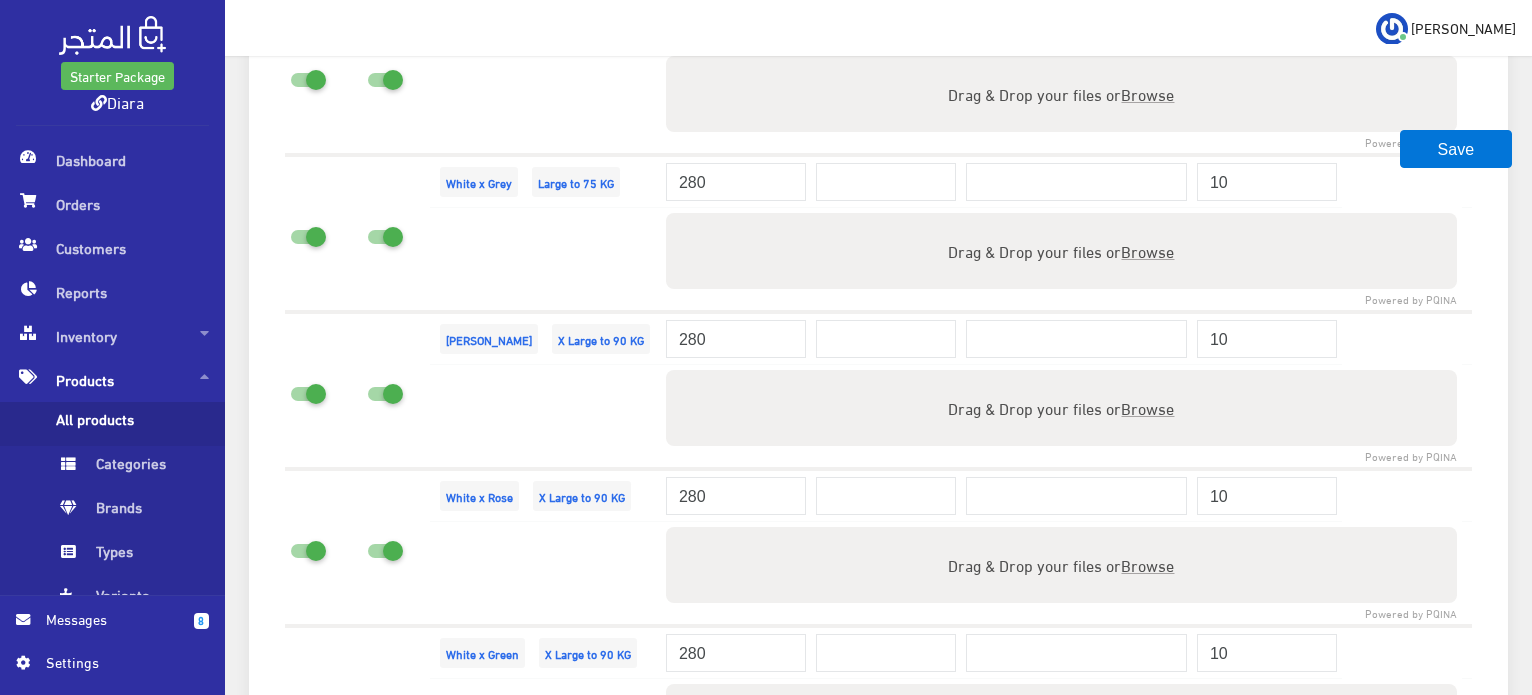 click at bounding box center [545, 260] 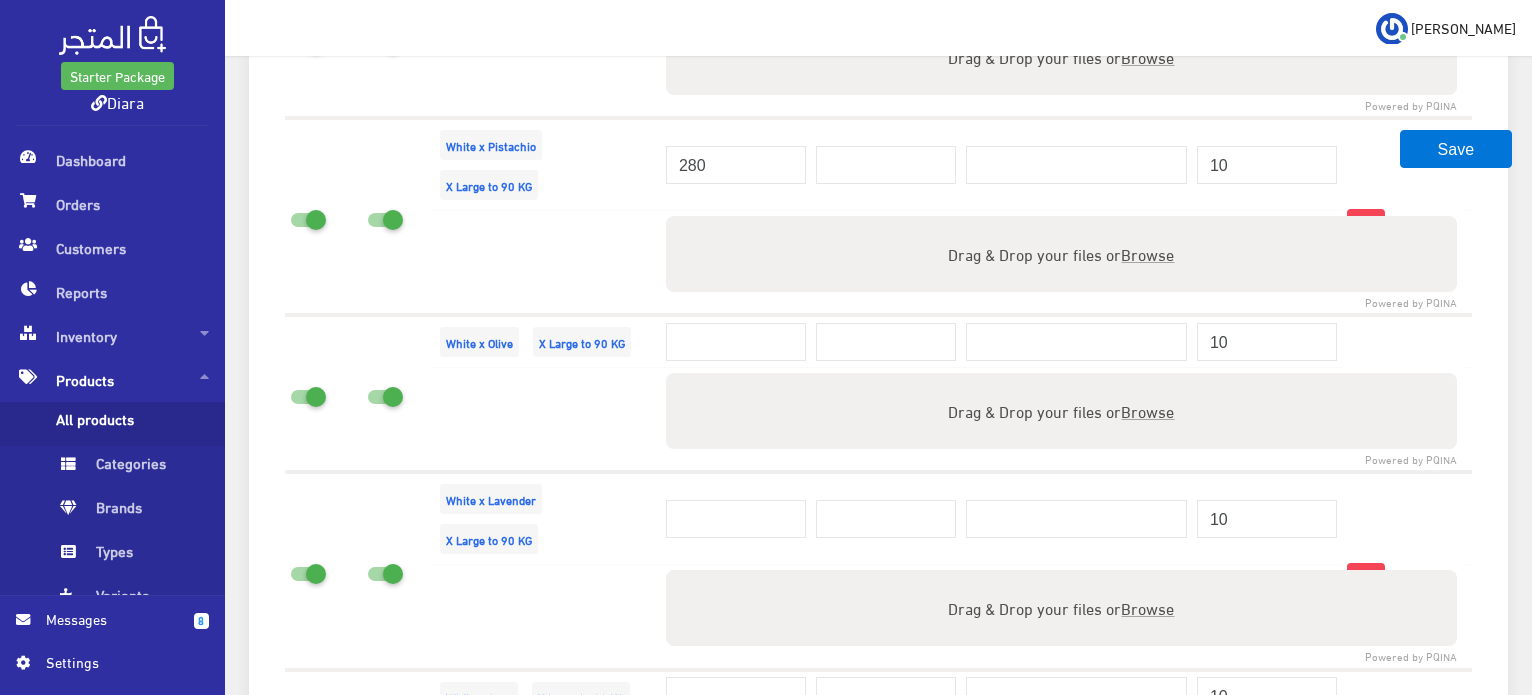 scroll, scrollTop: 3400, scrollLeft: 0, axis: vertical 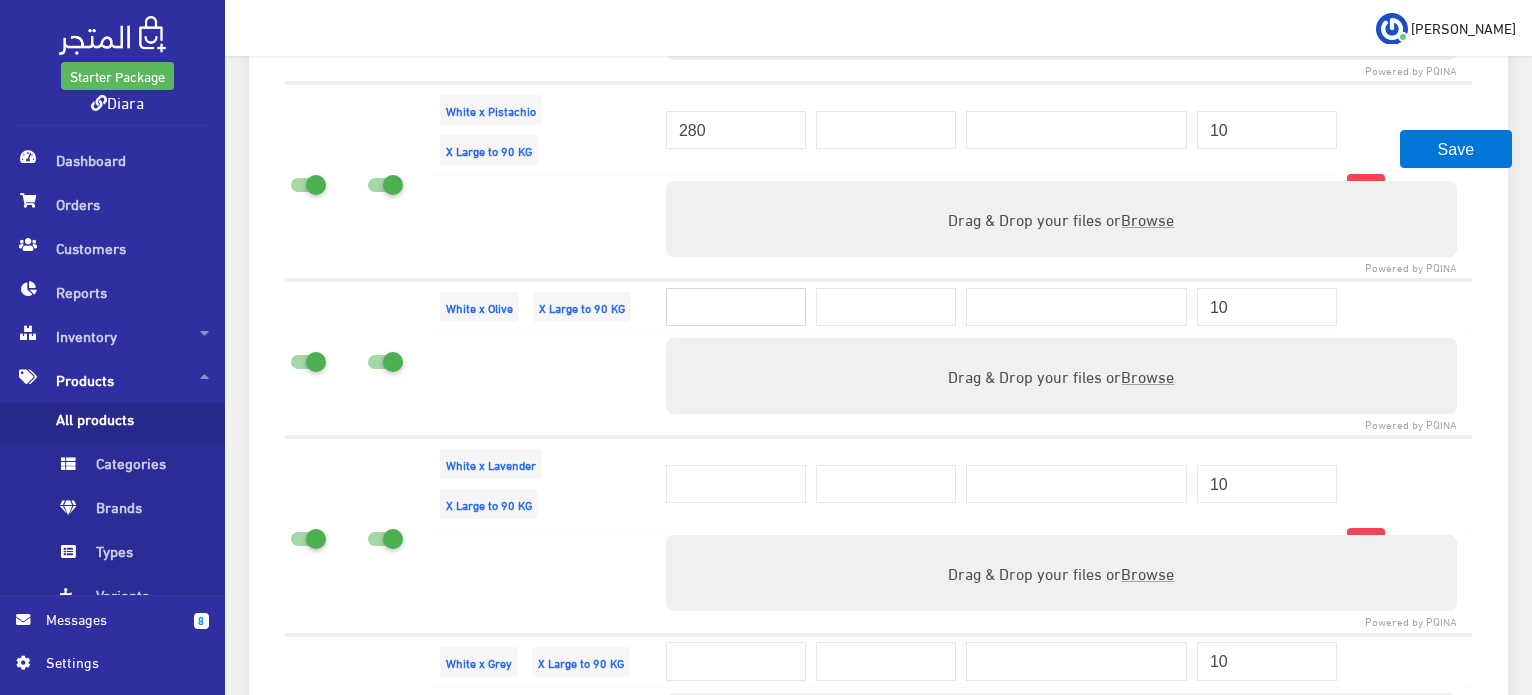 click at bounding box center (736, 307) 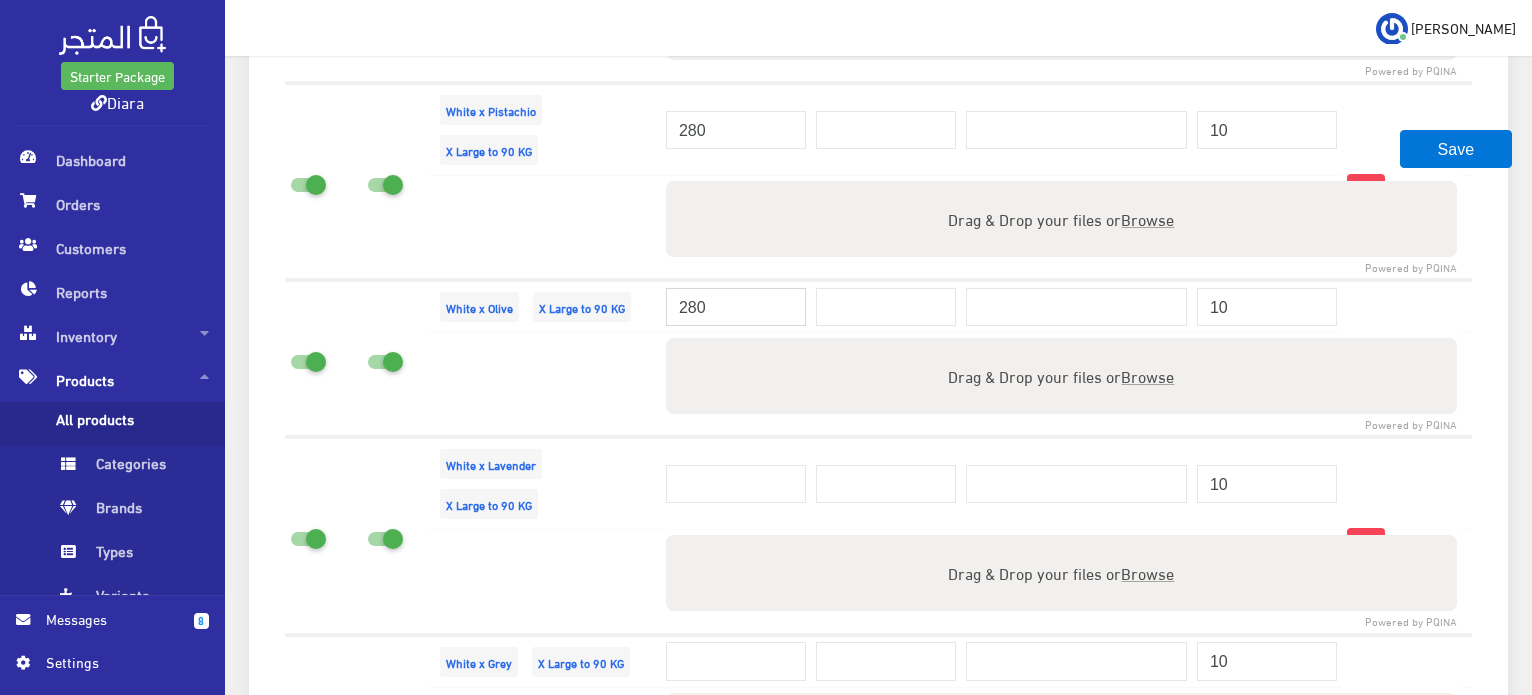 type on "280" 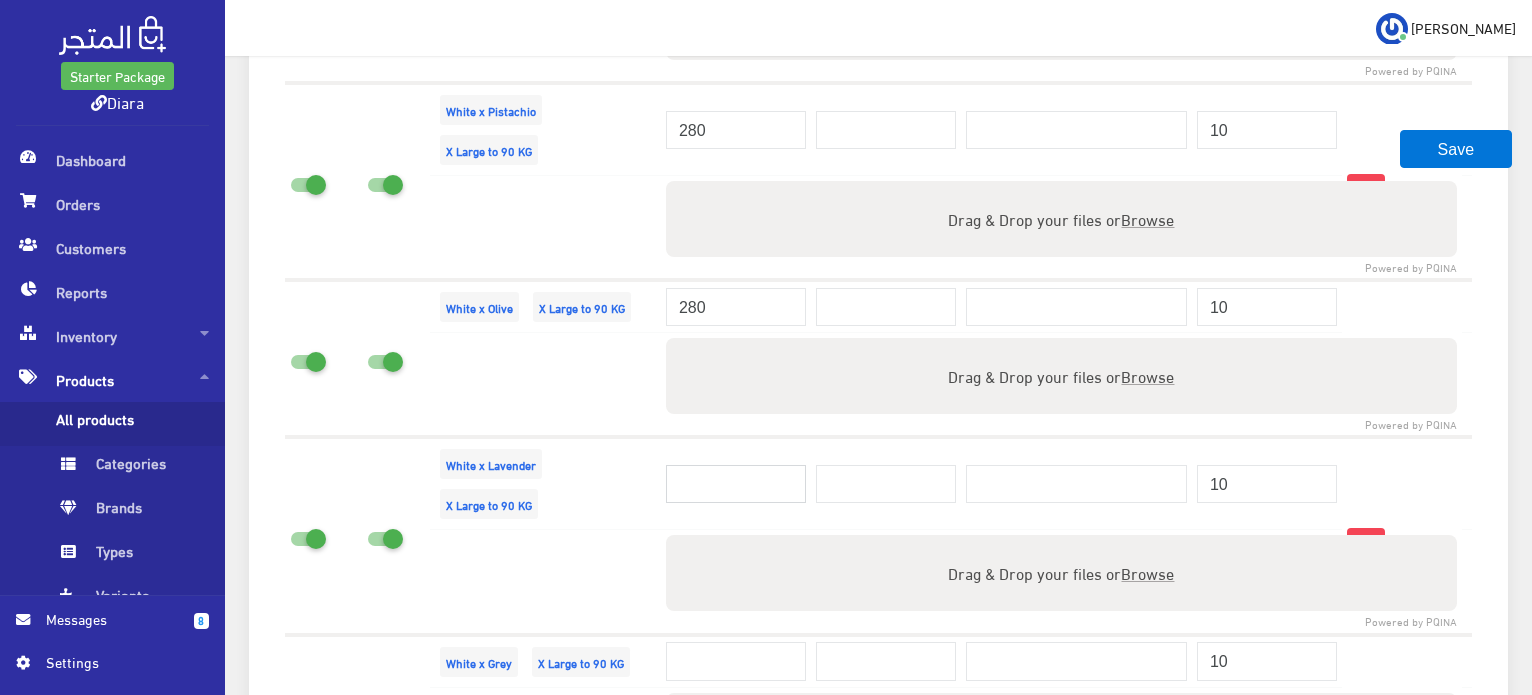 click at bounding box center [736, 484] 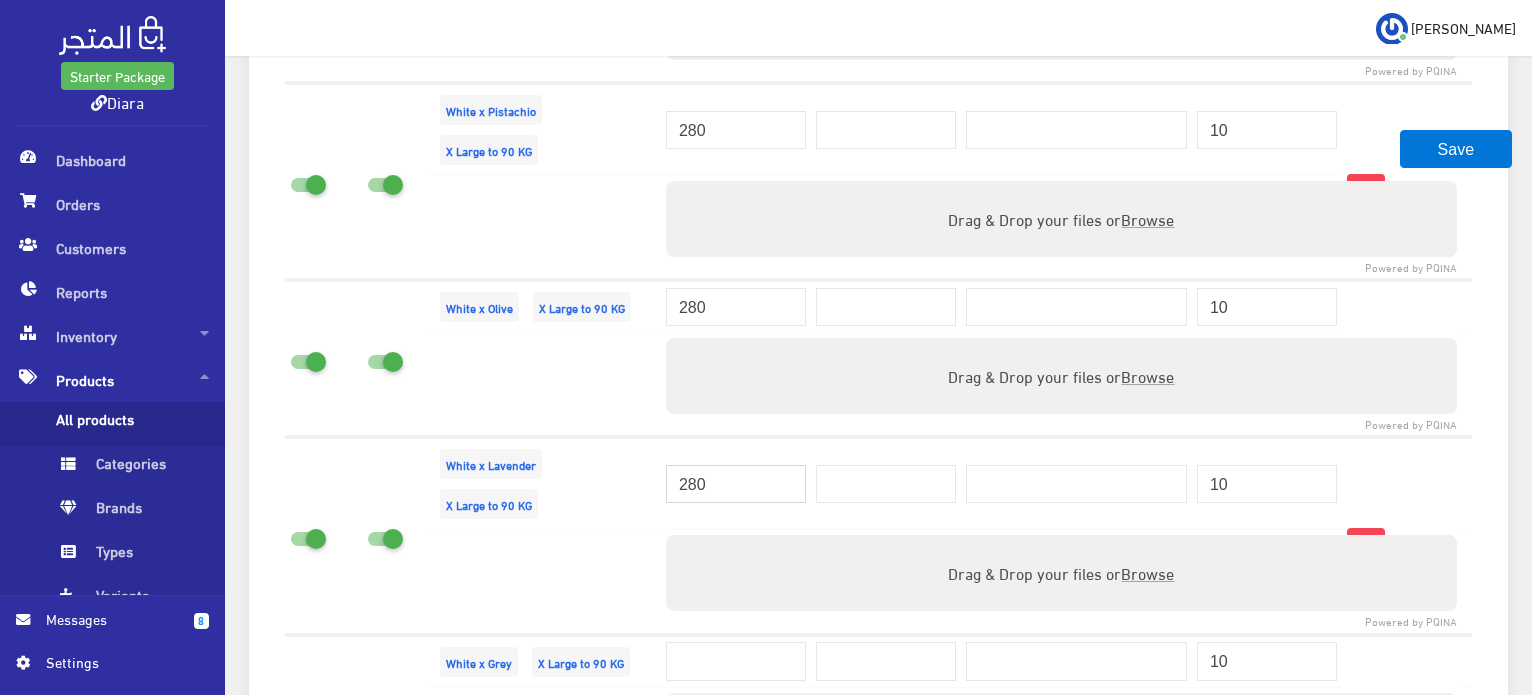 type on "280" 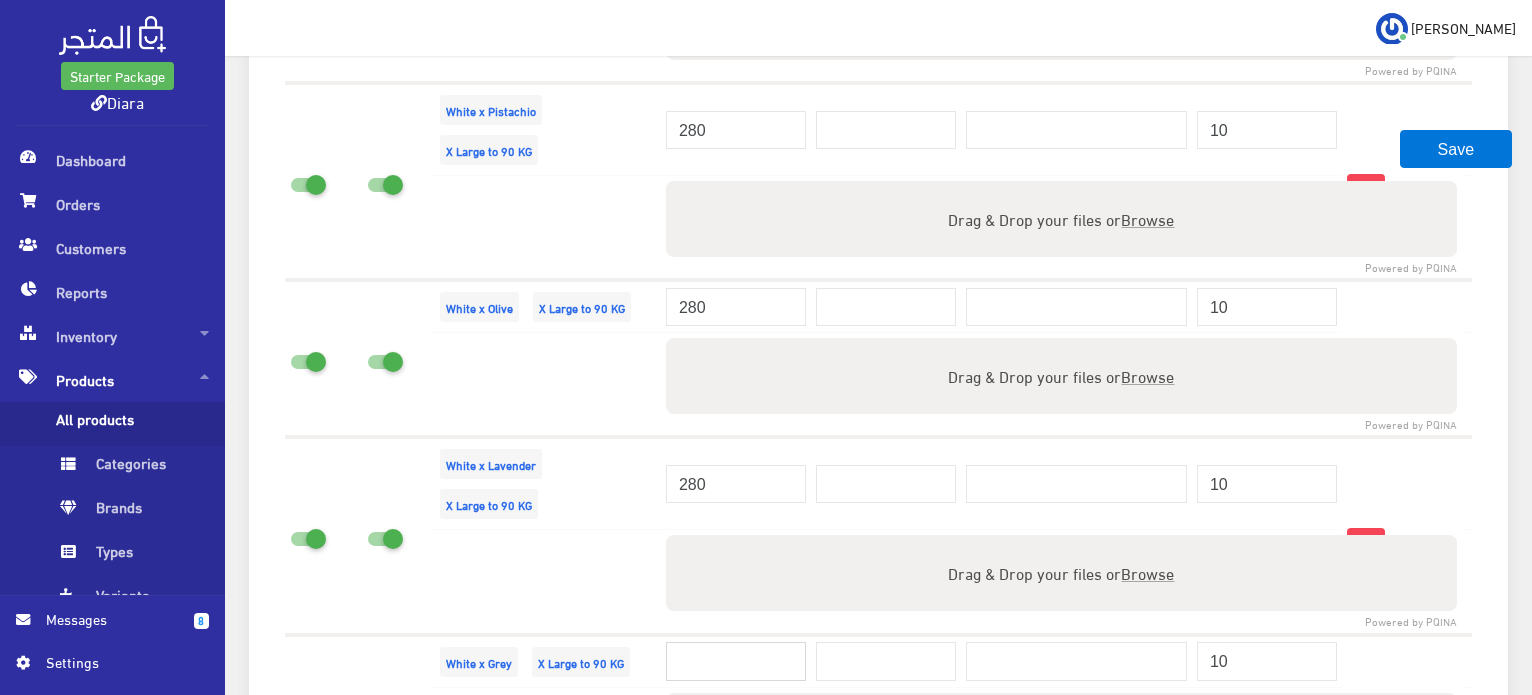 click at bounding box center (736, 661) 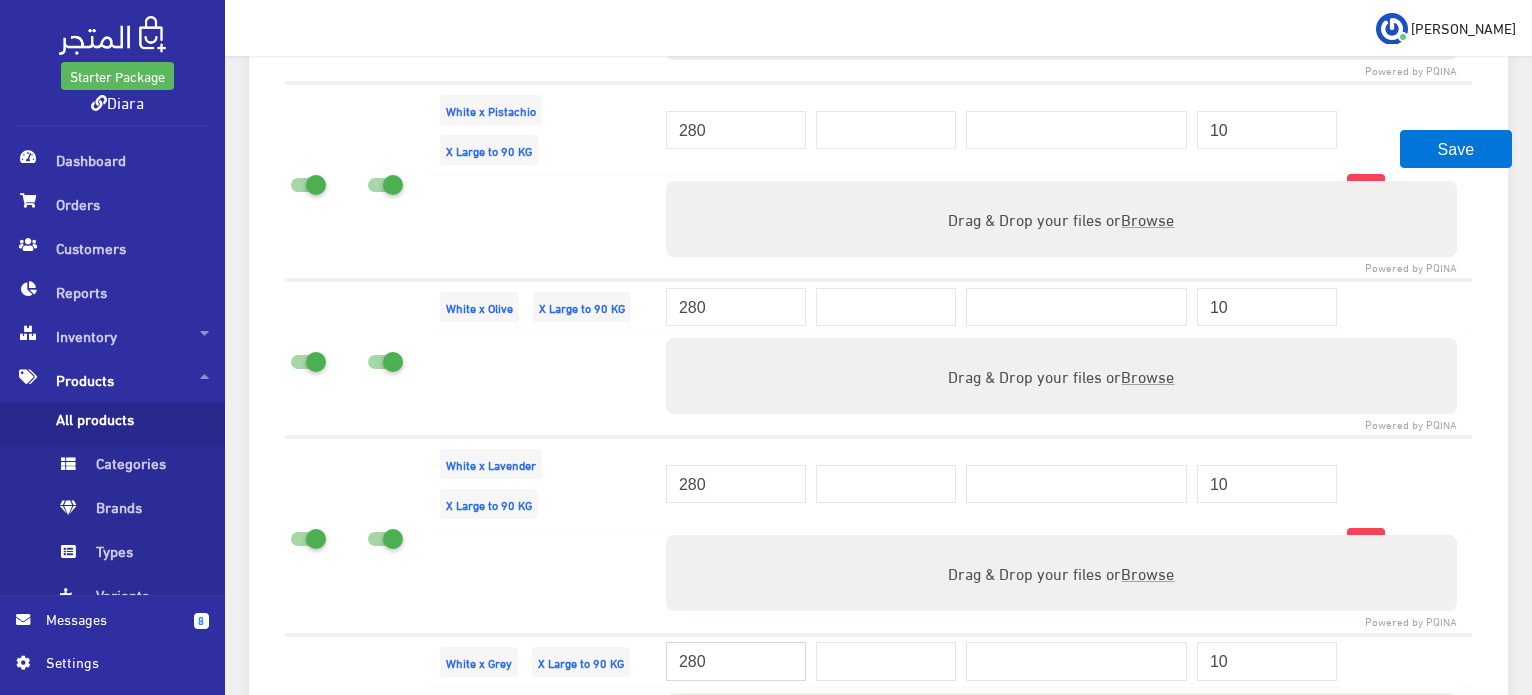 type on "280" 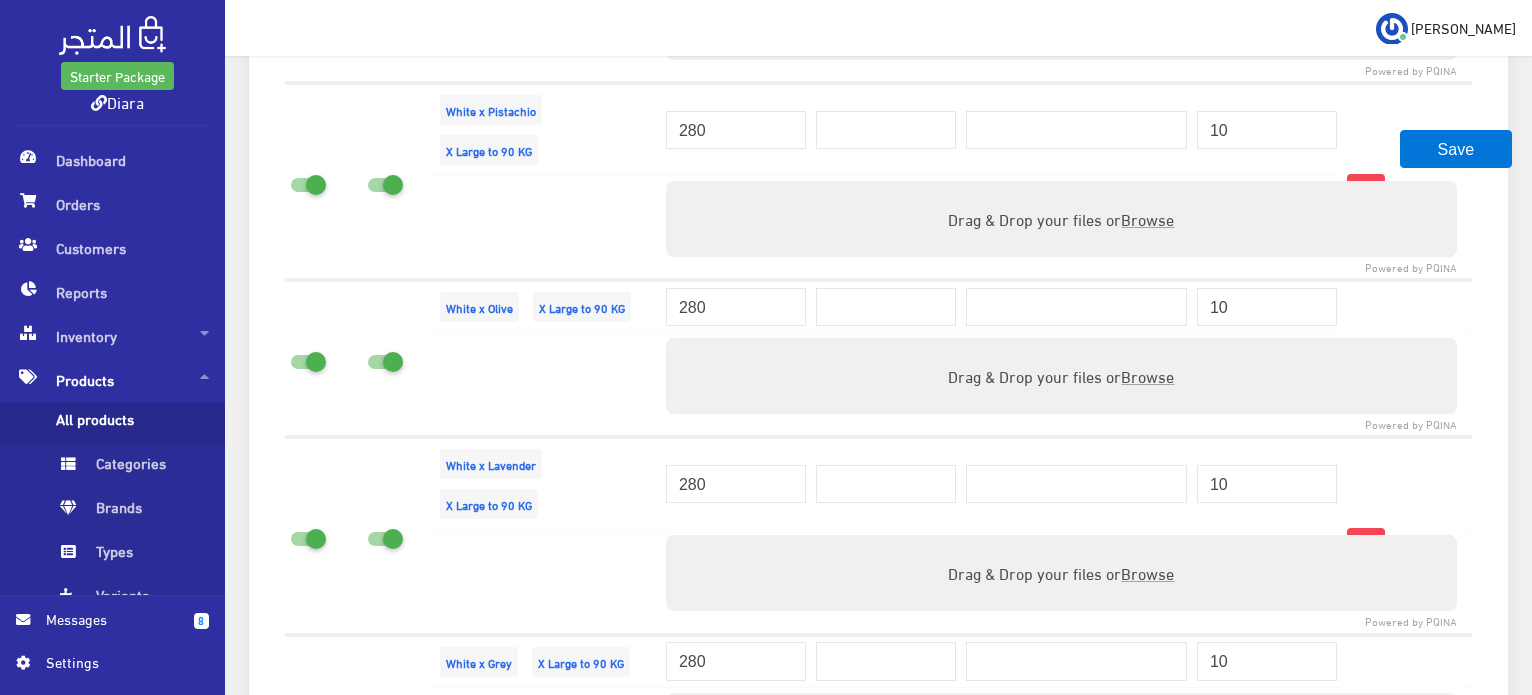 click at bounding box center (545, 582) 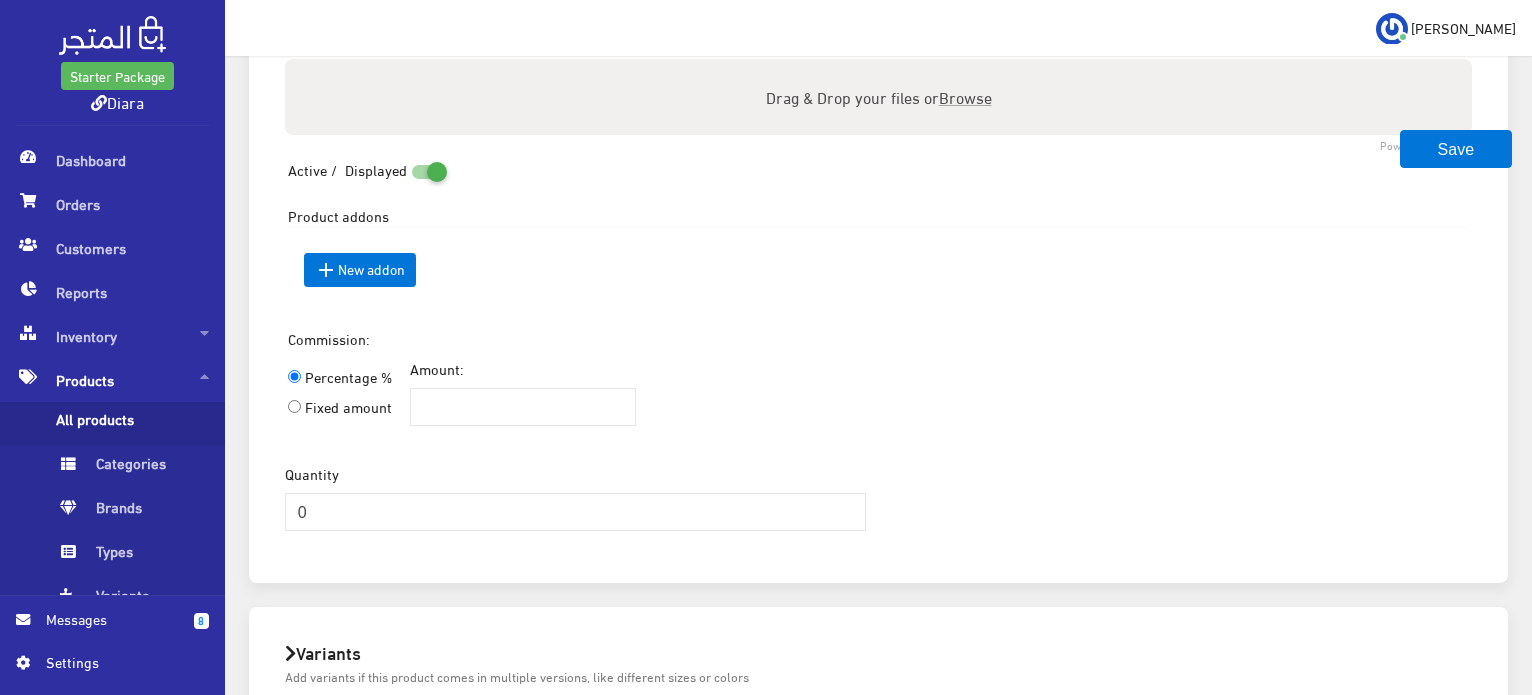 scroll, scrollTop: 1200, scrollLeft: 0, axis: vertical 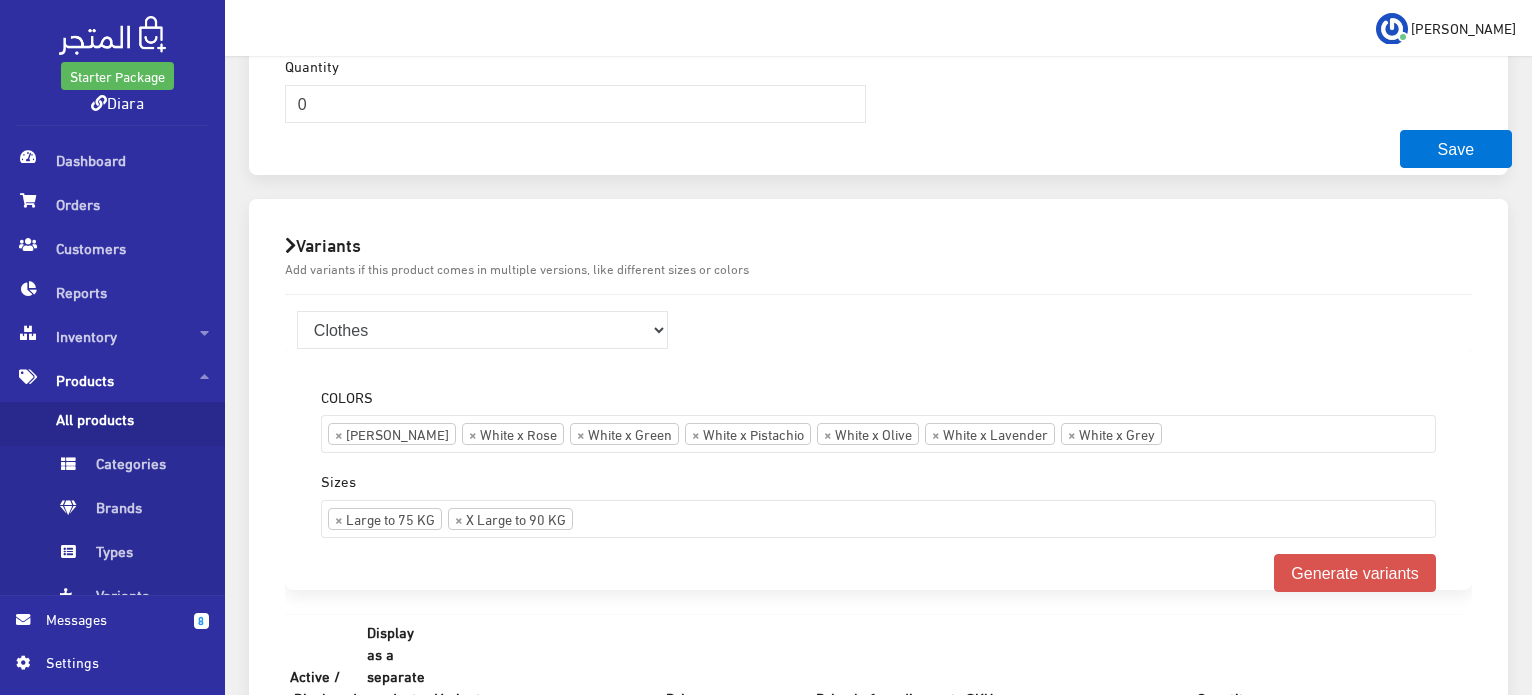 click on "× White x Olive" at bounding box center [868, 434] 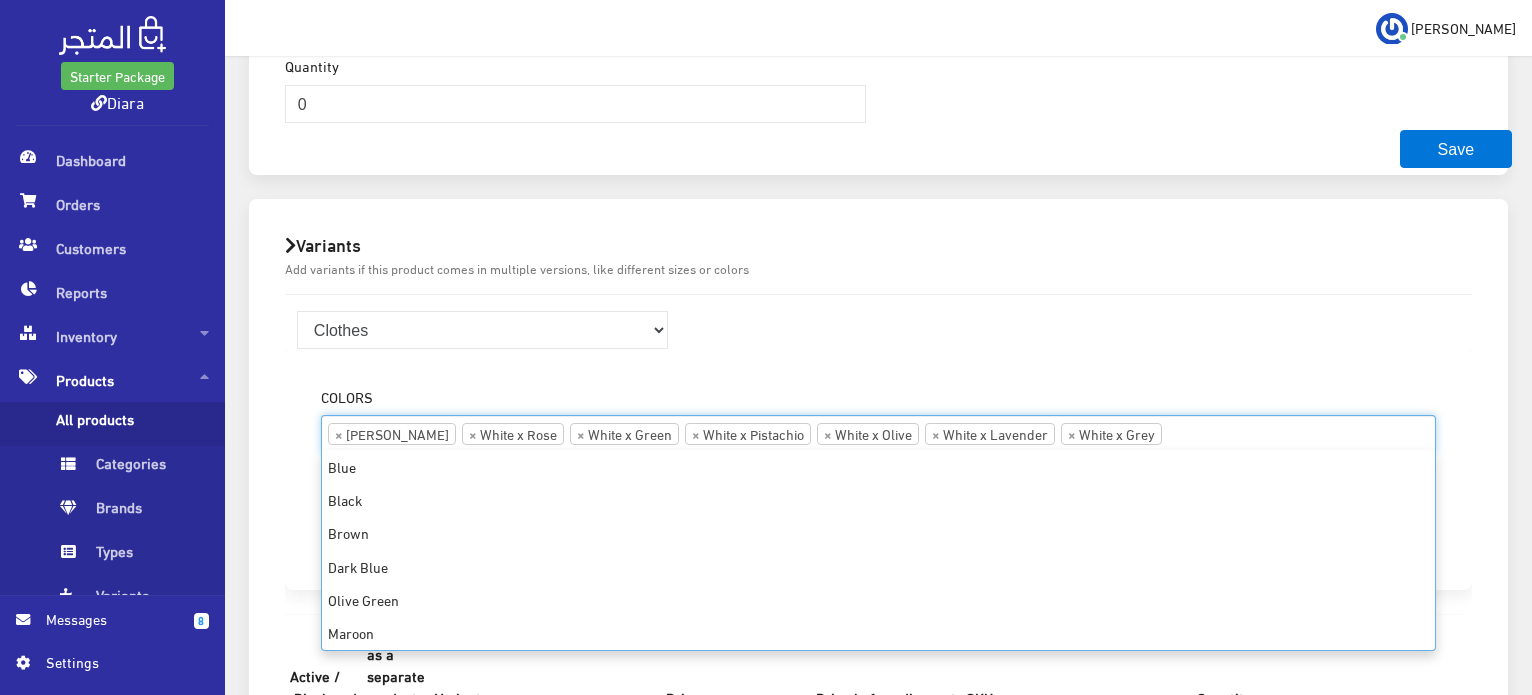 scroll, scrollTop: 868, scrollLeft: 0, axis: vertical 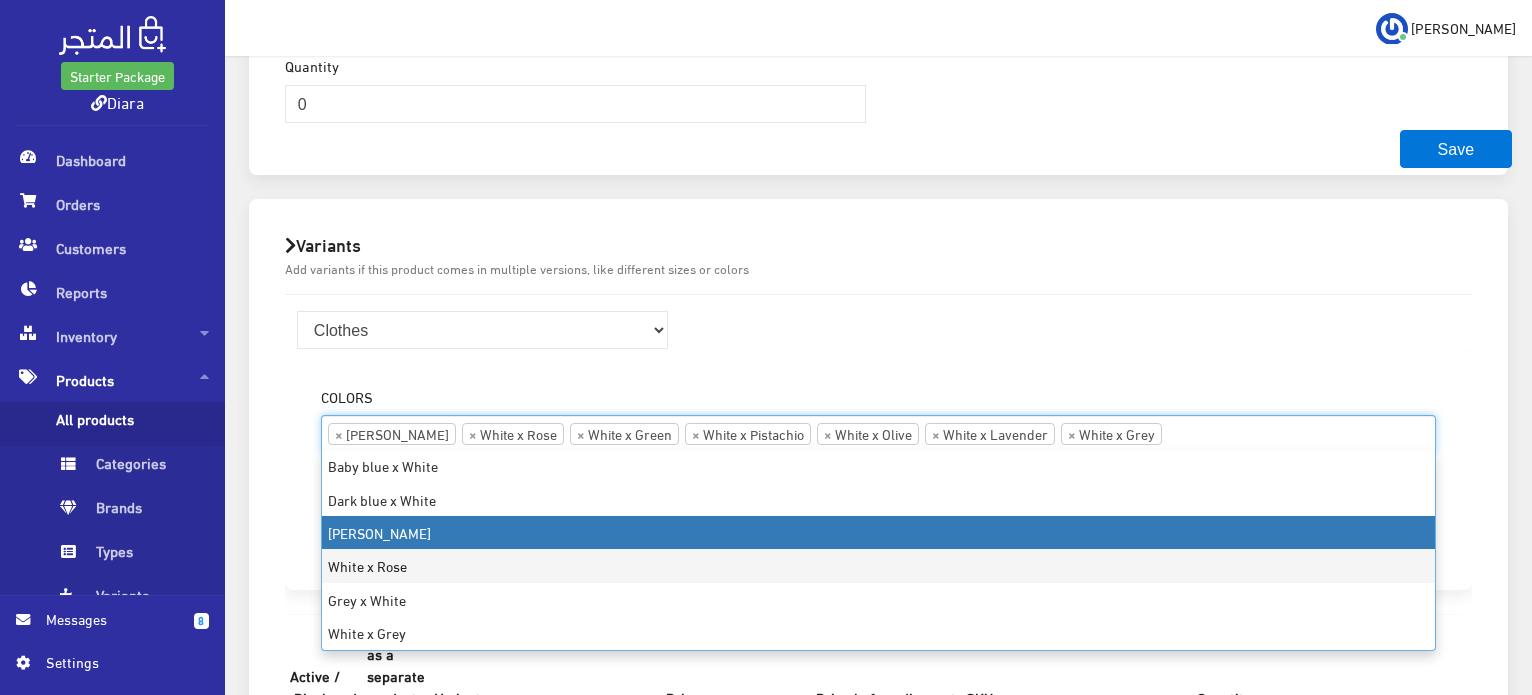 drag, startPoint x: 810, startPoint y: 427, endPoint x: 760, endPoint y: 421, distance: 50.358715 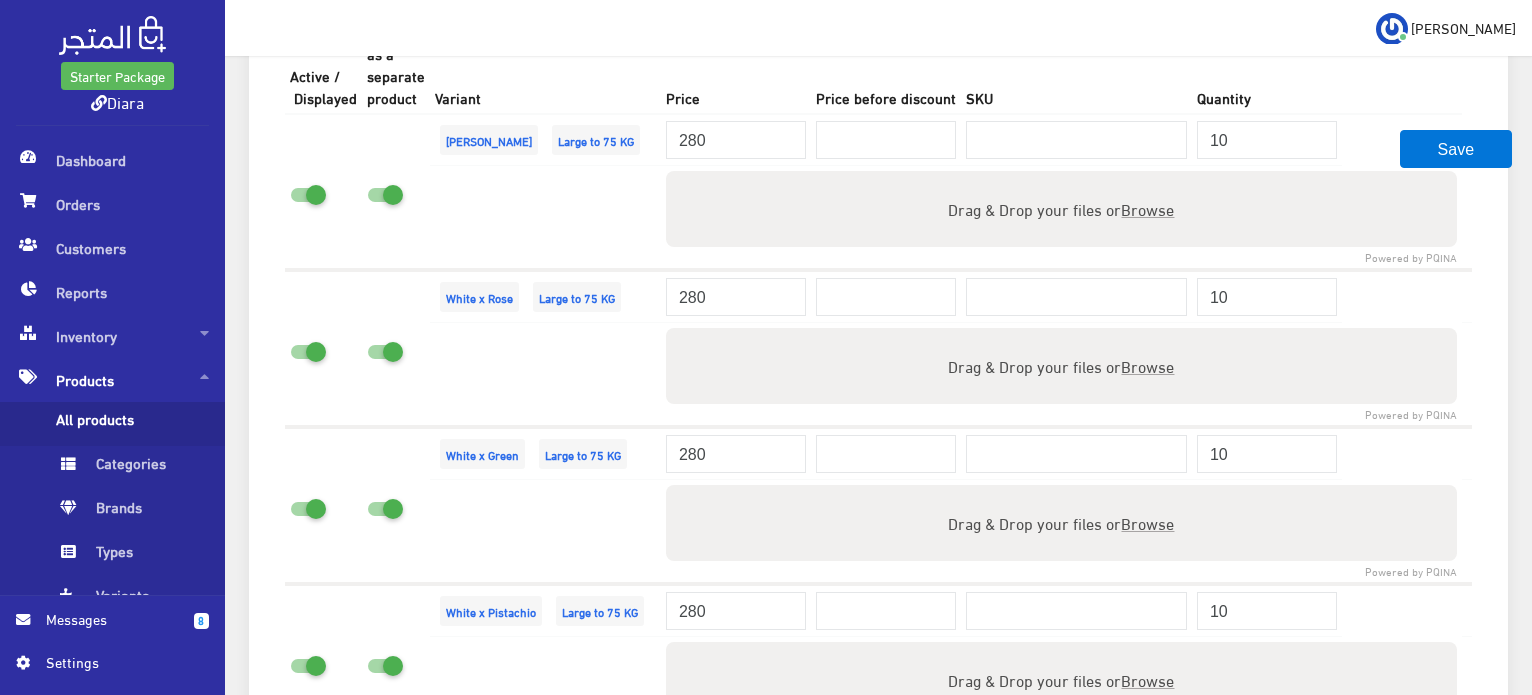 scroll, scrollTop: 1500, scrollLeft: 0, axis: vertical 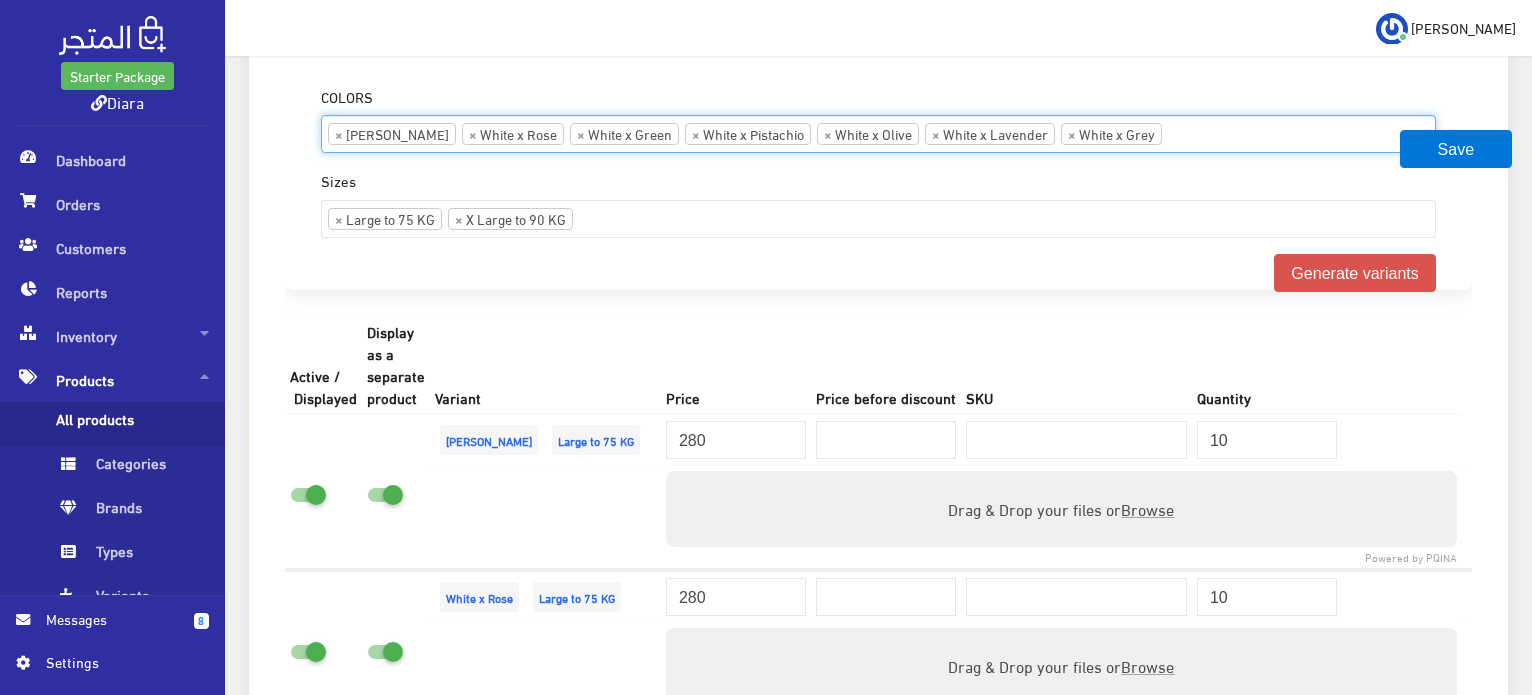 click on "Browse" at bounding box center (1147, 508) 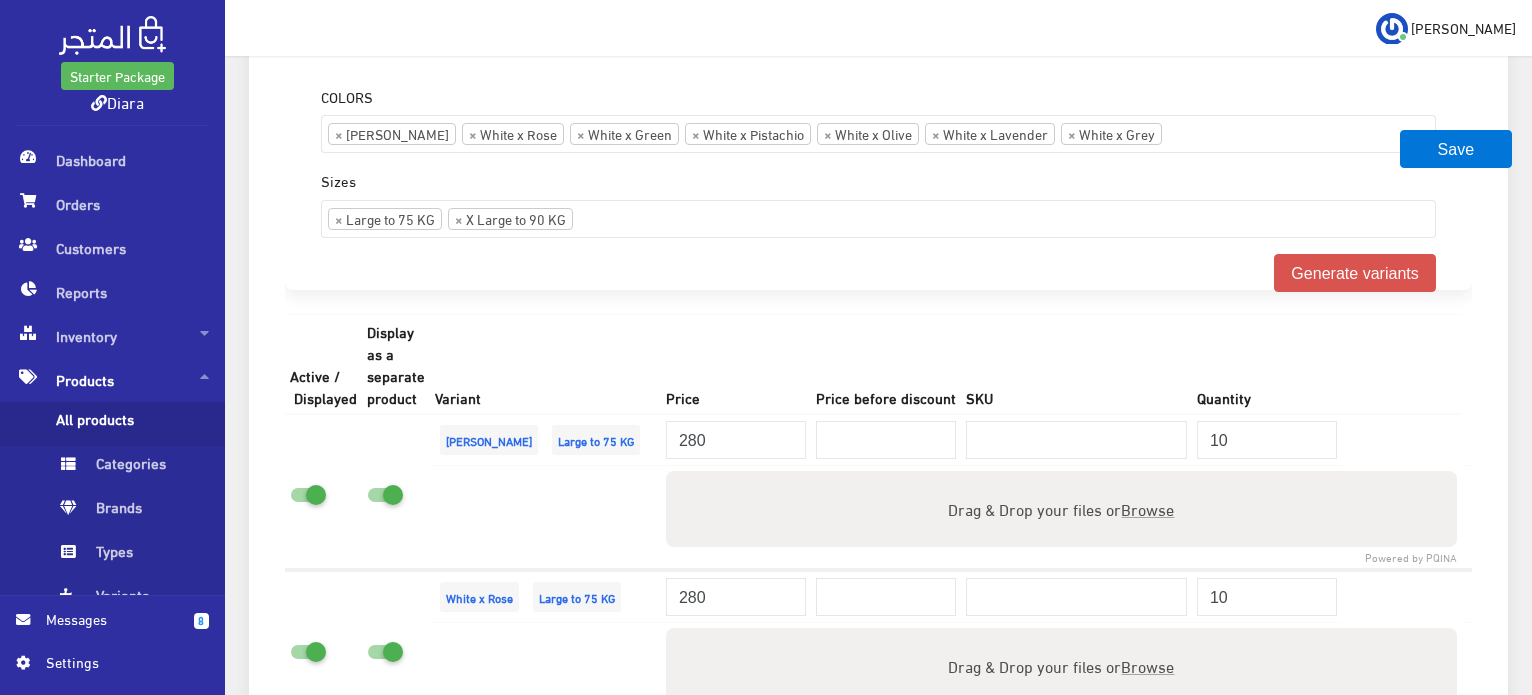 type on "C:\fakepath\IMG_1247.JPG" 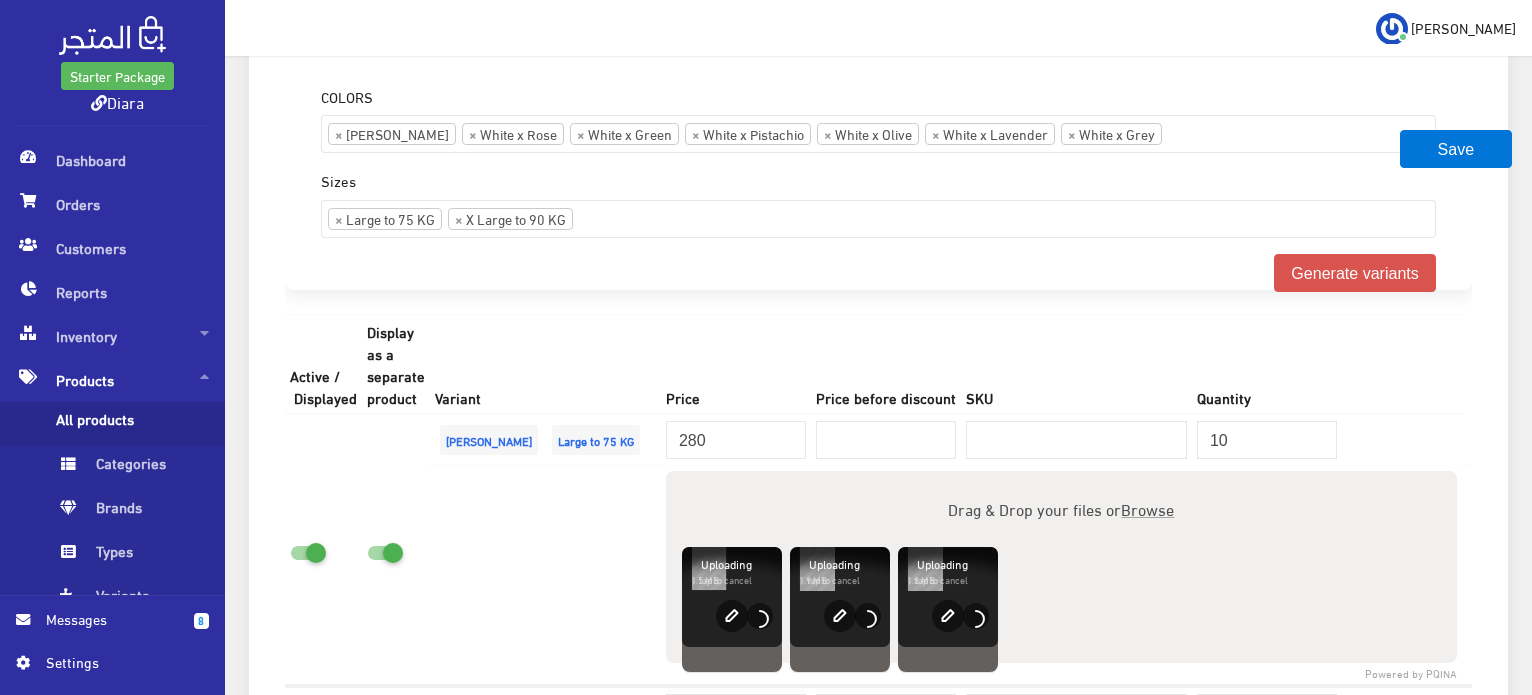 click on "Price before discount" at bounding box center [886, 364] 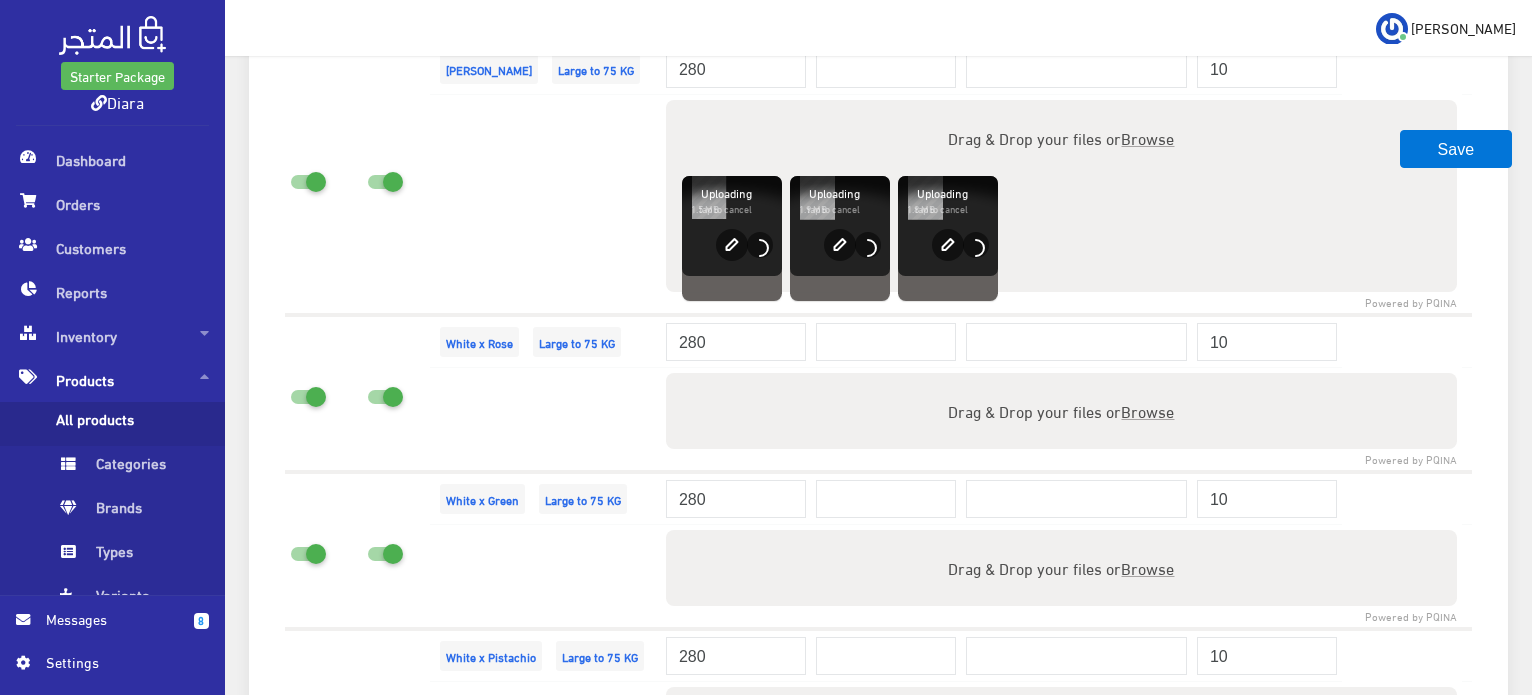 scroll, scrollTop: 1900, scrollLeft: 0, axis: vertical 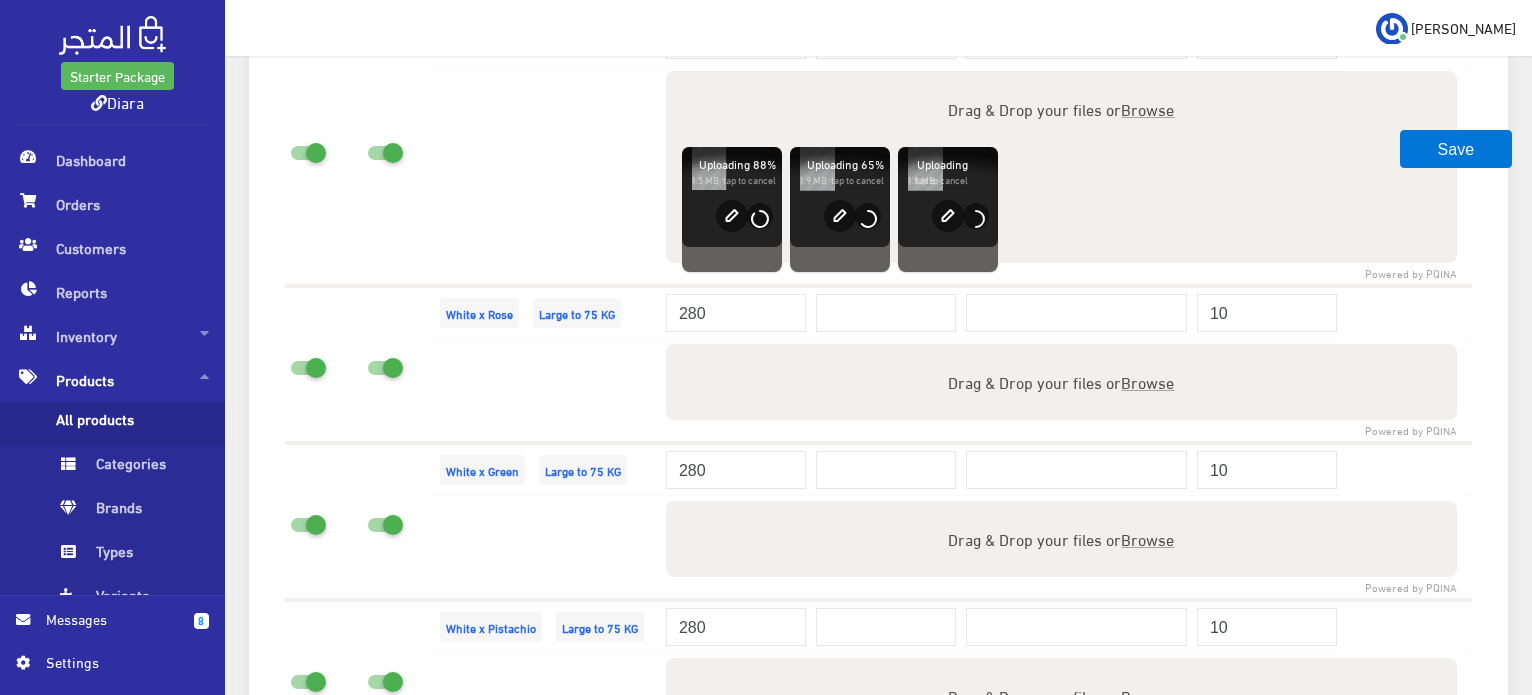 click on "Browse" at bounding box center (1147, 381) 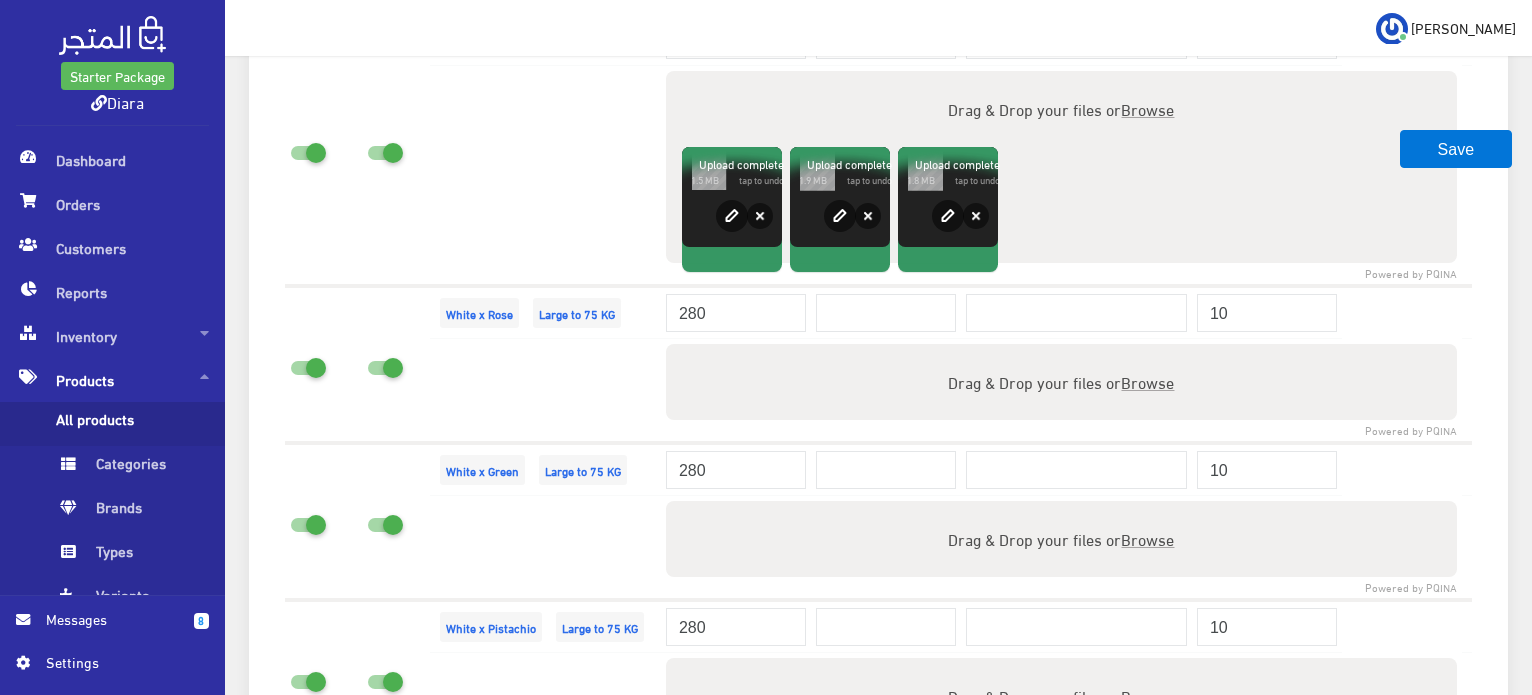 click at bounding box center (308, 363) 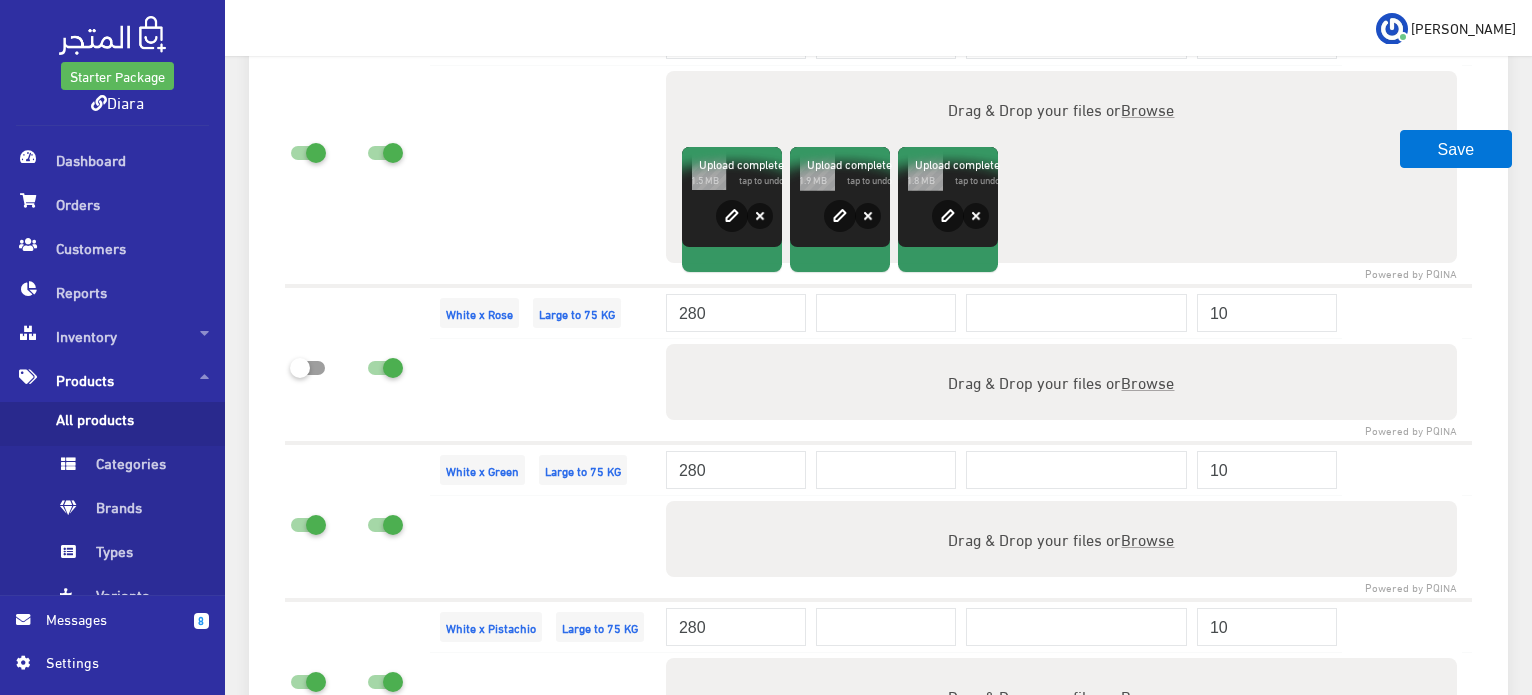 click at bounding box center (385, 363) 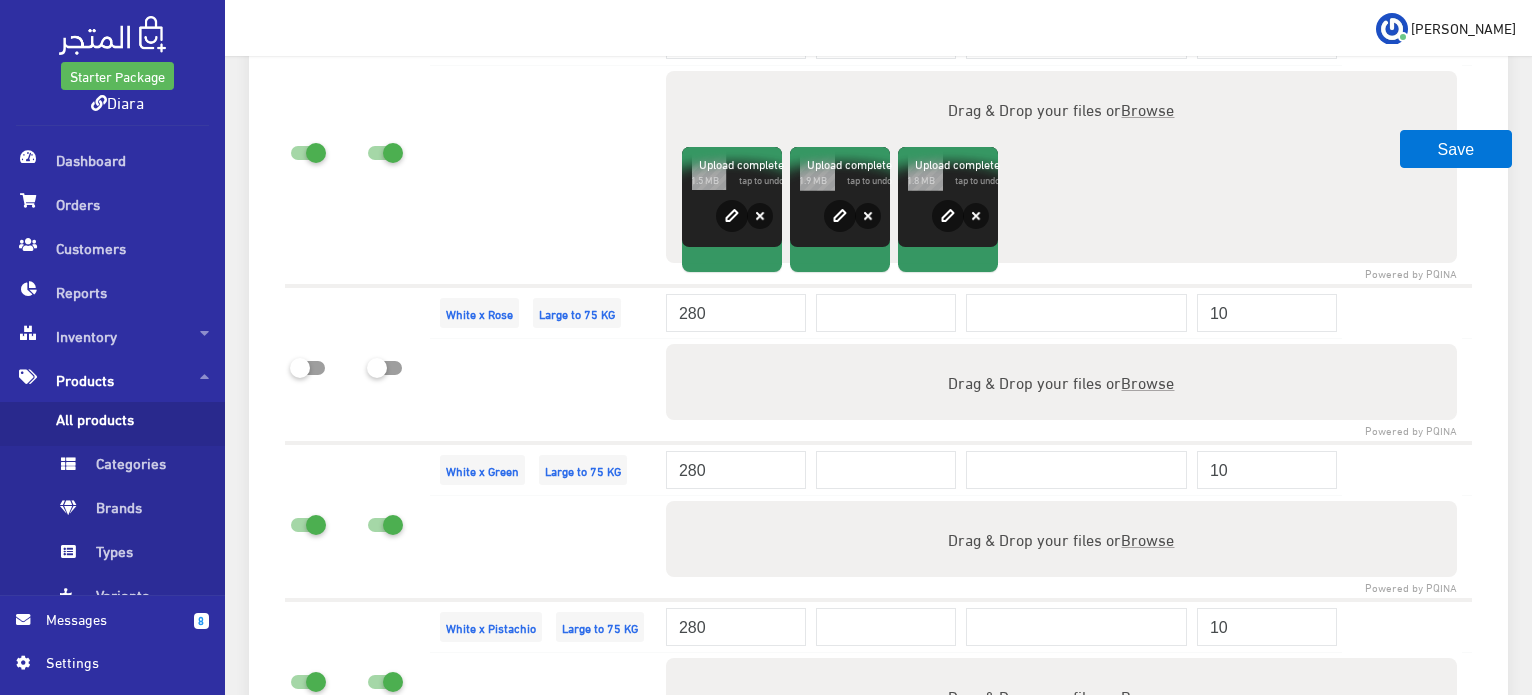 click on "Browse" at bounding box center [1147, 538] 